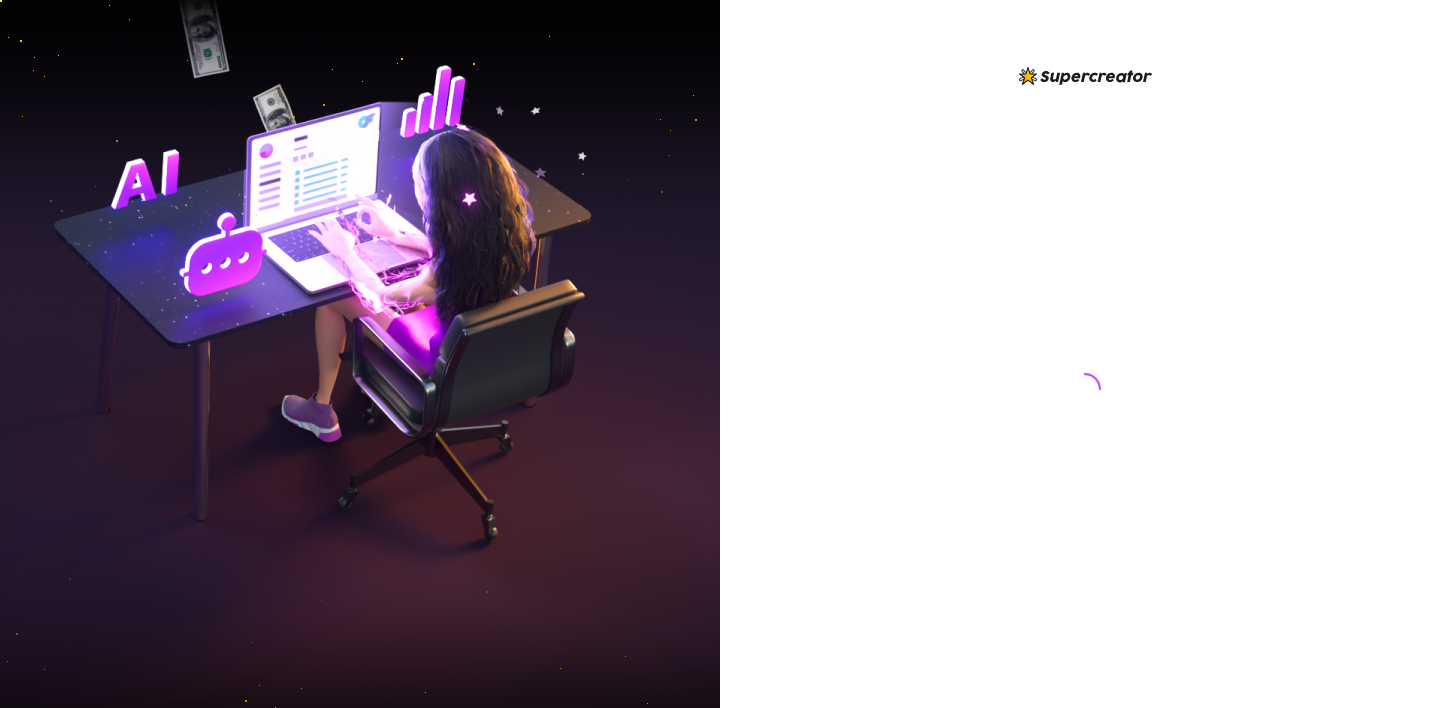 scroll, scrollTop: 0, scrollLeft: 0, axis: both 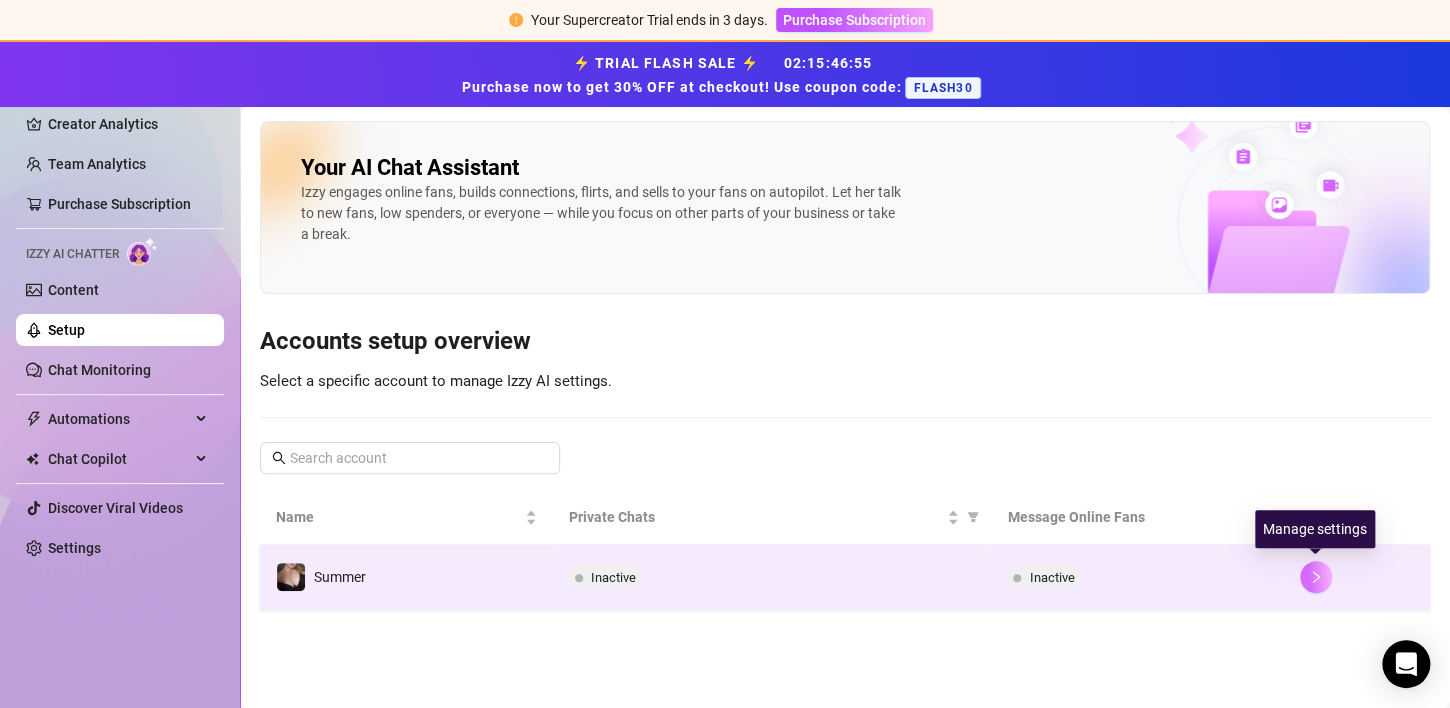 click at bounding box center (1316, 577) 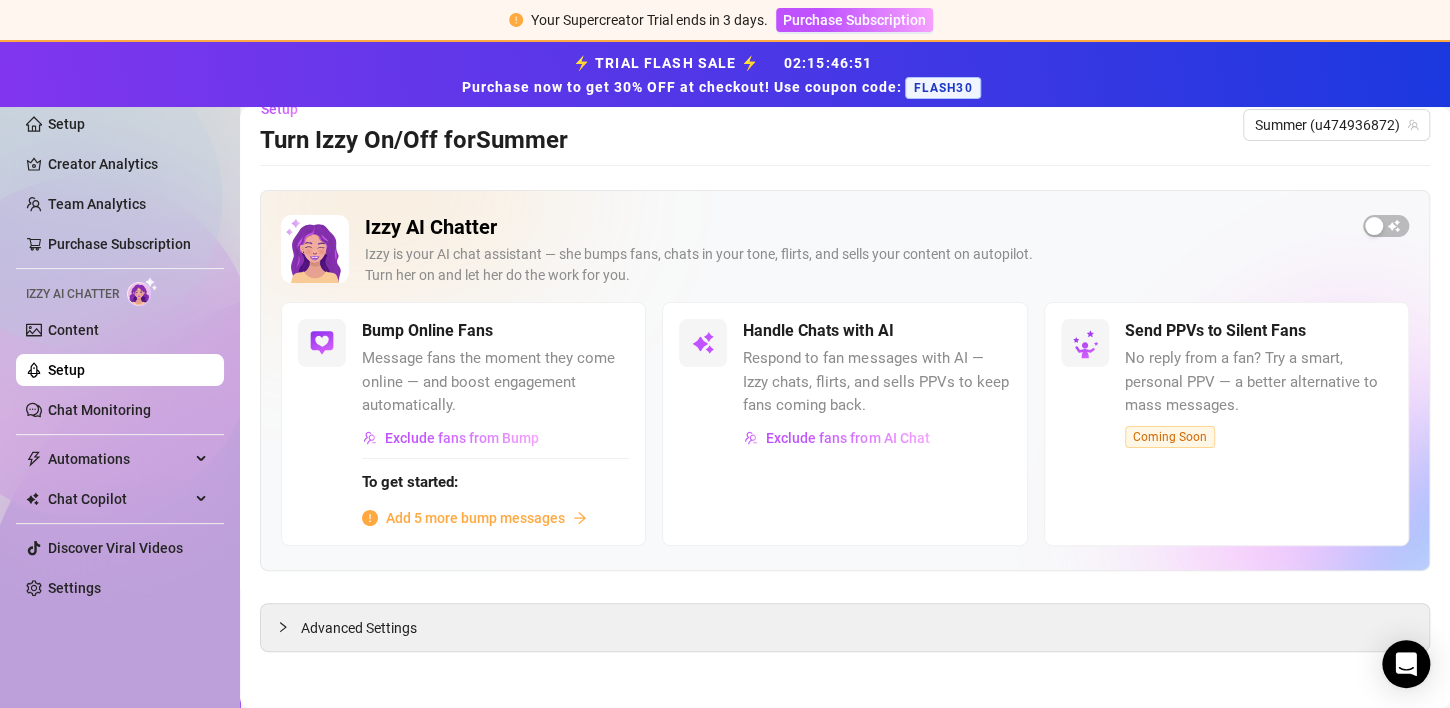 scroll, scrollTop: 29, scrollLeft: 0, axis: vertical 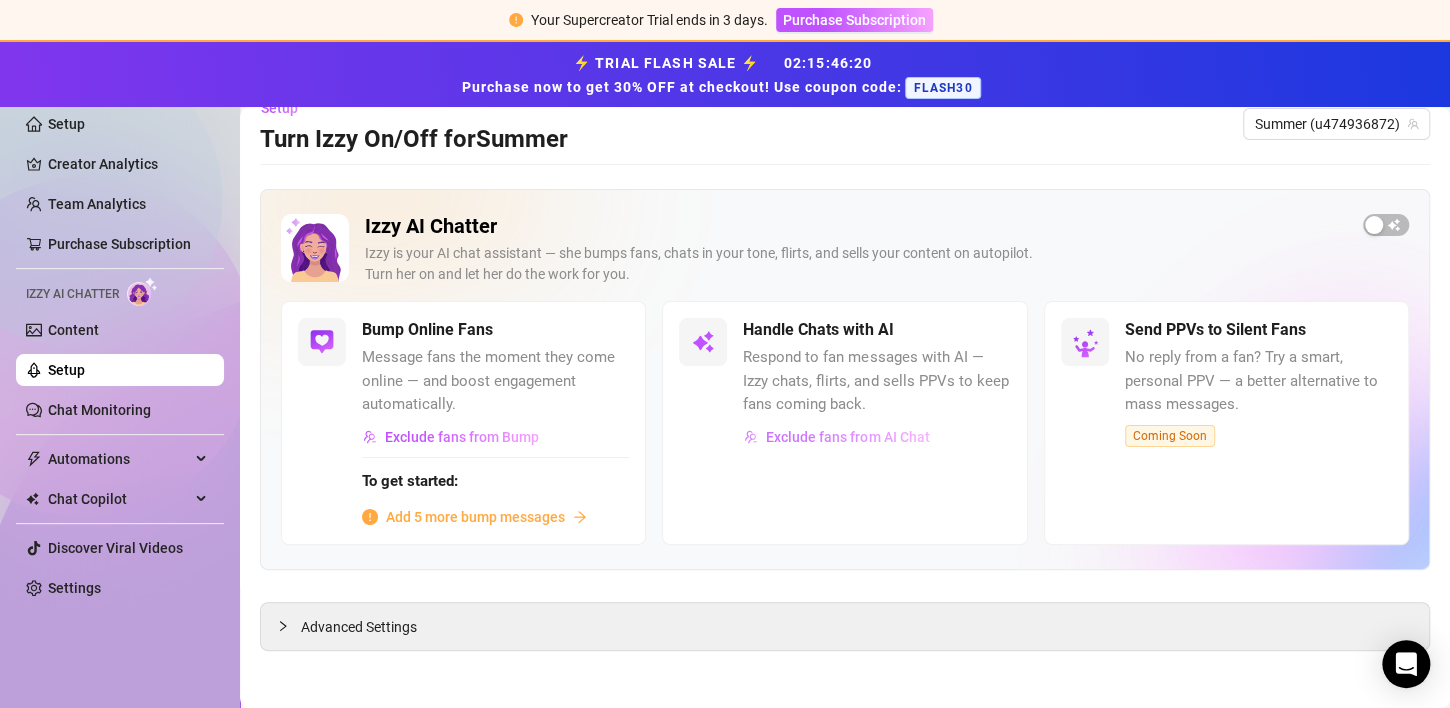 click on "Exclude fans from AI Chat" at bounding box center [847, 437] 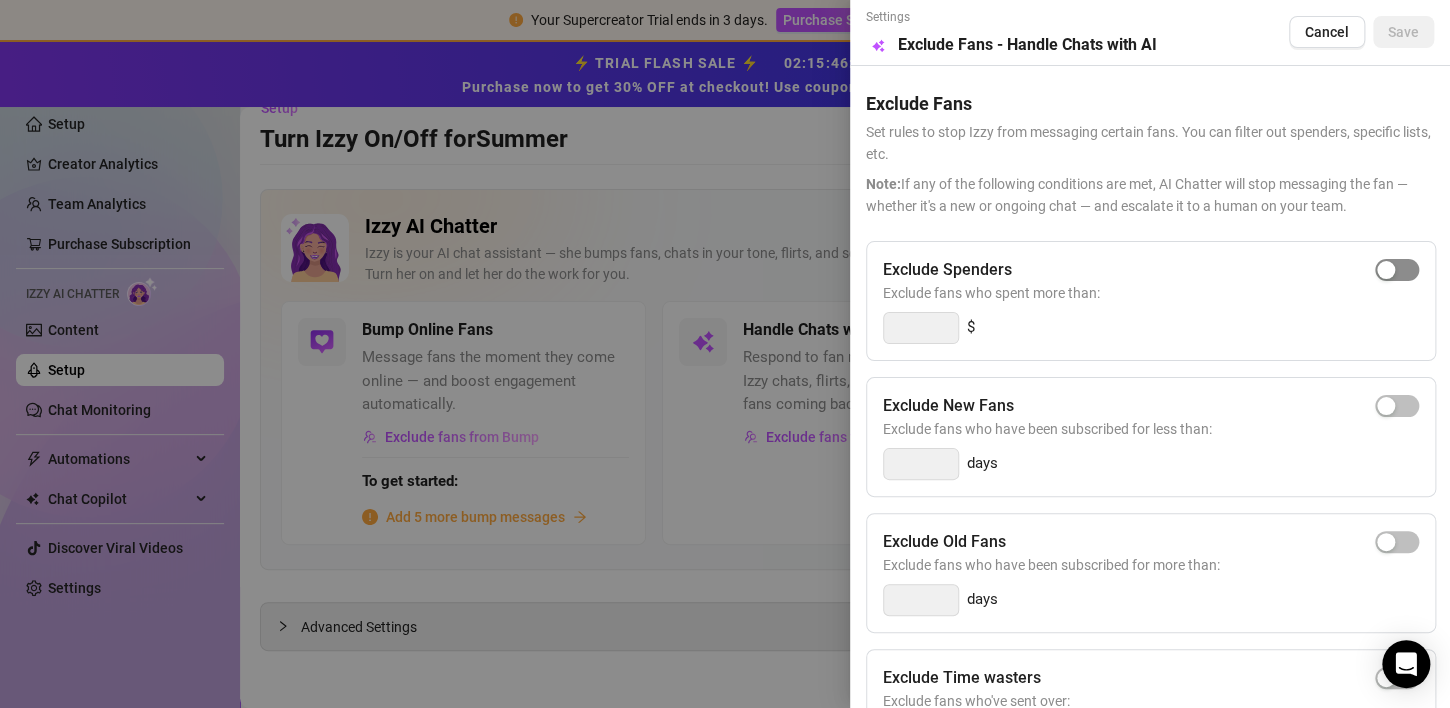 click at bounding box center [1397, 270] 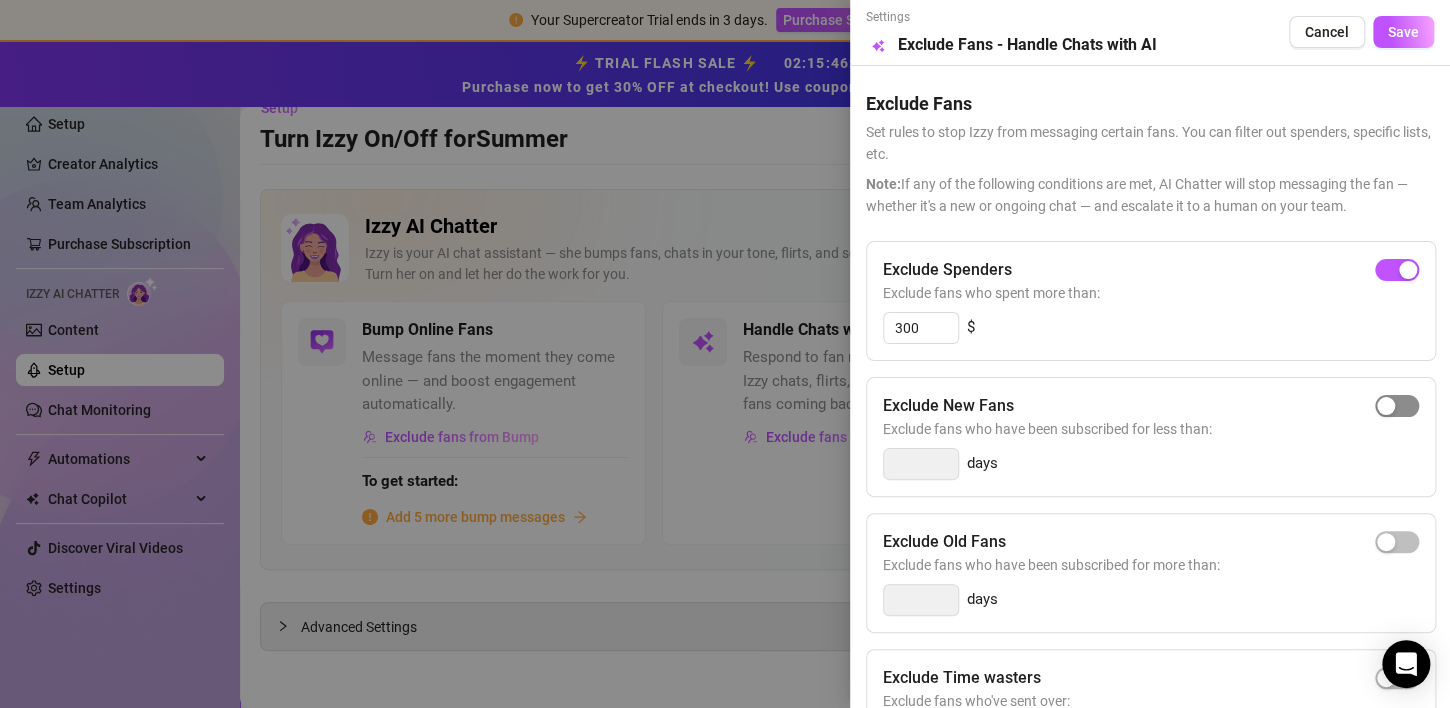 click at bounding box center (1397, 406) 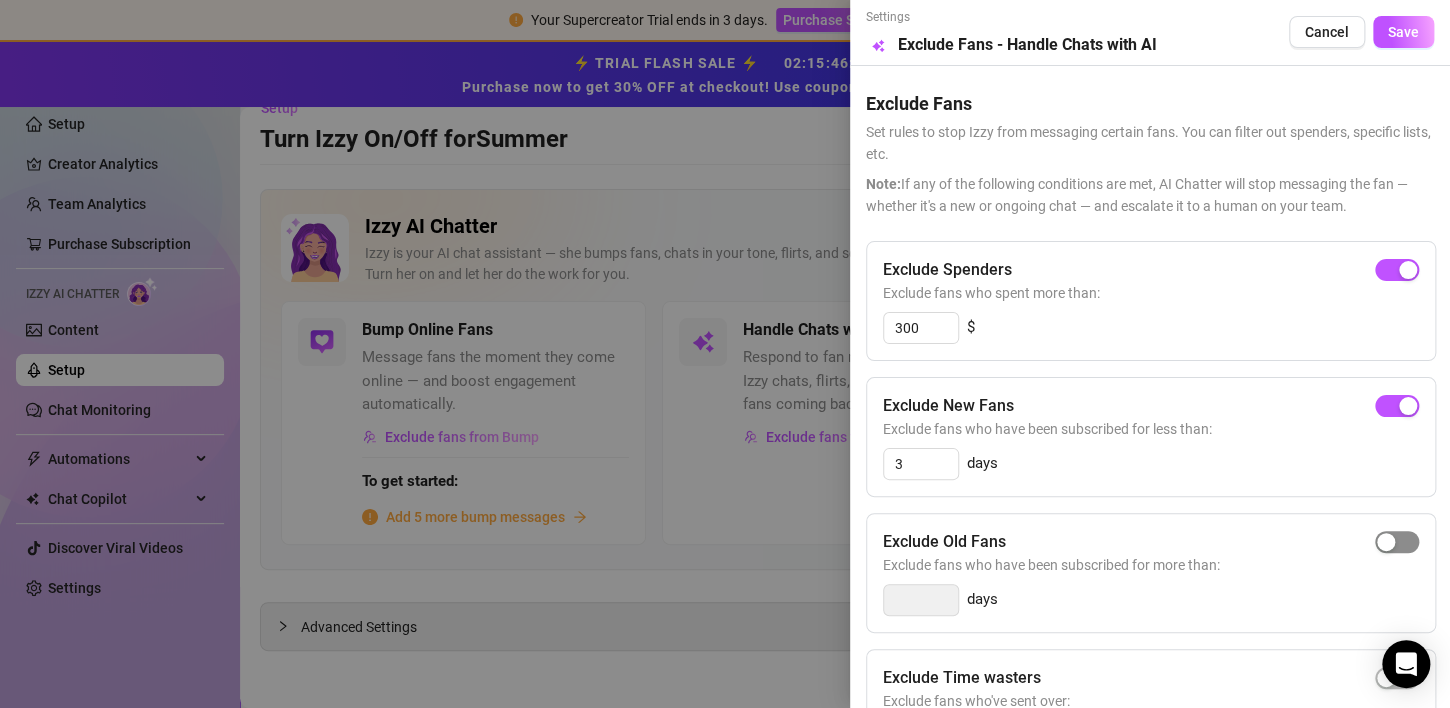 click at bounding box center [1397, 542] 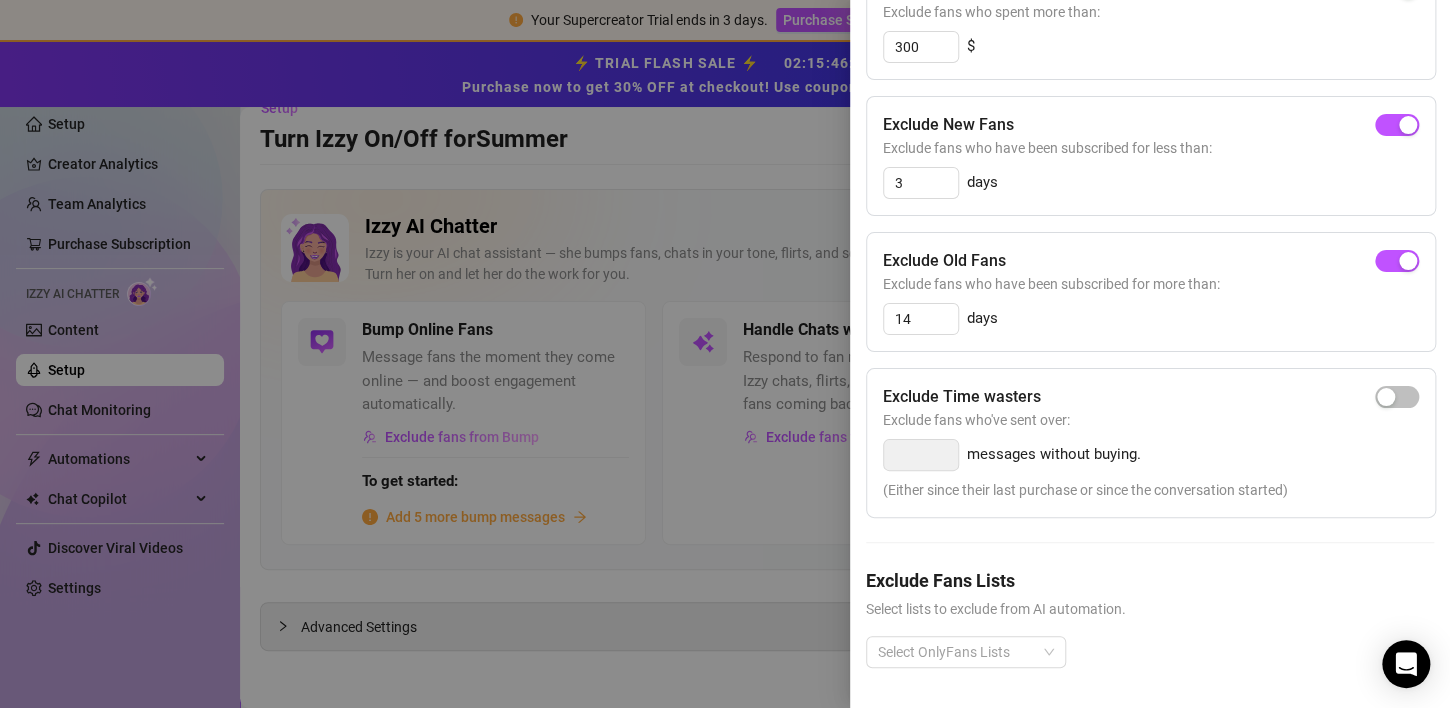 scroll, scrollTop: 295, scrollLeft: 0, axis: vertical 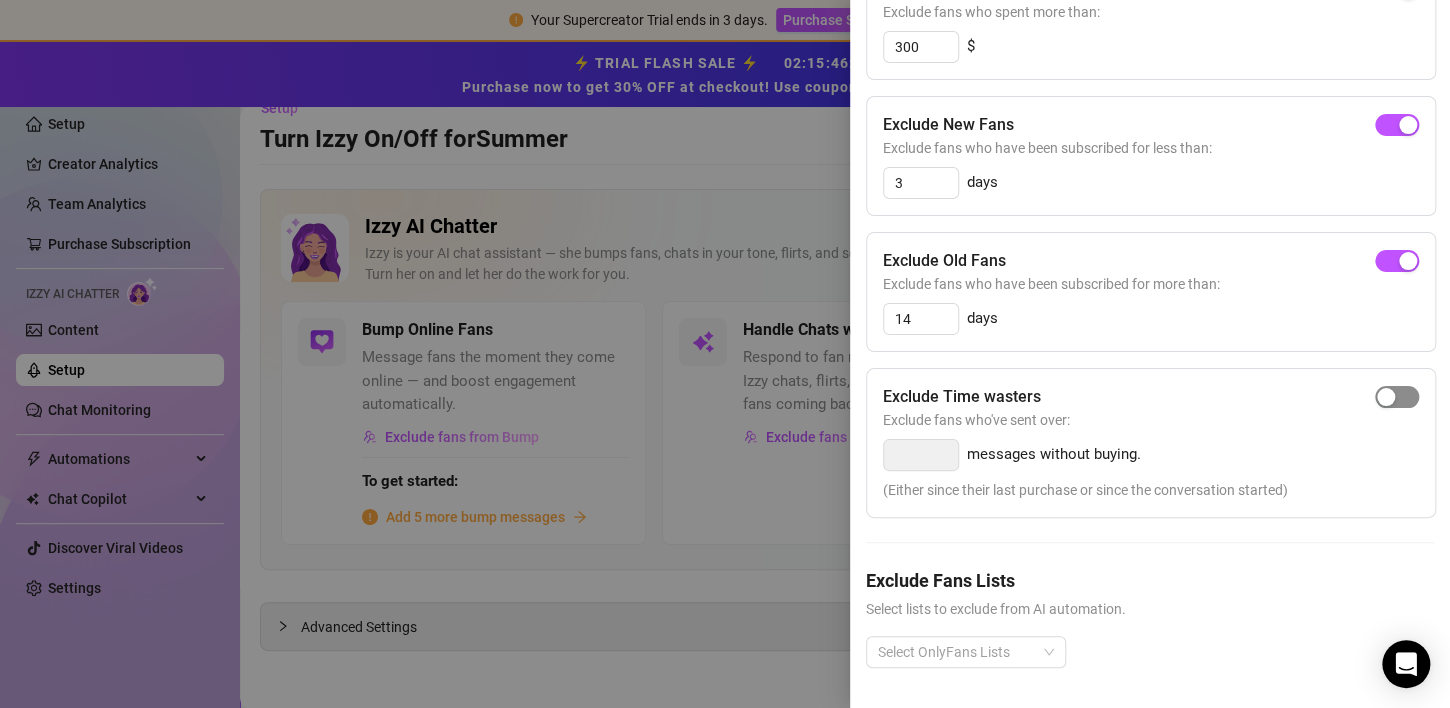 click at bounding box center [1397, 397] 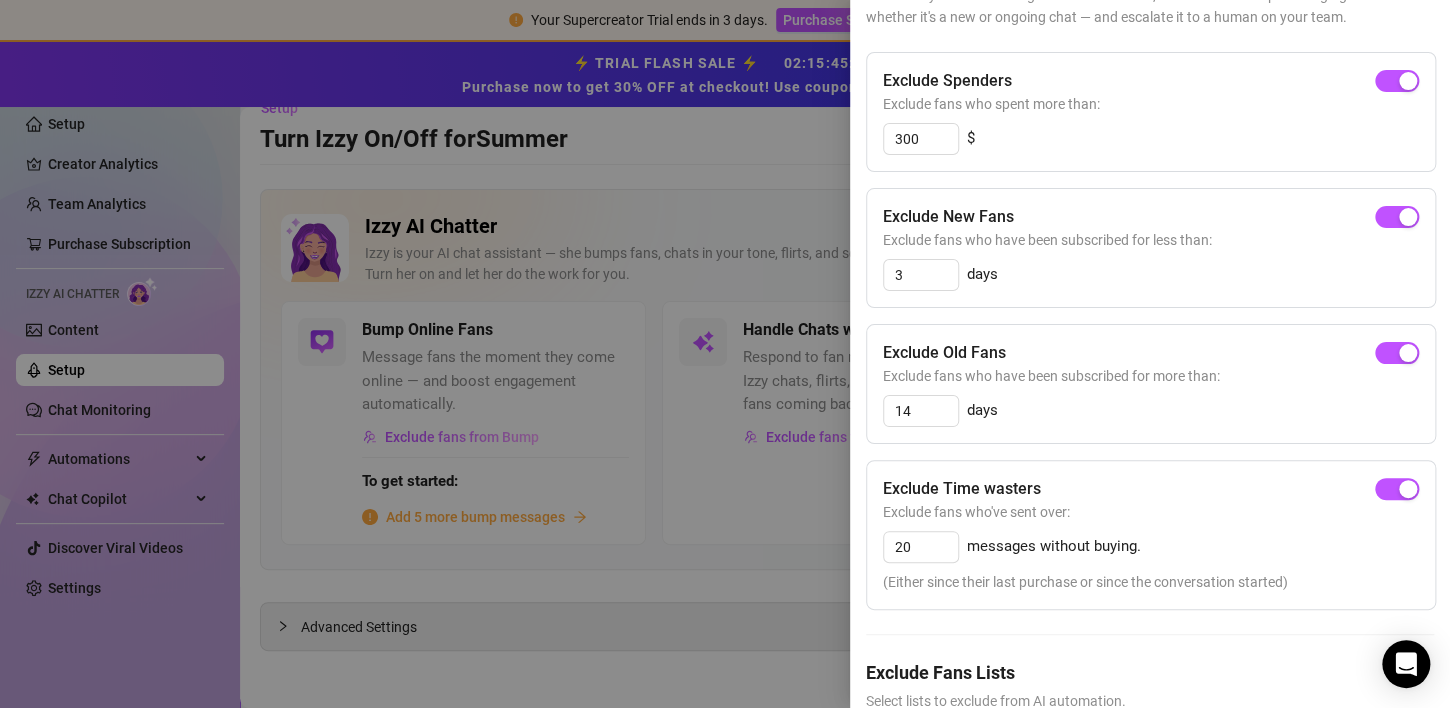 scroll, scrollTop: 188, scrollLeft: 0, axis: vertical 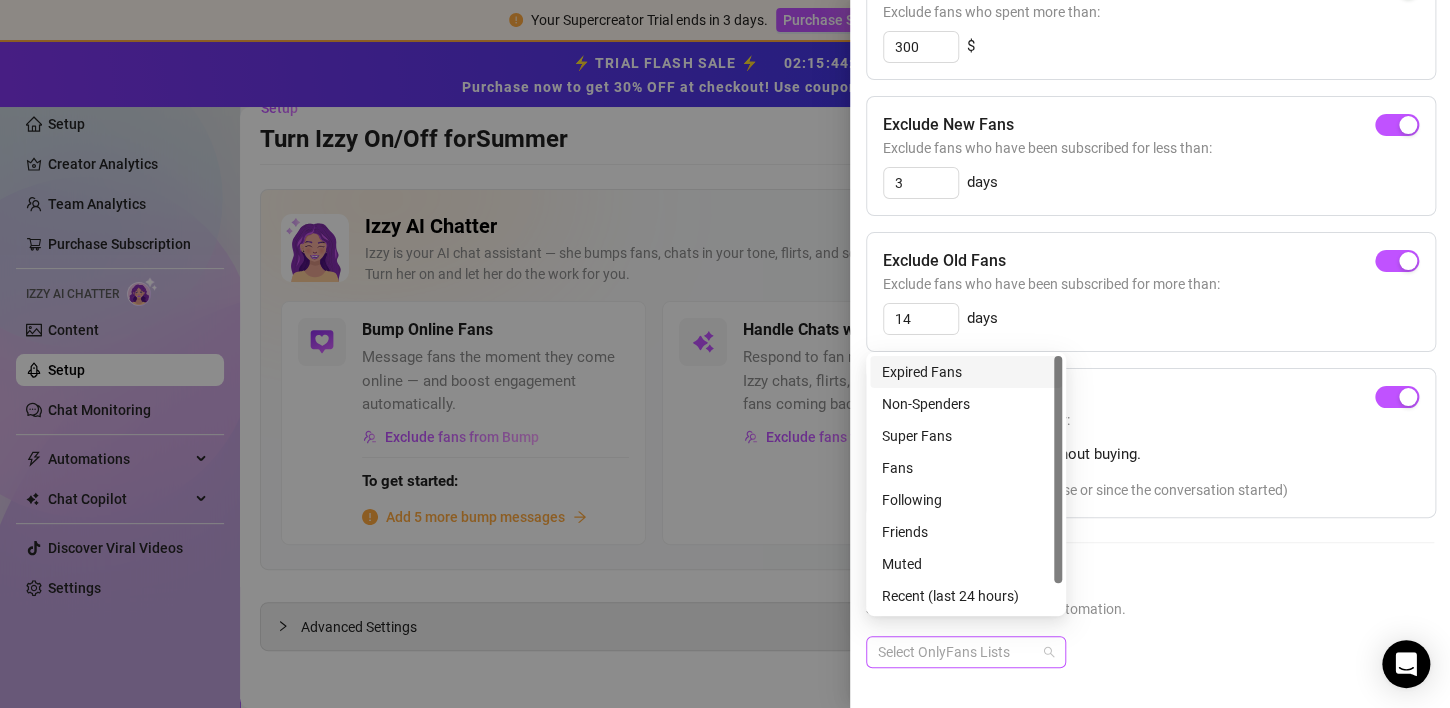 click on "Select OnlyFans Lists" at bounding box center (966, 652) 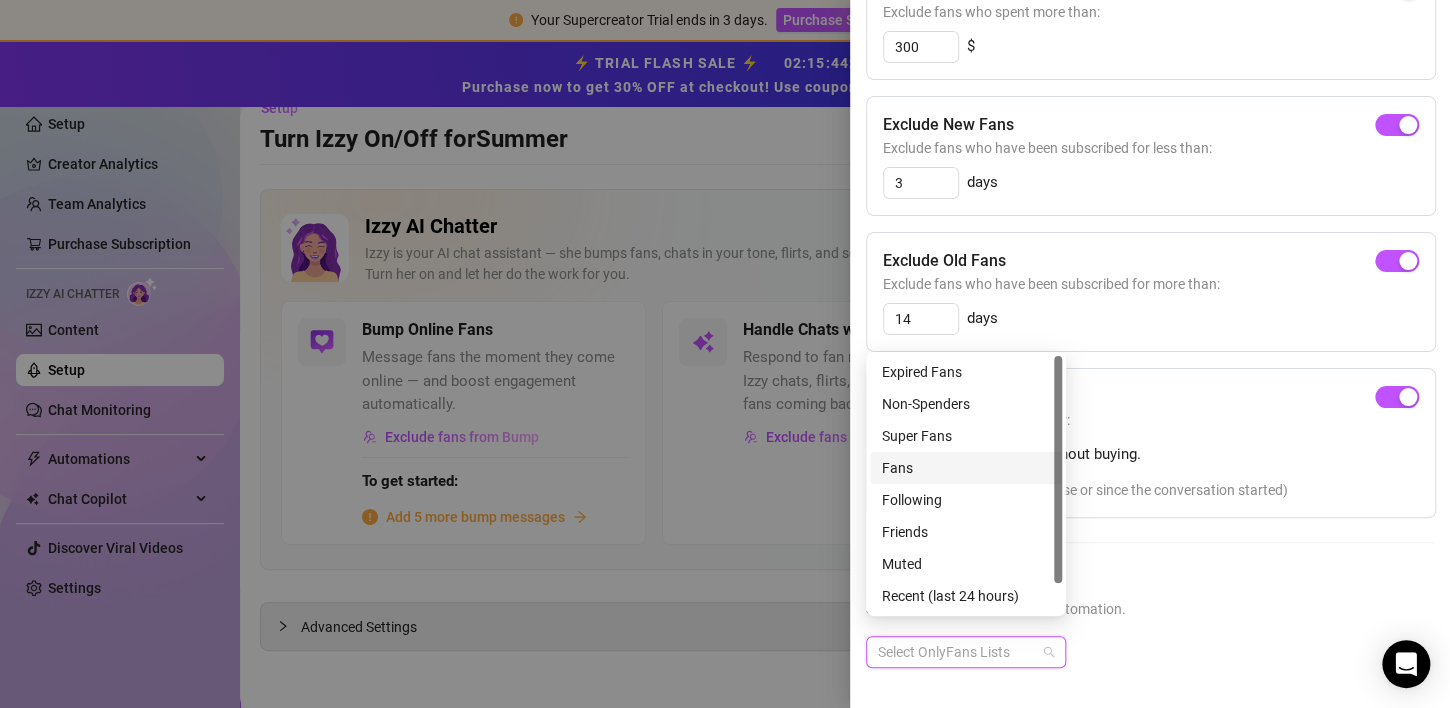 drag, startPoint x: 976, startPoint y: 438, endPoint x: 899, endPoint y: 461, distance: 80.36168 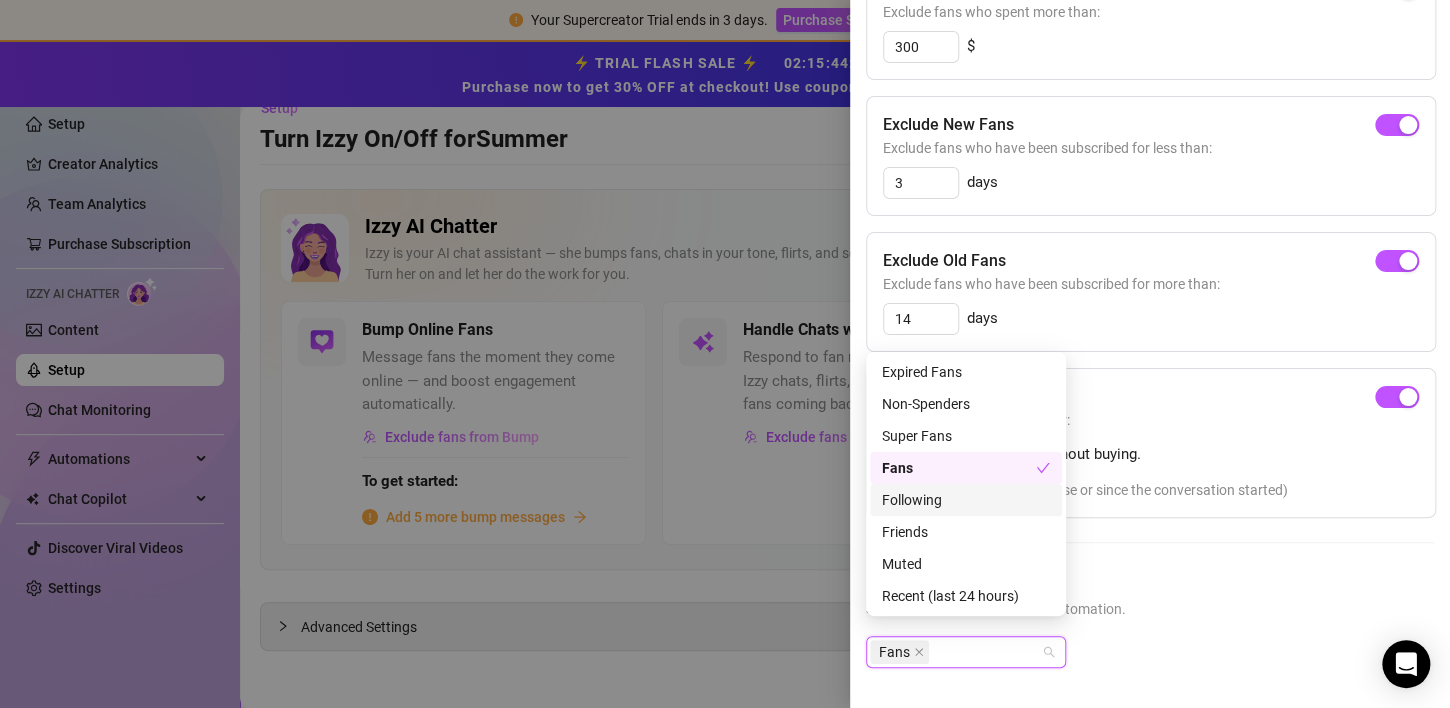 click on "Following" at bounding box center (966, 500) 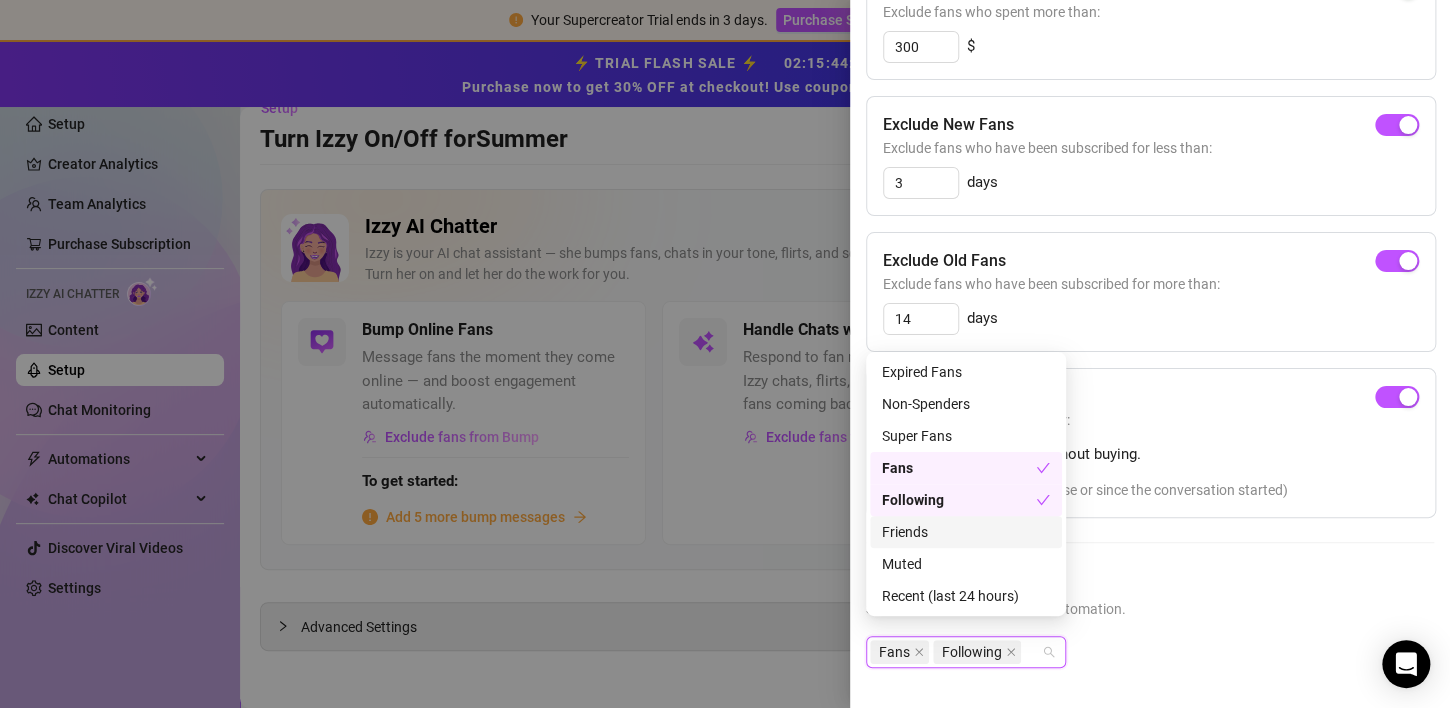 click on "Friends" at bounding box center [966, 532] 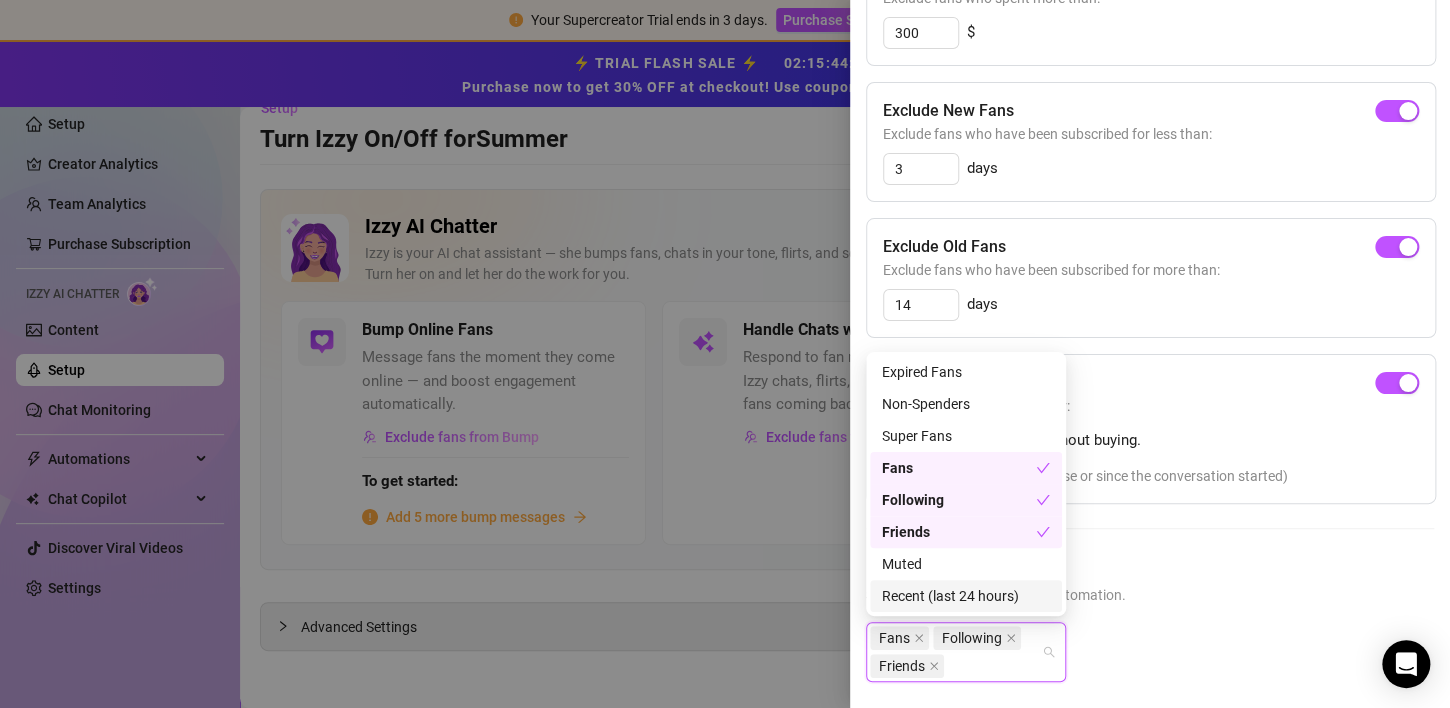click on "Recent (last 24 hours)" at bounding box center [966, 596] 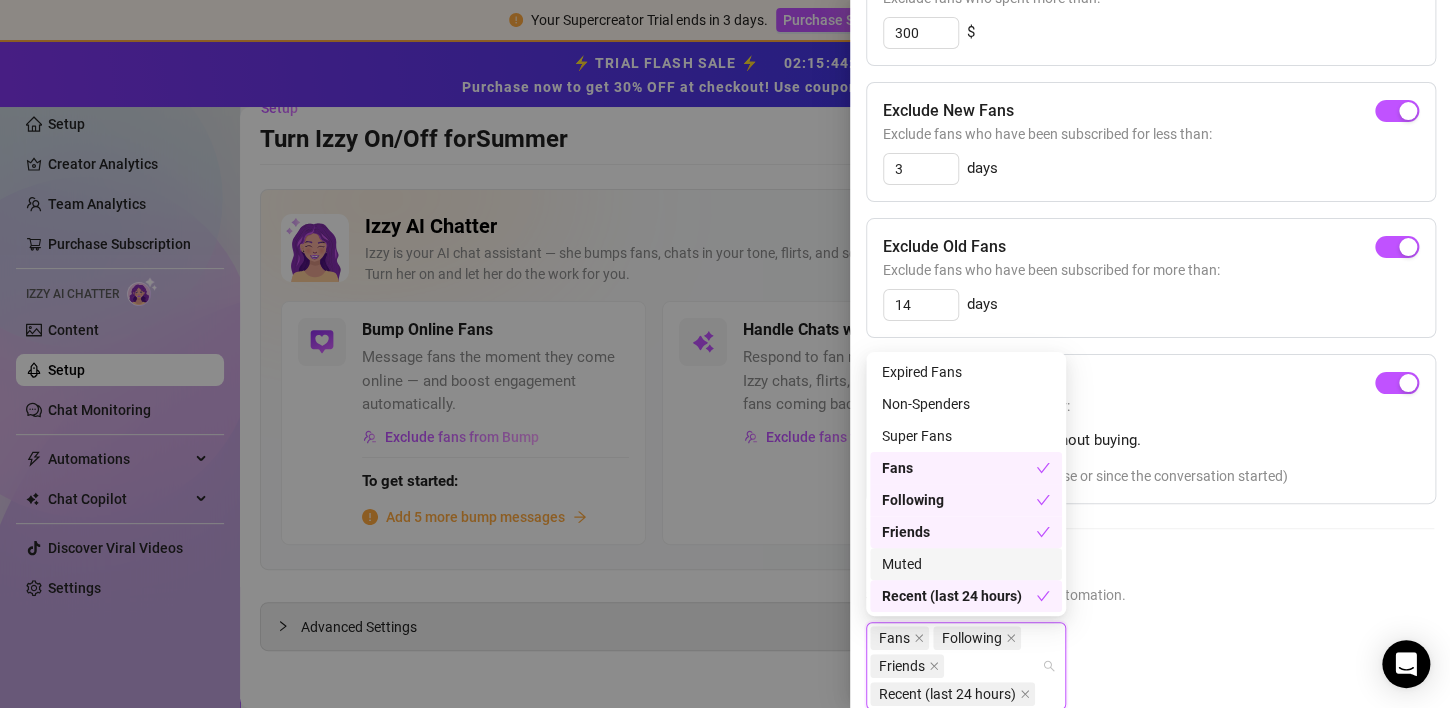 click on "Muted" at bounding box center [966, 564] 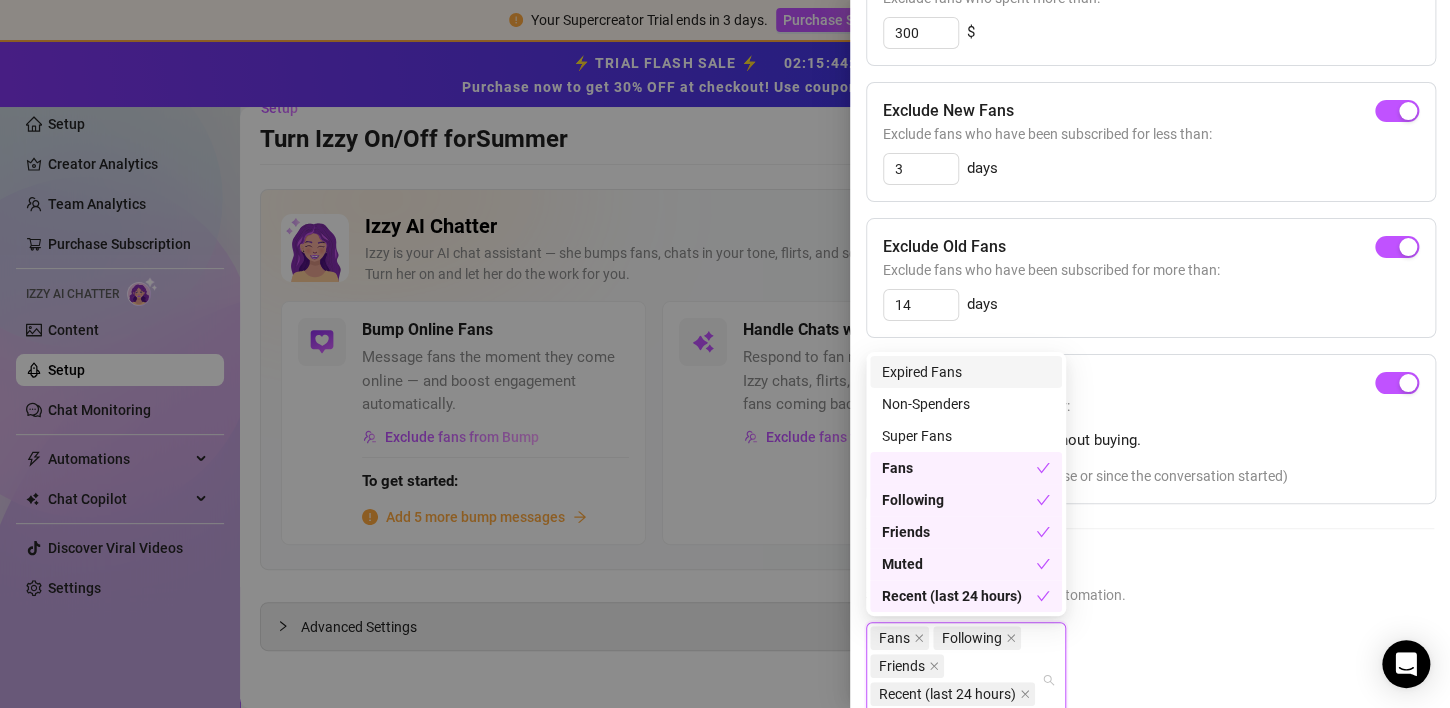 click on "Expired Fans" at bounding box center (966, 372) 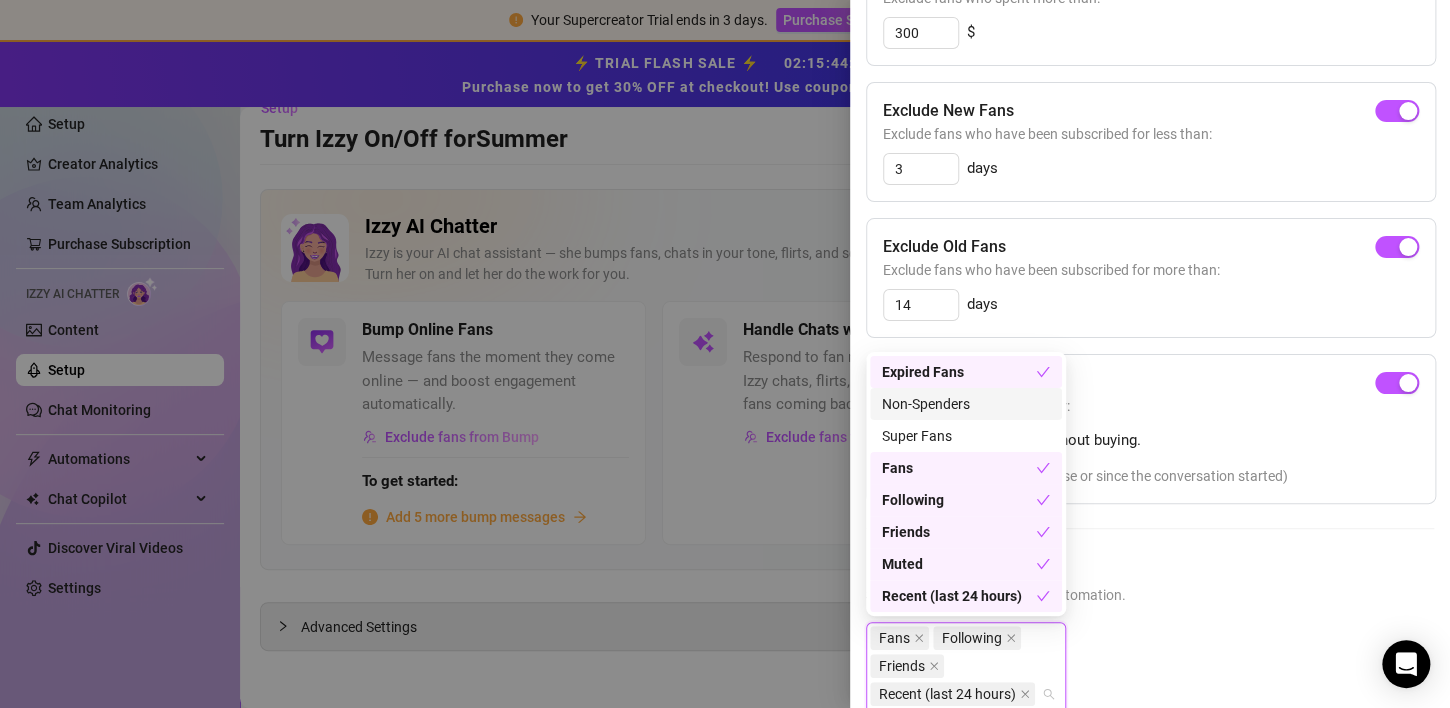 click on "Non-Spenders" at bounding box center [966, 404] 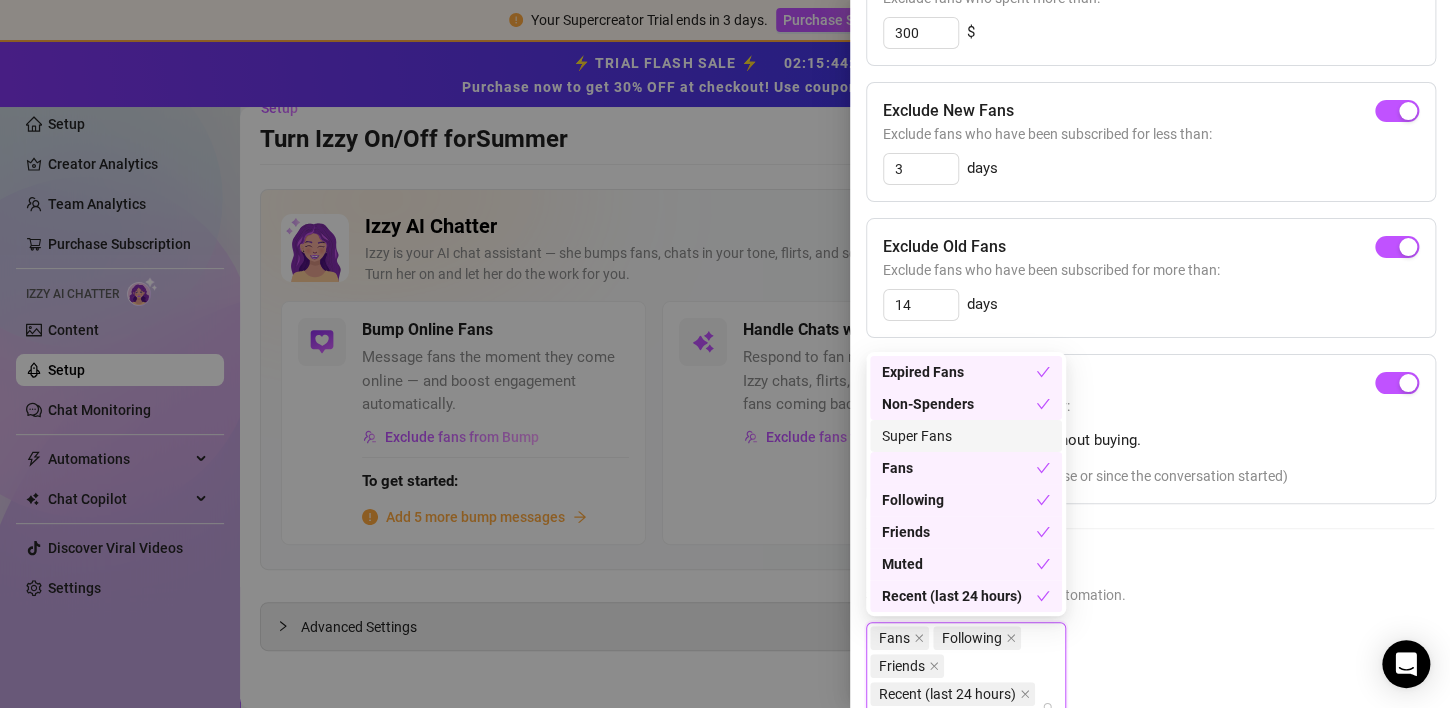 click on "Super Fans" at bounding box center (966, 436) 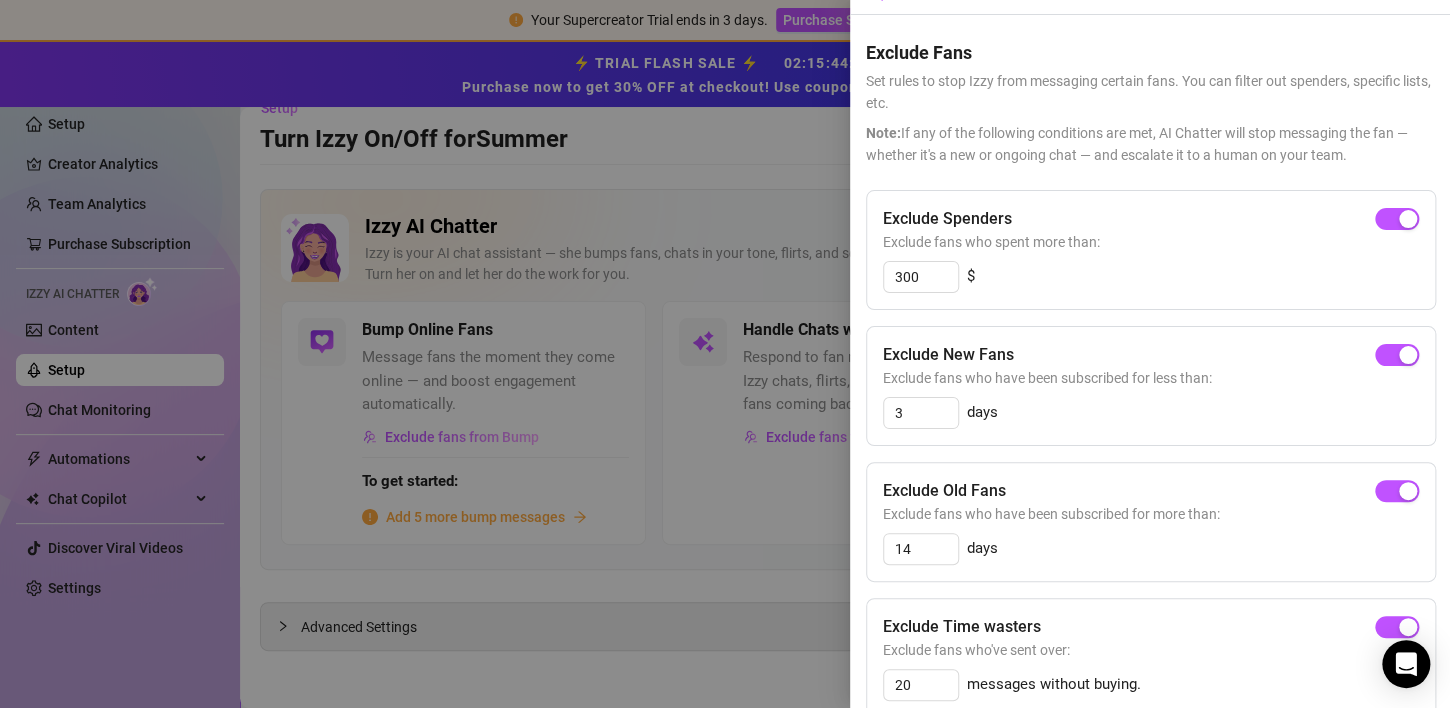 scroll, scrollTop: 0, scrollLeft: 0, axis: both 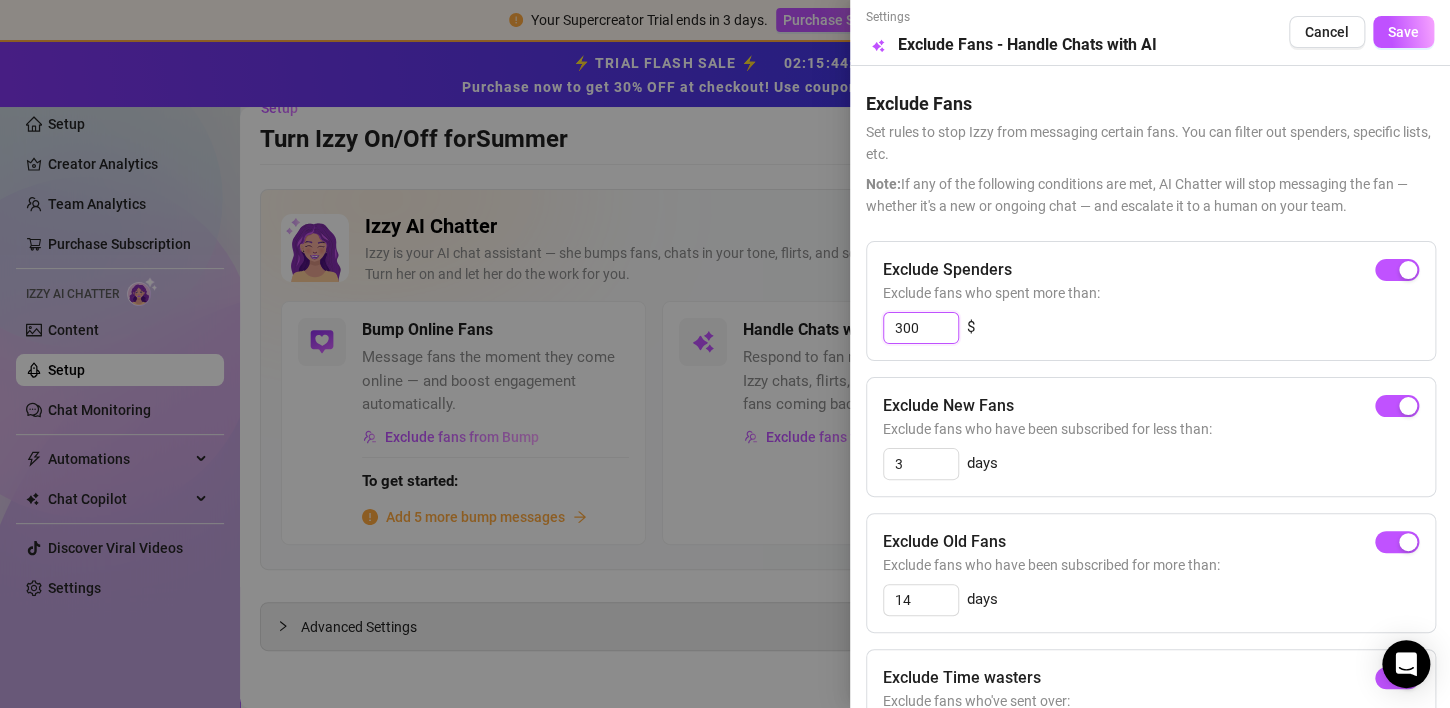 click on "300" at bounding box center (921, 328) 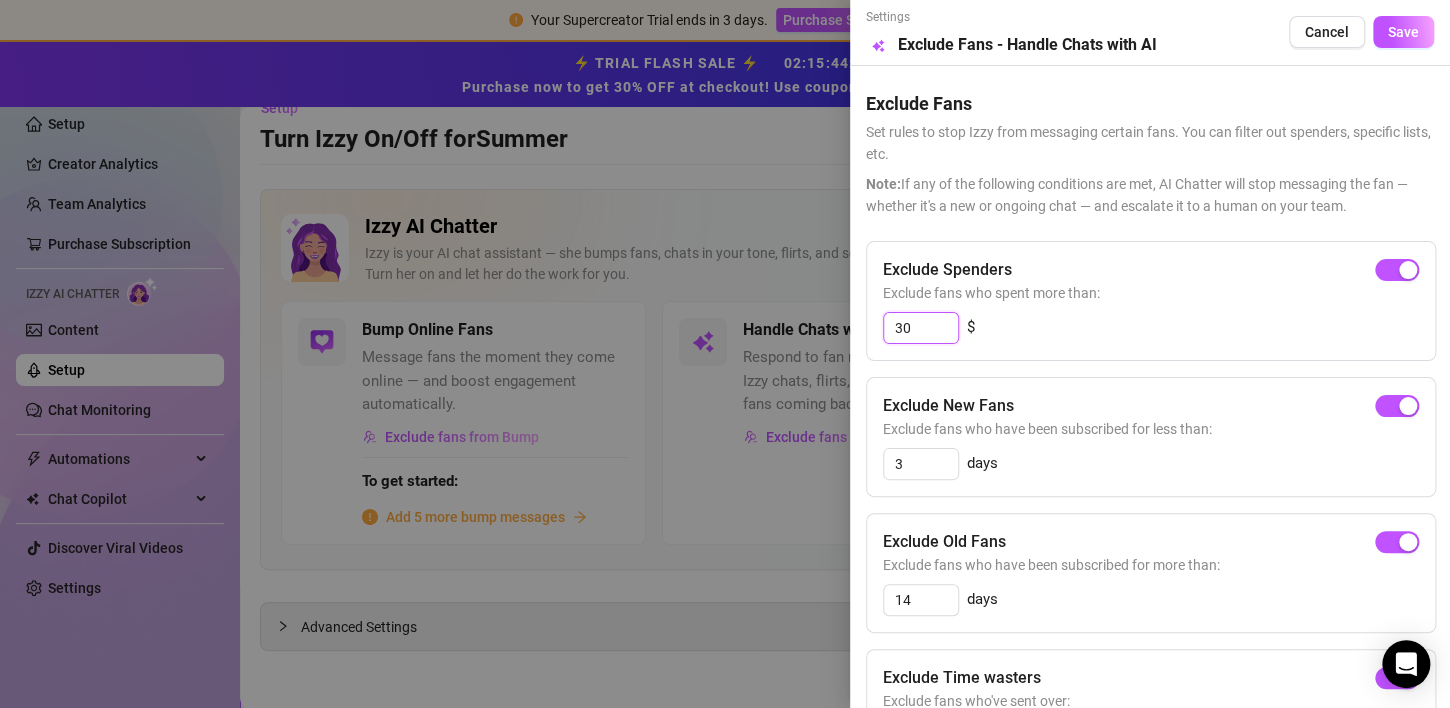 type on "3" 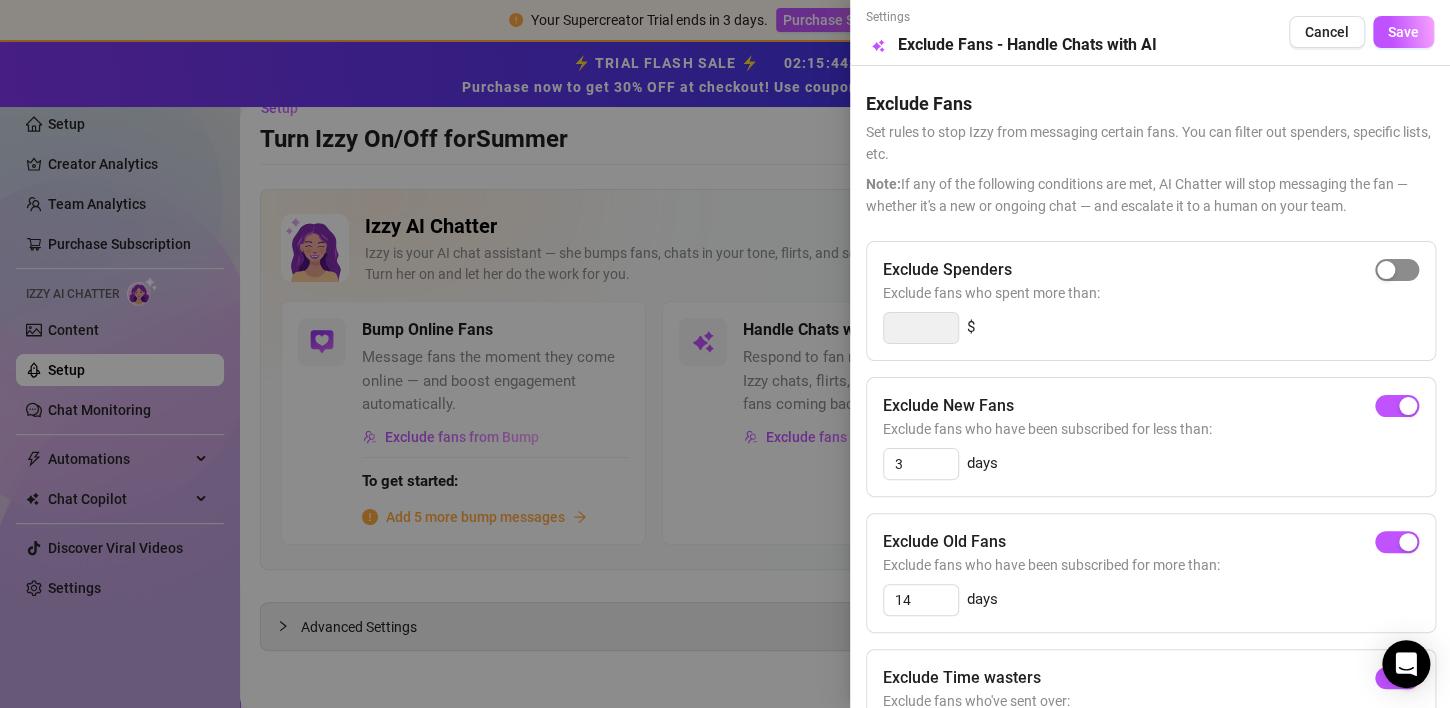 click on "Exclude Spenders Exclude fans who spent more than: $" at bounding box center [1151, 301] 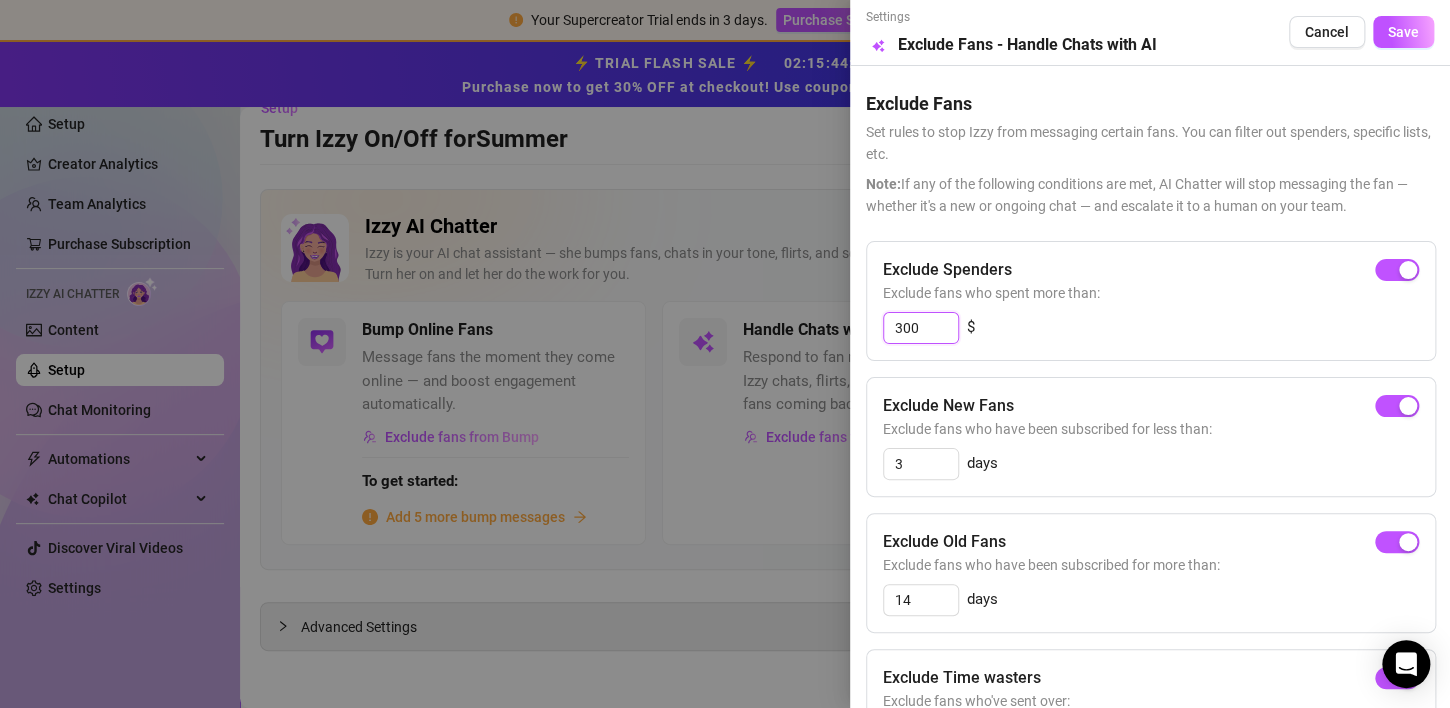 click on "300" at bounding box center [921, 328] 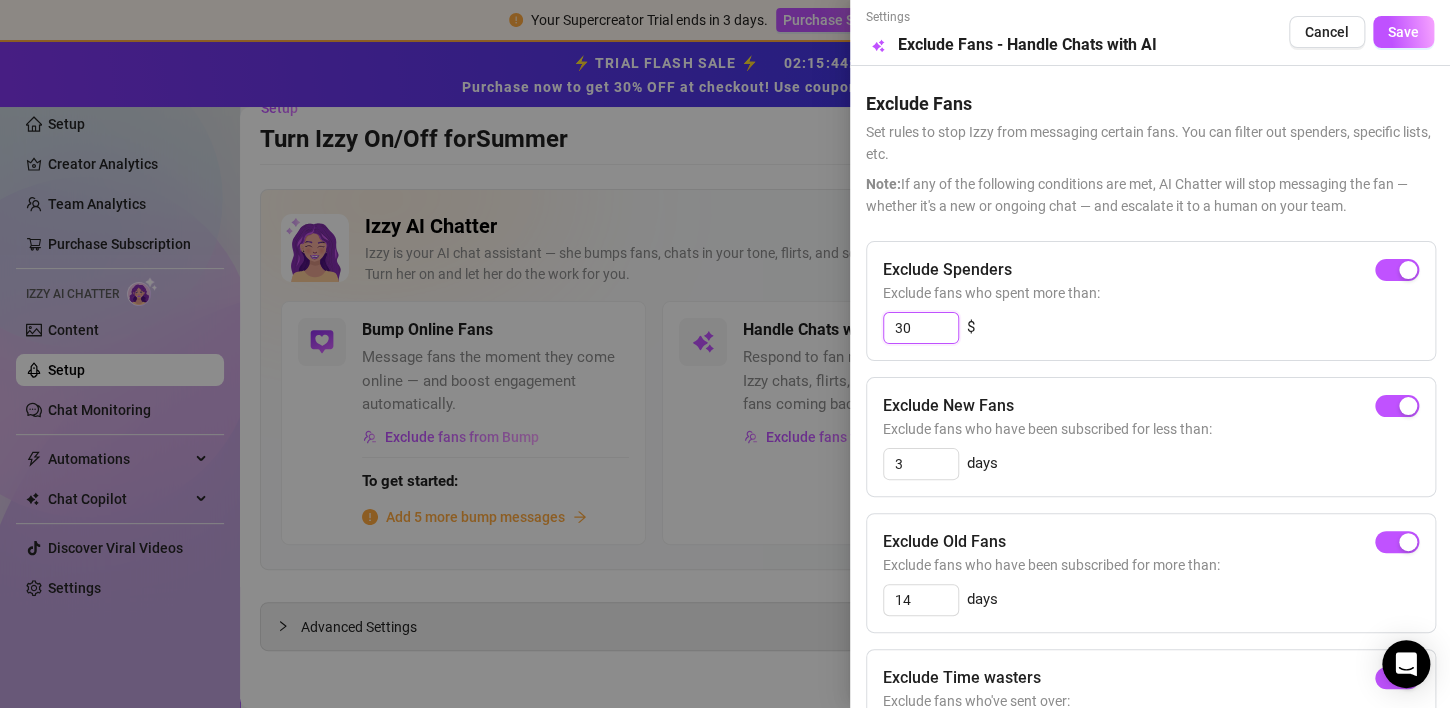 type on "3" 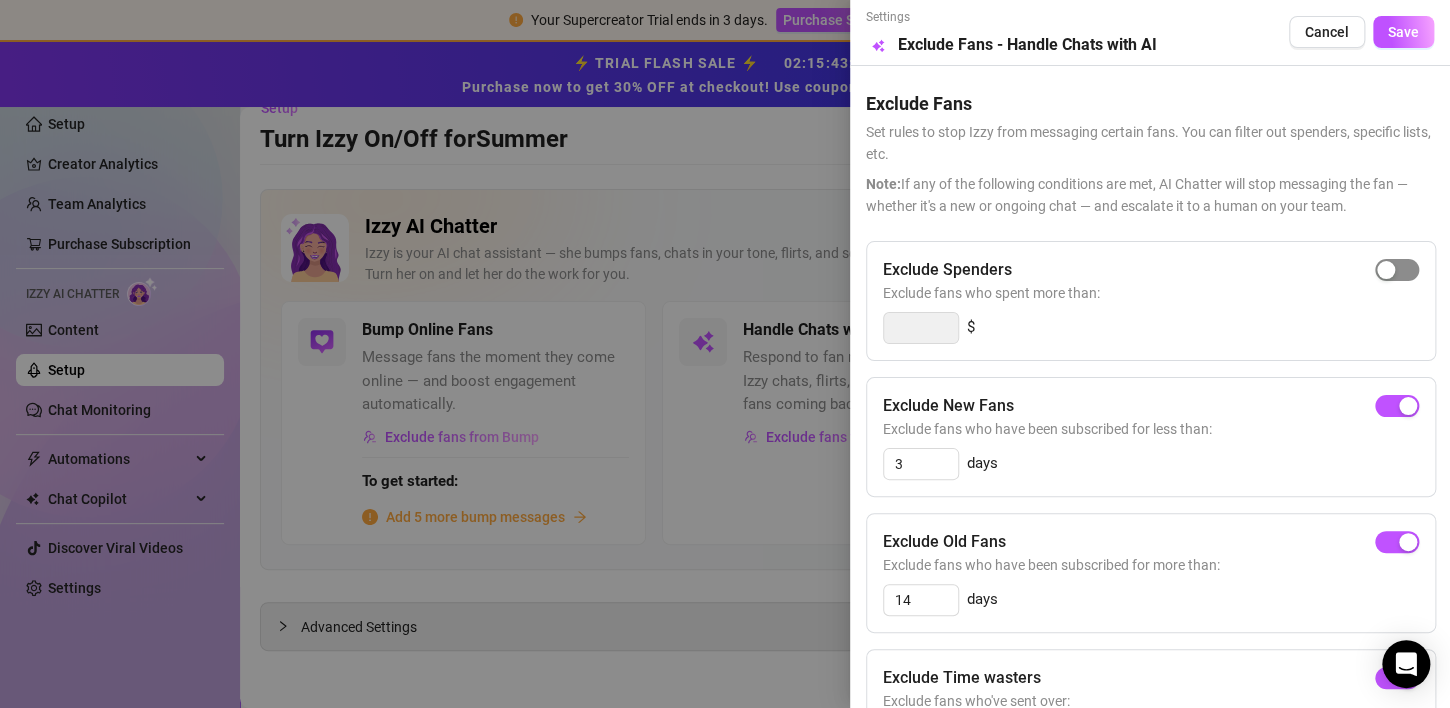 click at bounding box center [1397, 270] 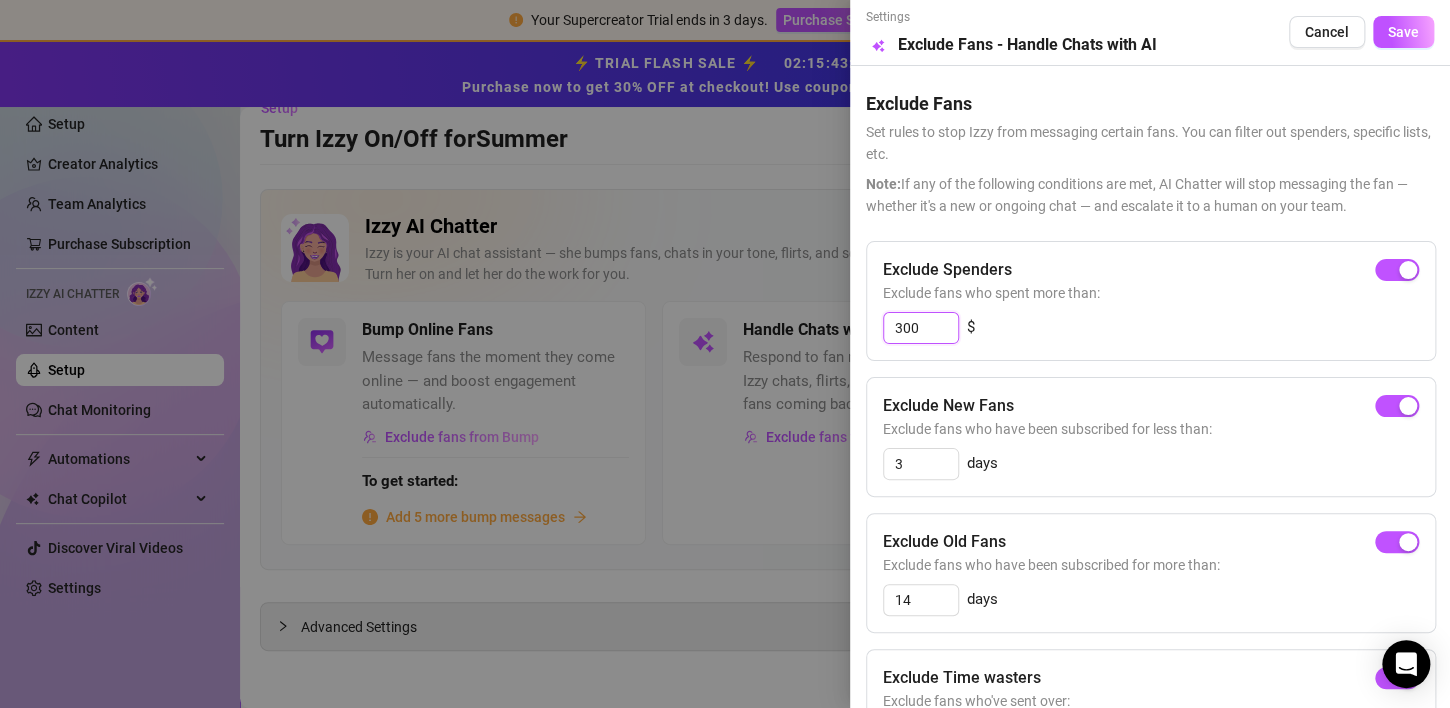 click on "300" at bounding box center (921, 328) 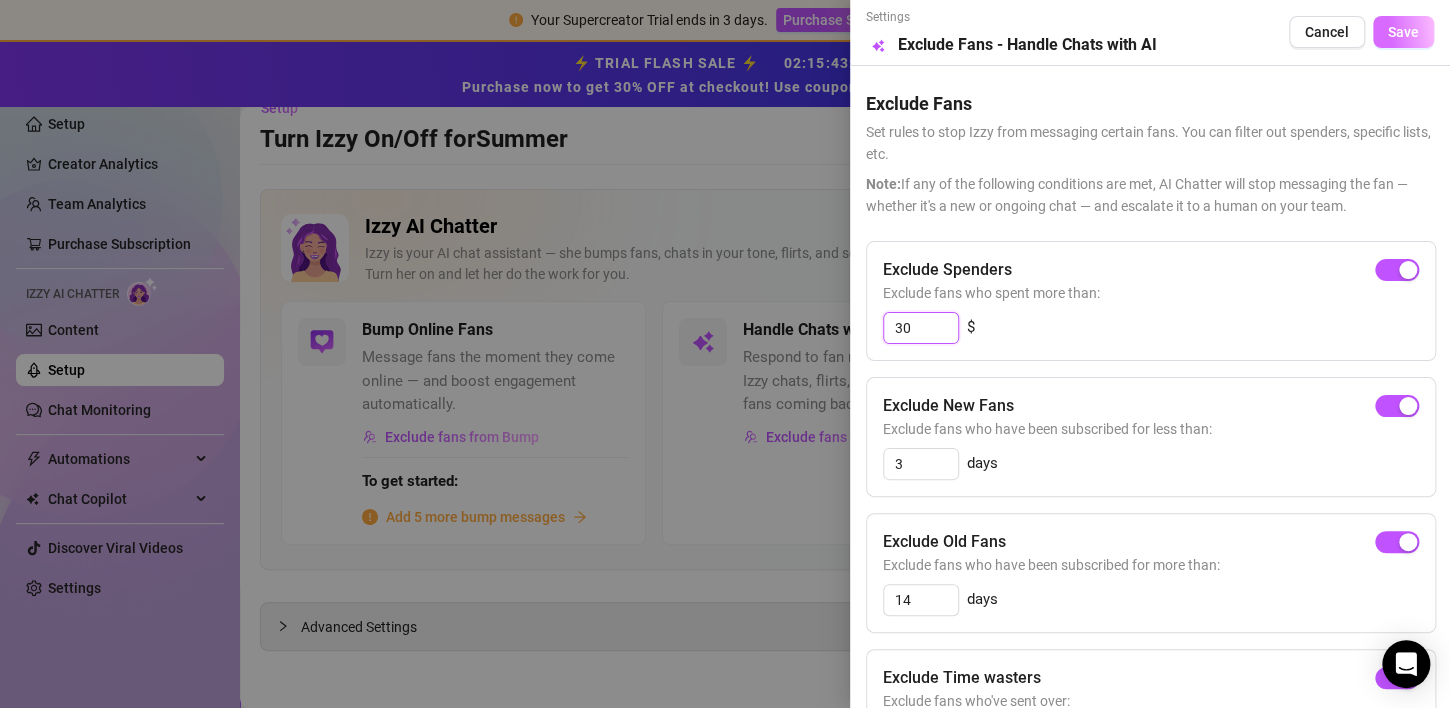 type on "30" 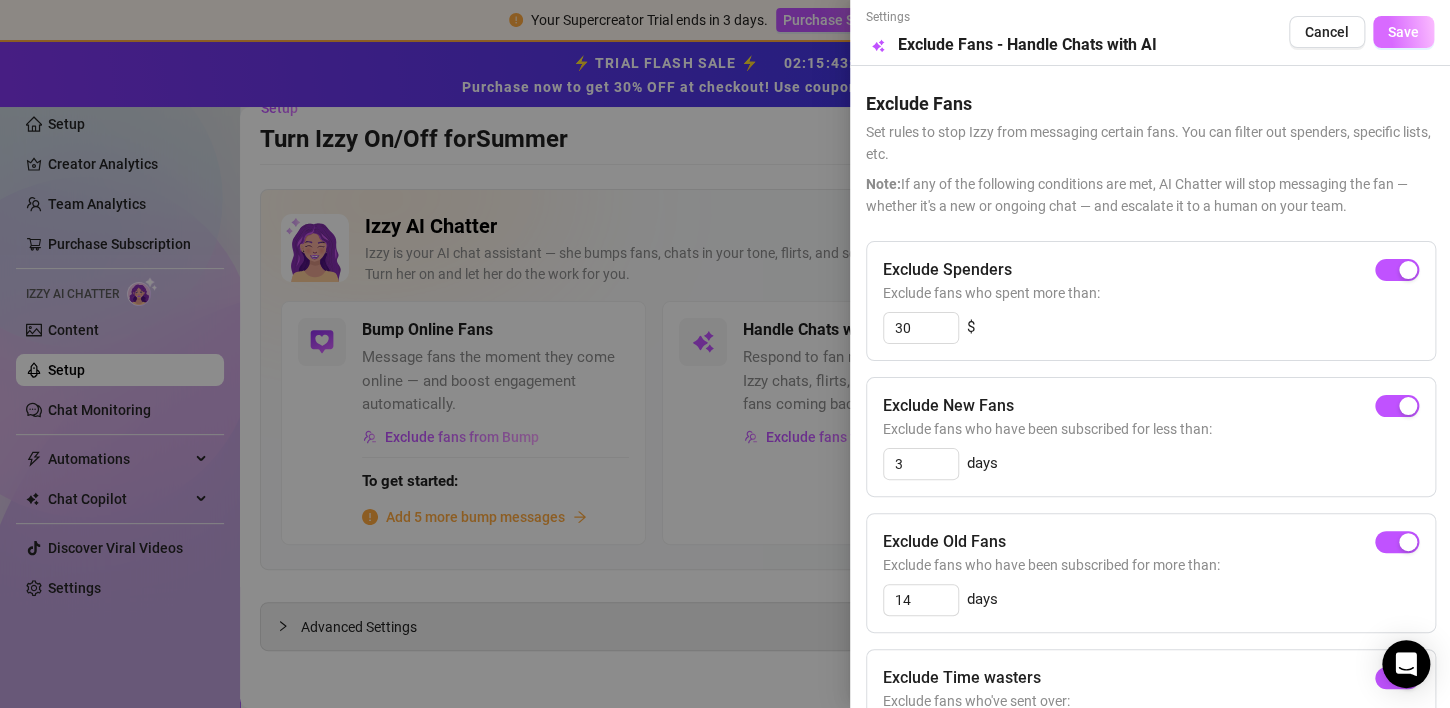 click on "Save" at bounding box center (1403, 32) 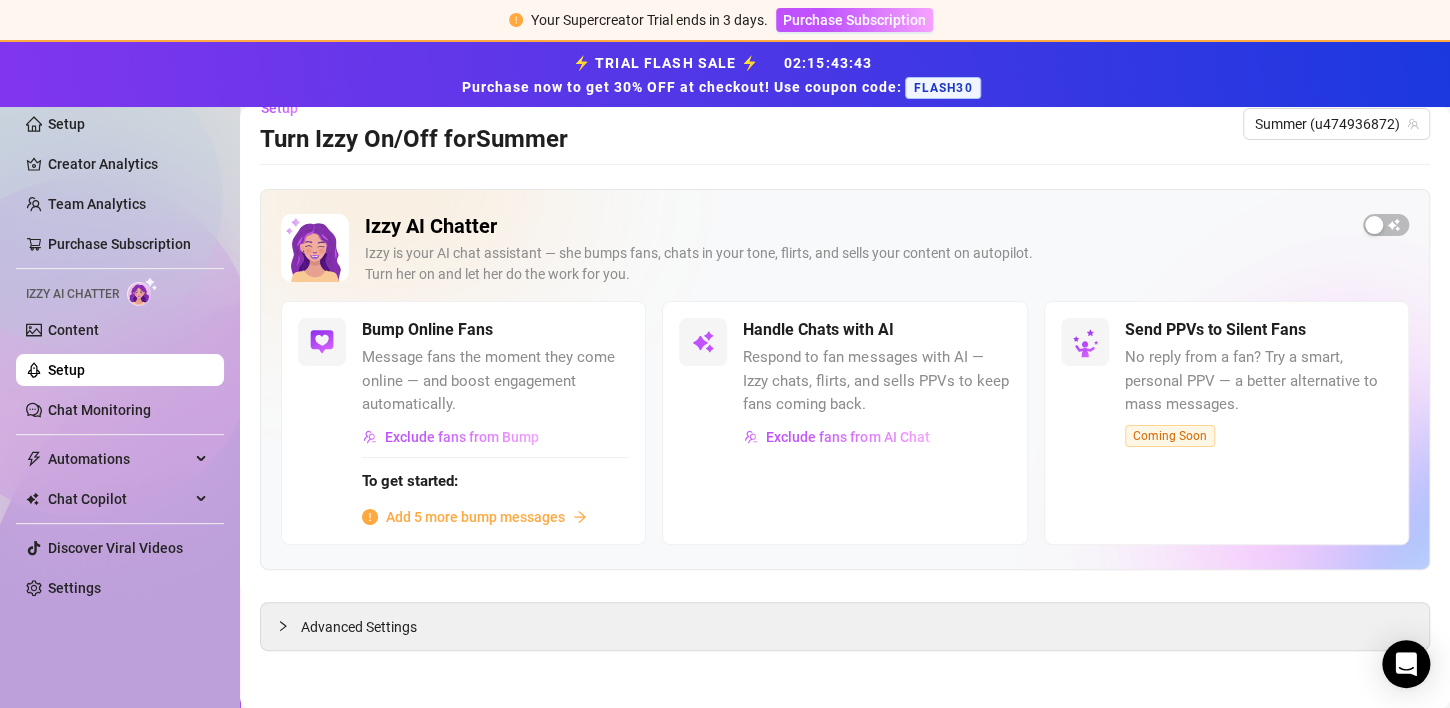 click on "Add 5 more bump messages" at bounding box center (475, 517) 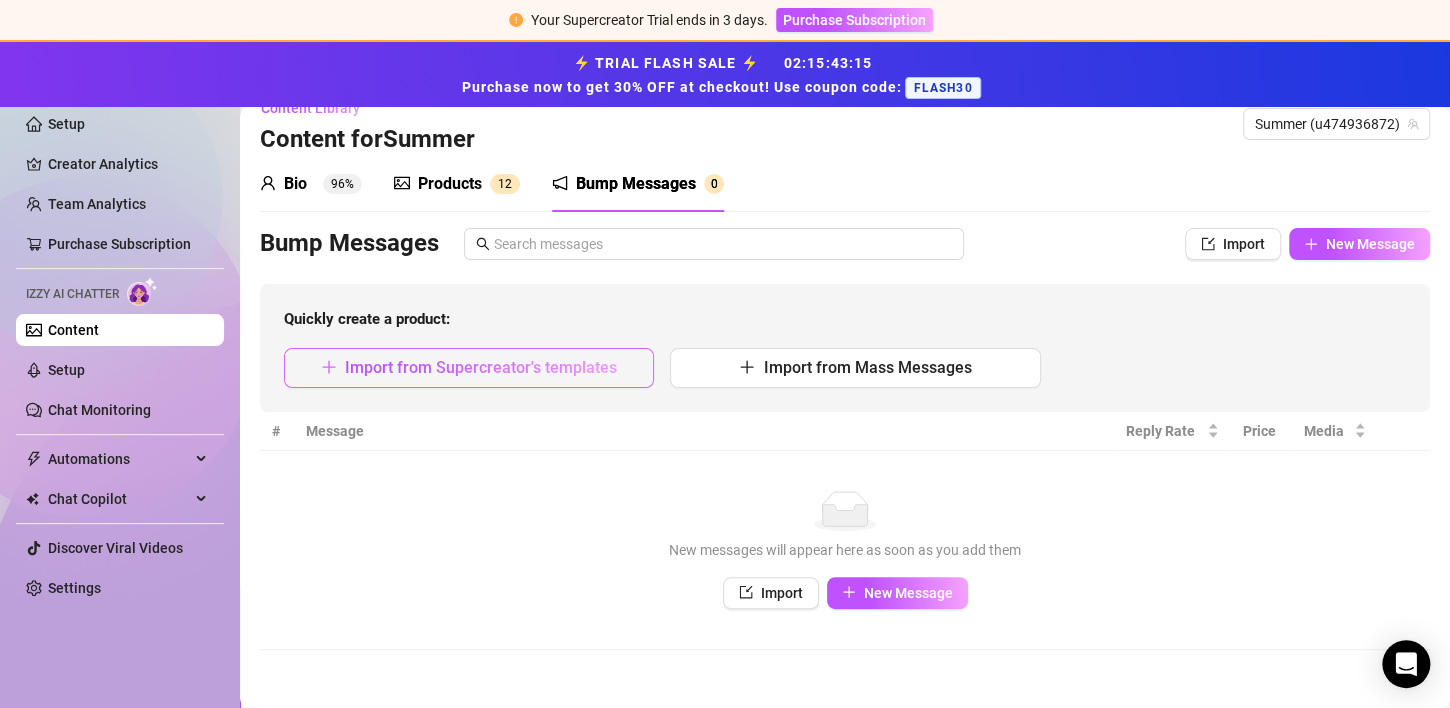 click on "Import from Supercreator's templates" at bounding box center [481, 367] 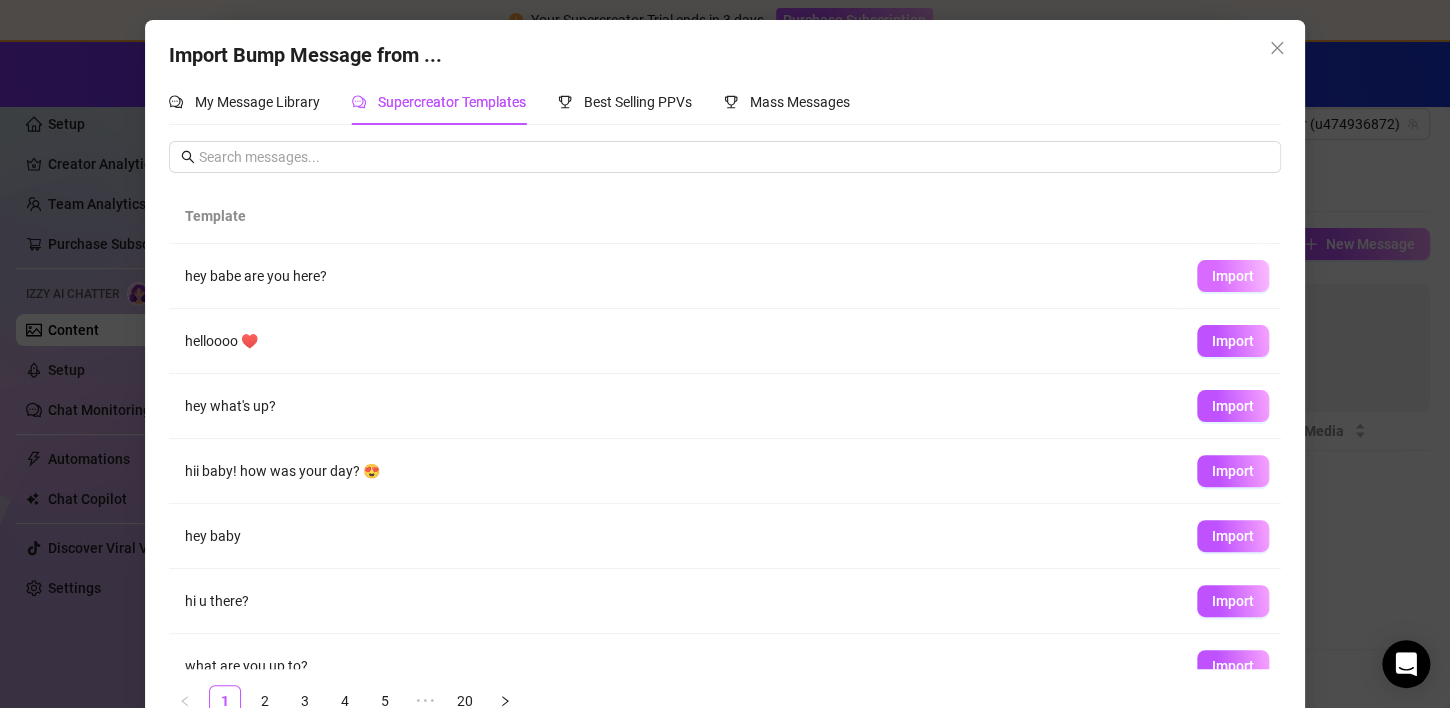 click on "Import" at bounding box center (1233, 276) 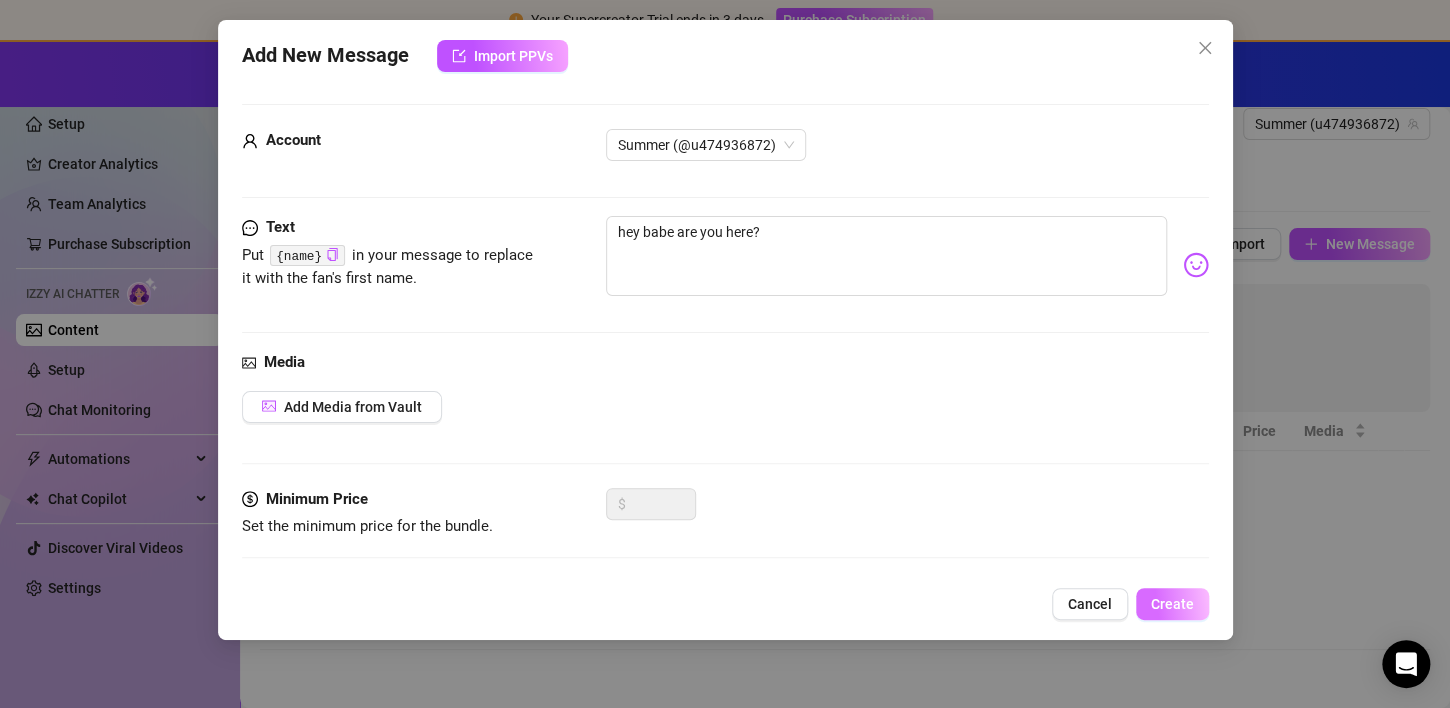 click on "Create" at bounding box center (1172, 604) 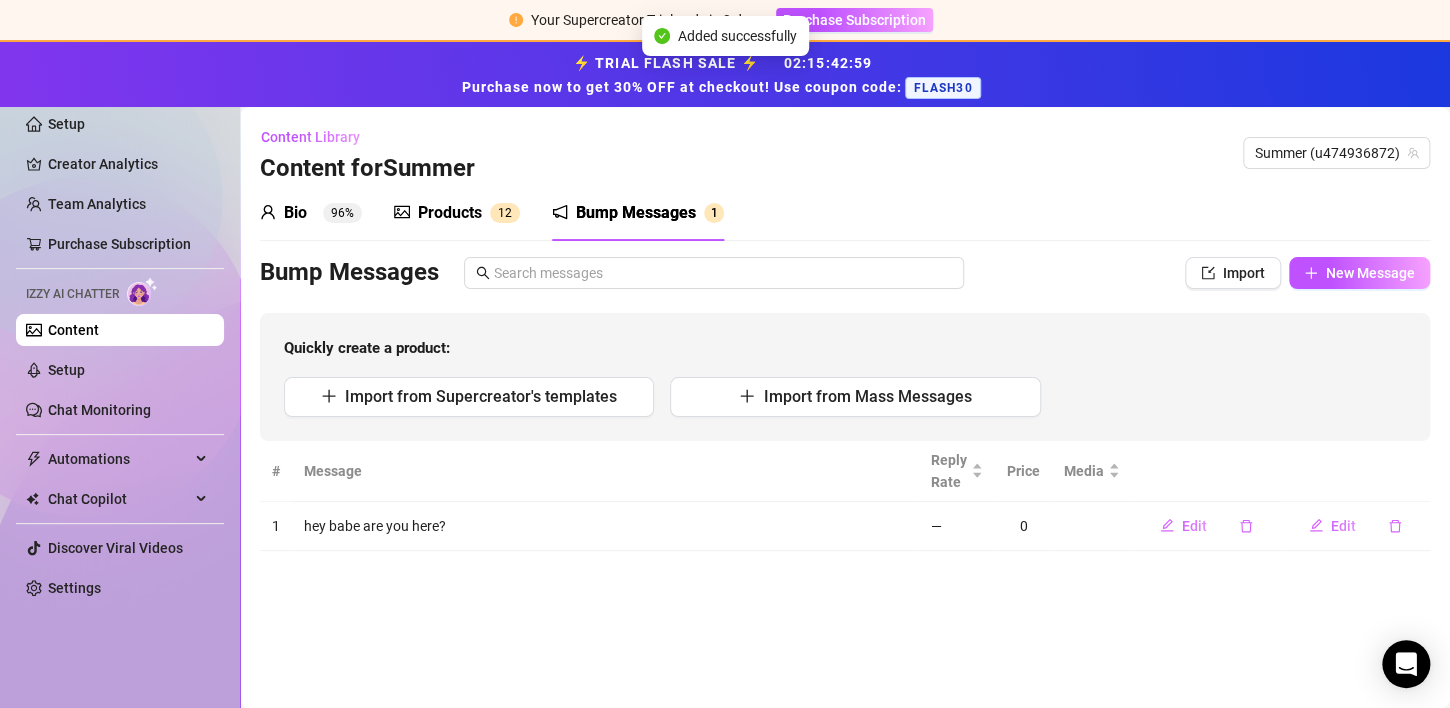 scroll, scrollTop: 0, scrollLeft: 0, axis: both 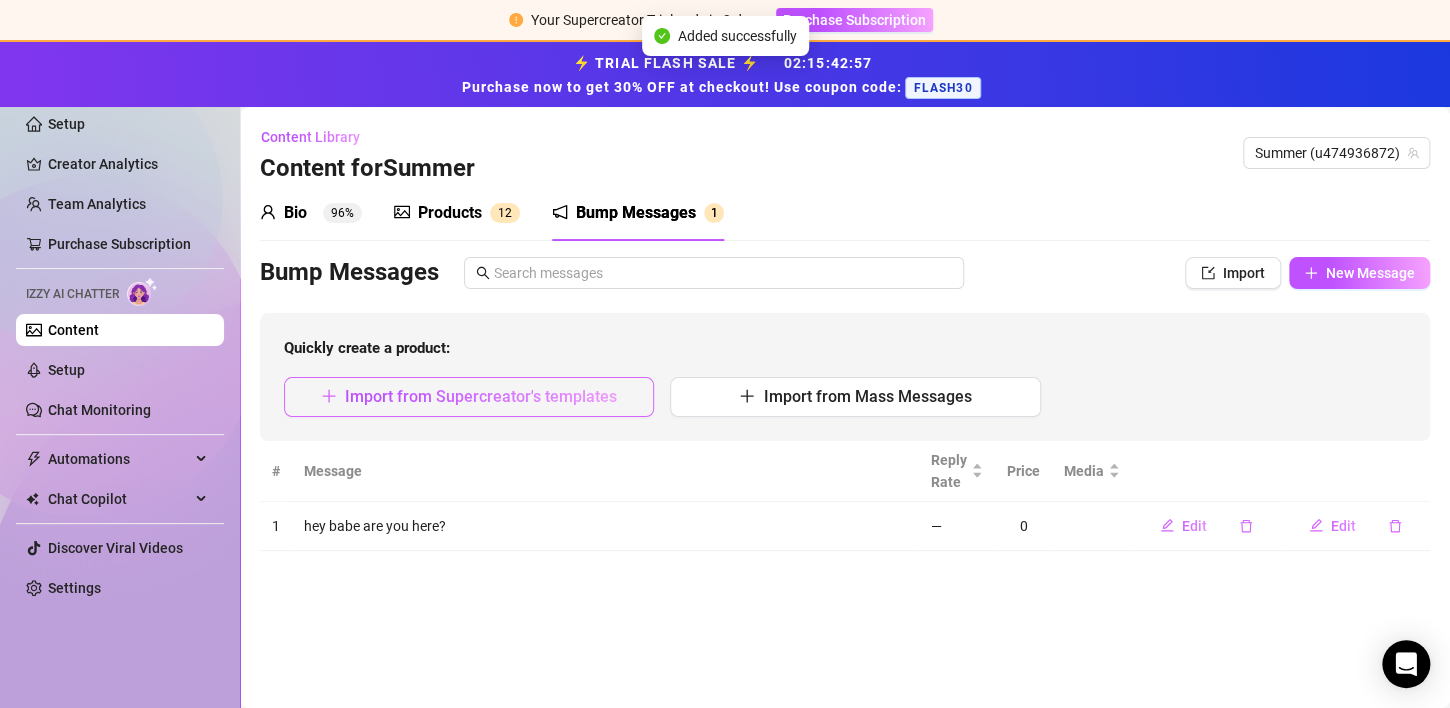 click on "Import from Supercreator's templates" at bounding box center [481, 396] 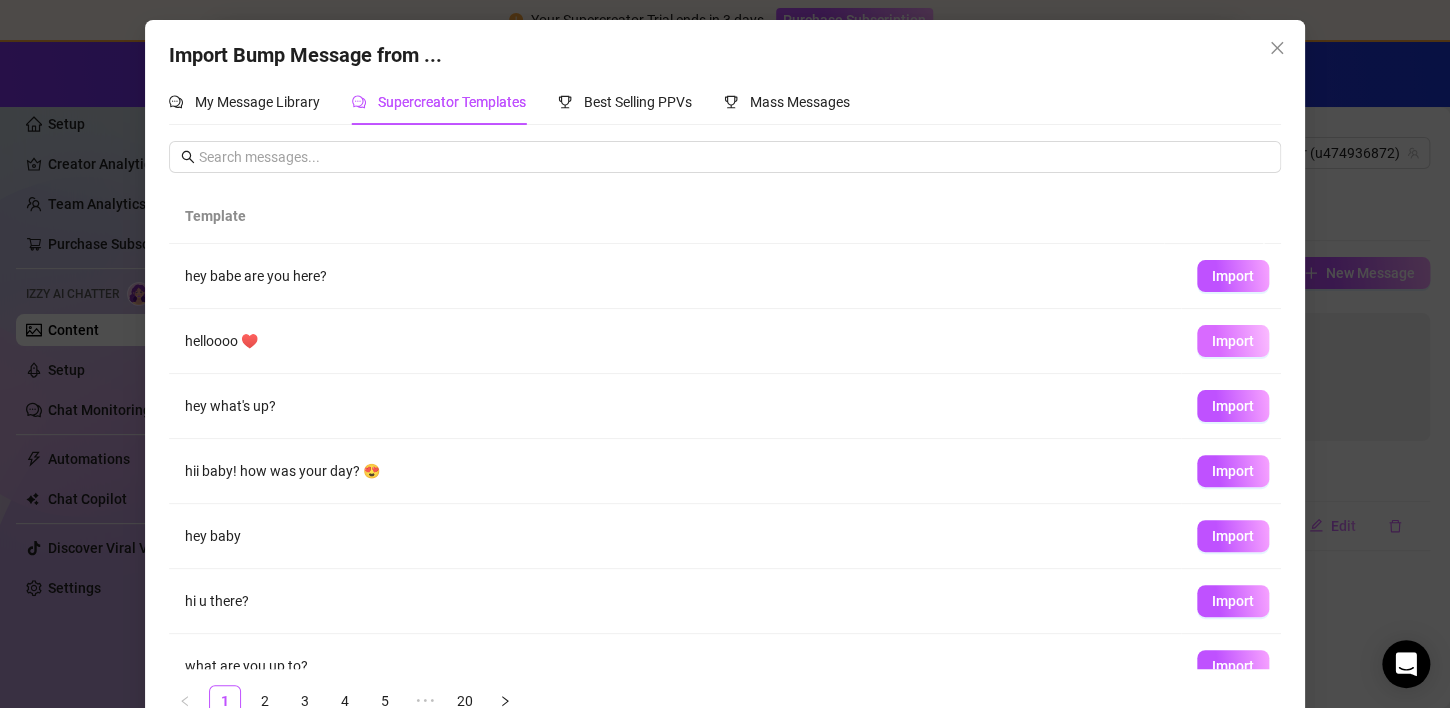 click on "Import" at bounding box center (1233, 341) 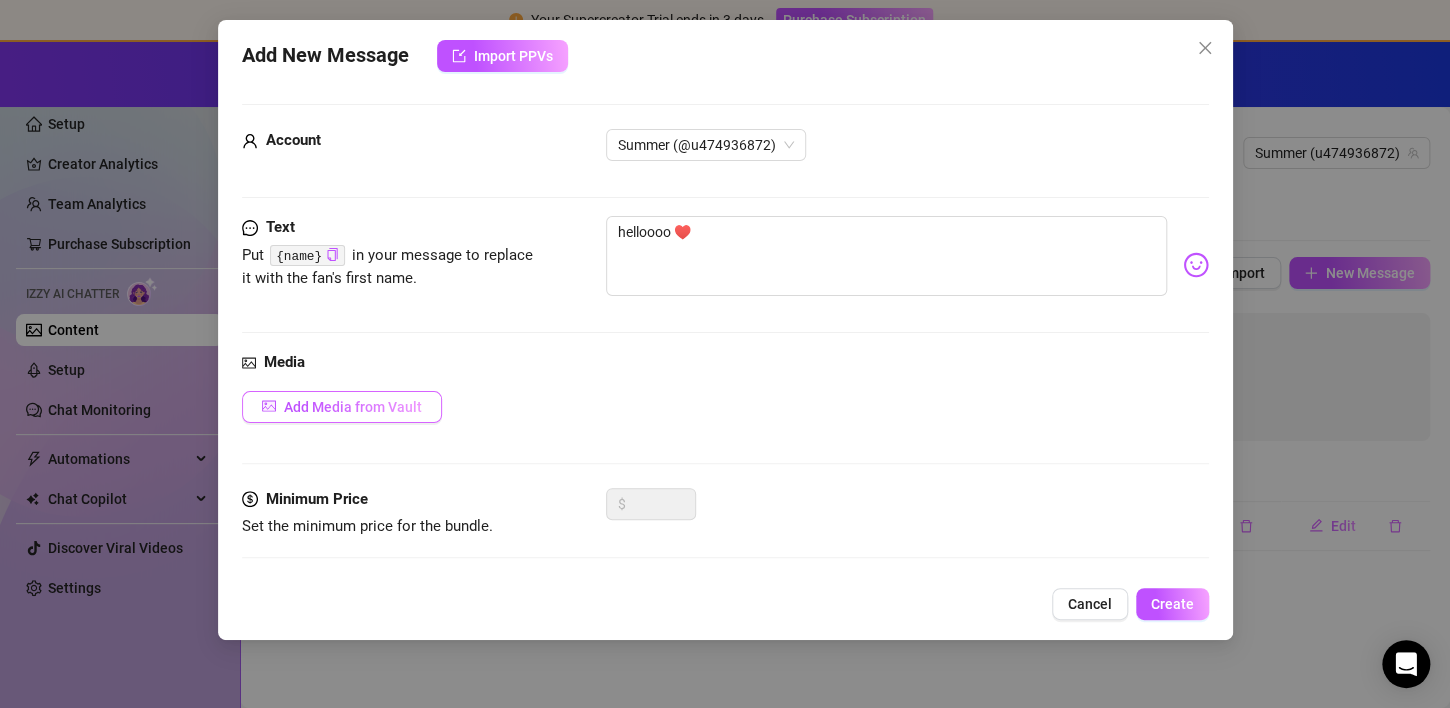 click on "Add Media from Vault" at bounding box center [353, 407] 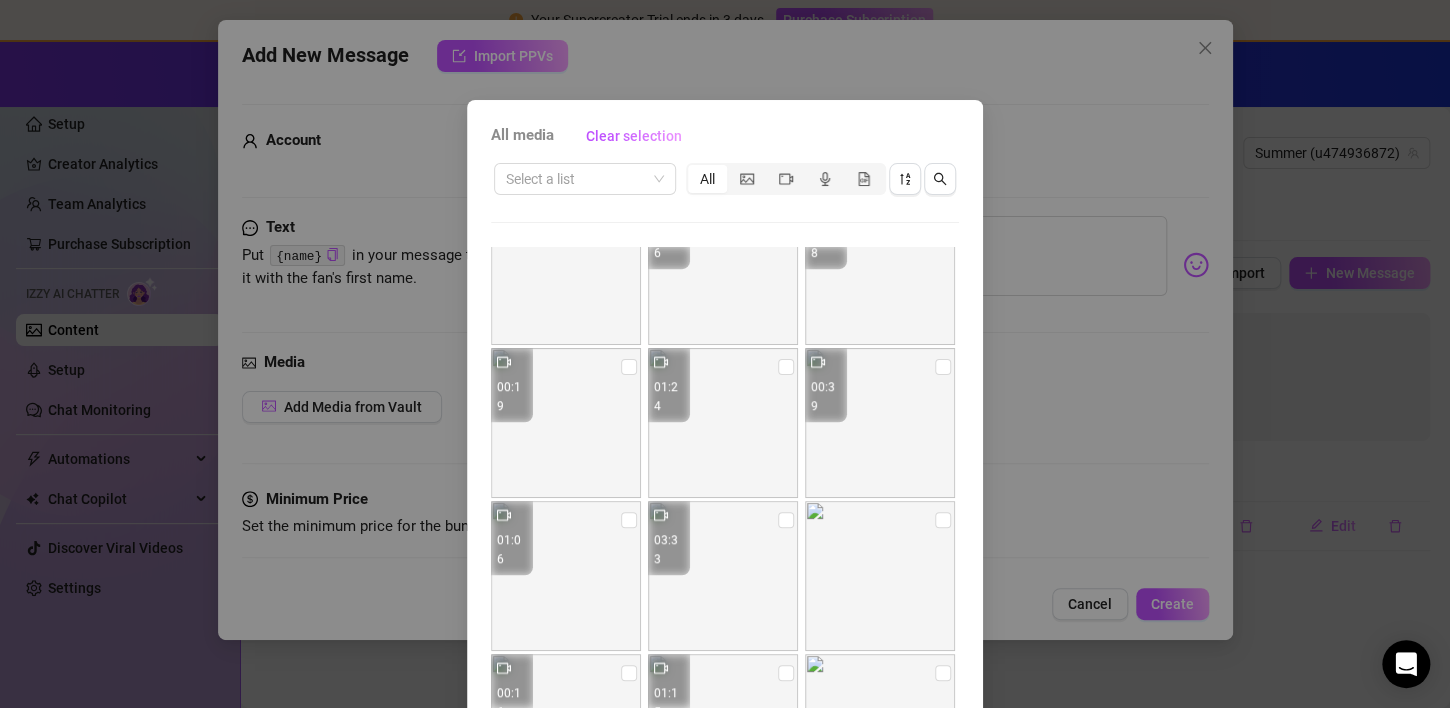 scroll, scrollTop: 676, scrollLeft: 0, axis: vertical 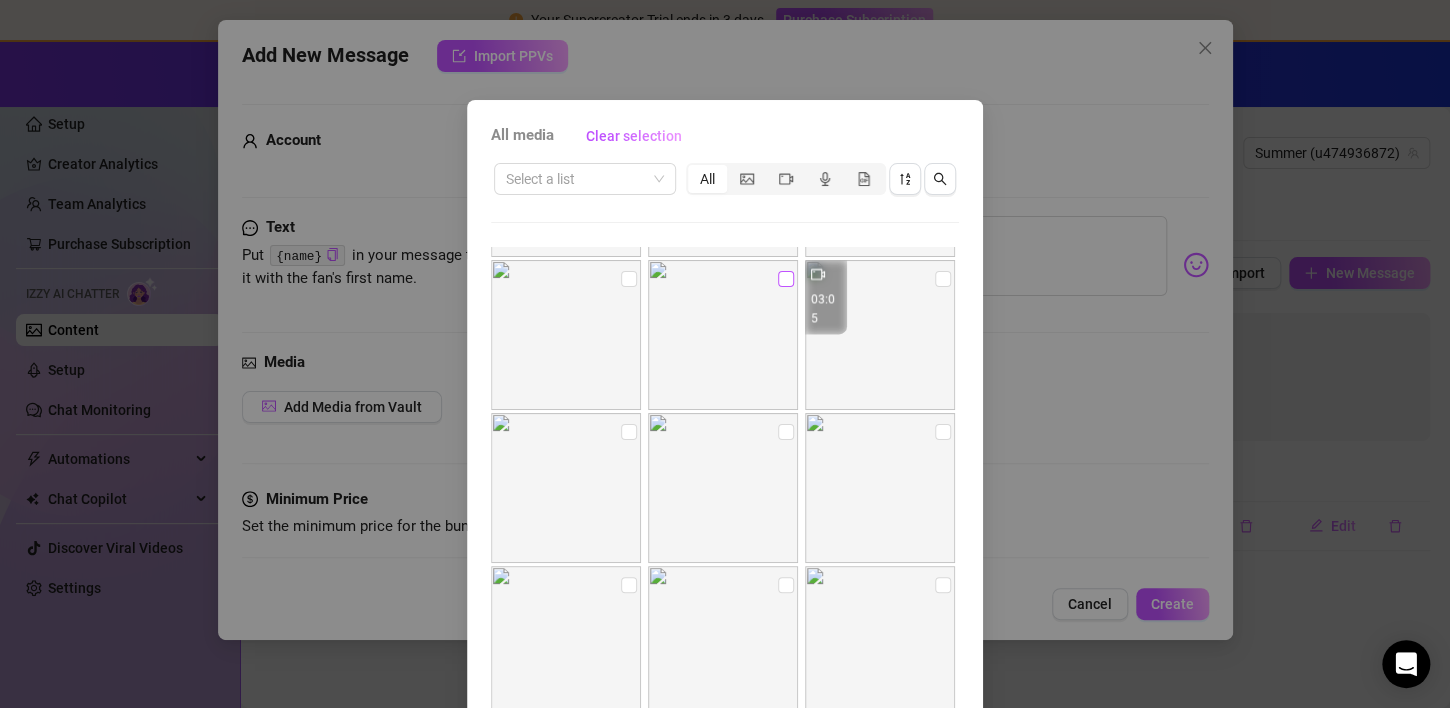 click at bounding box center (786, 279) 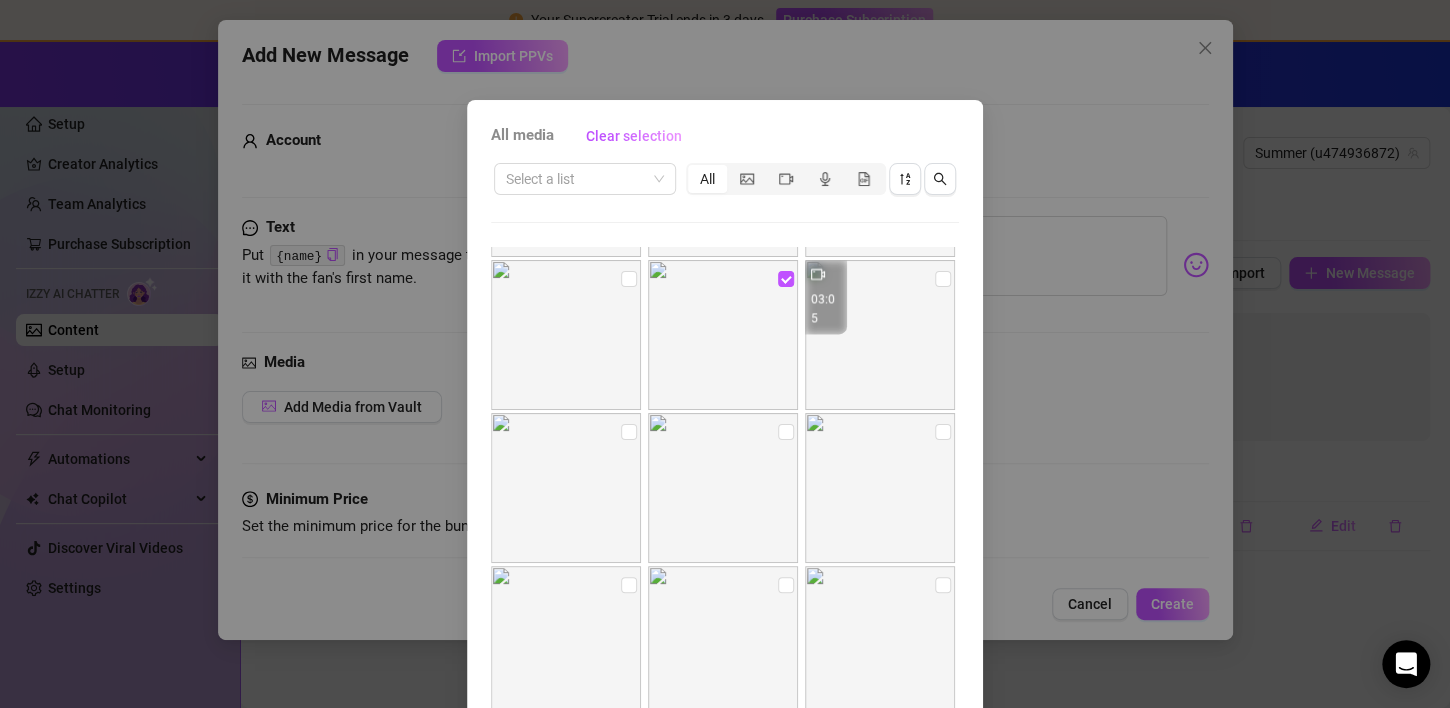 scroll, scrollTop: 127, scrollLeft: 0, axis: vertical 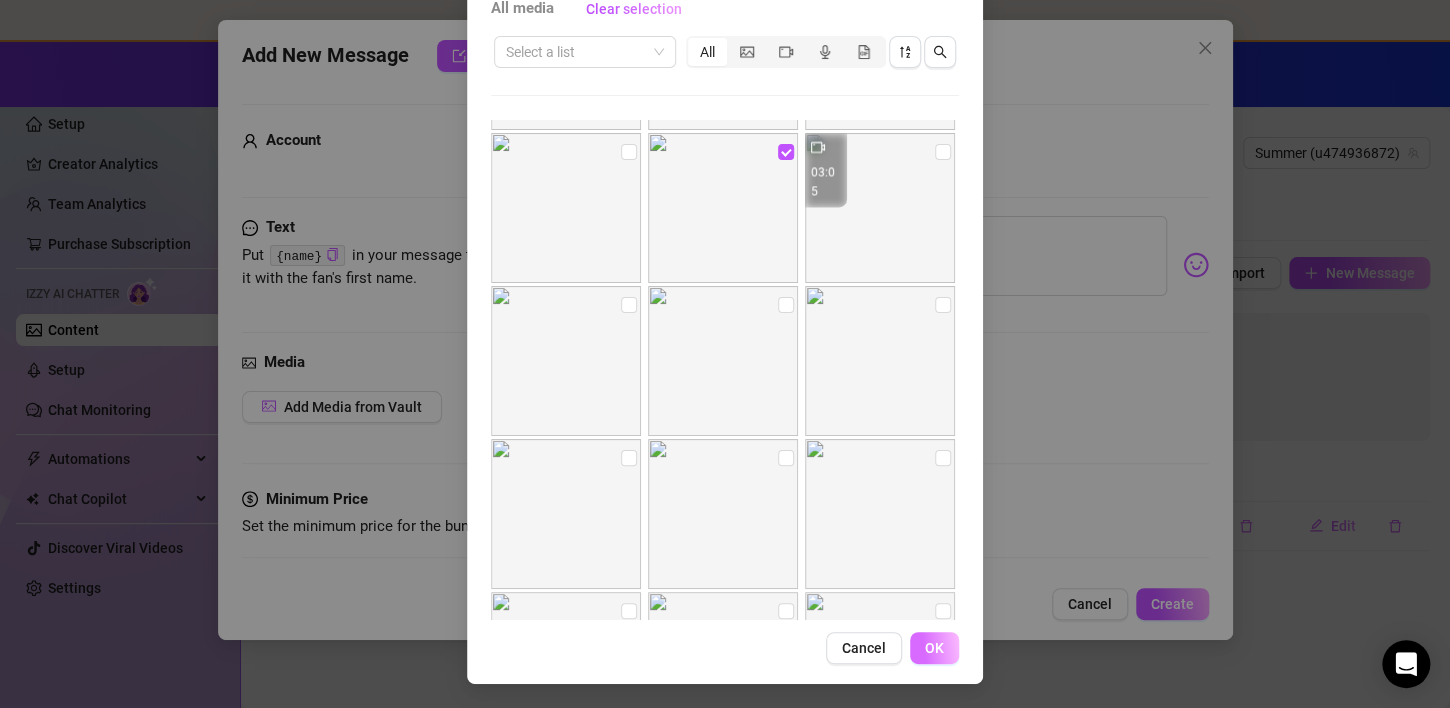 click on "OK" at bounding box center (934, 648) 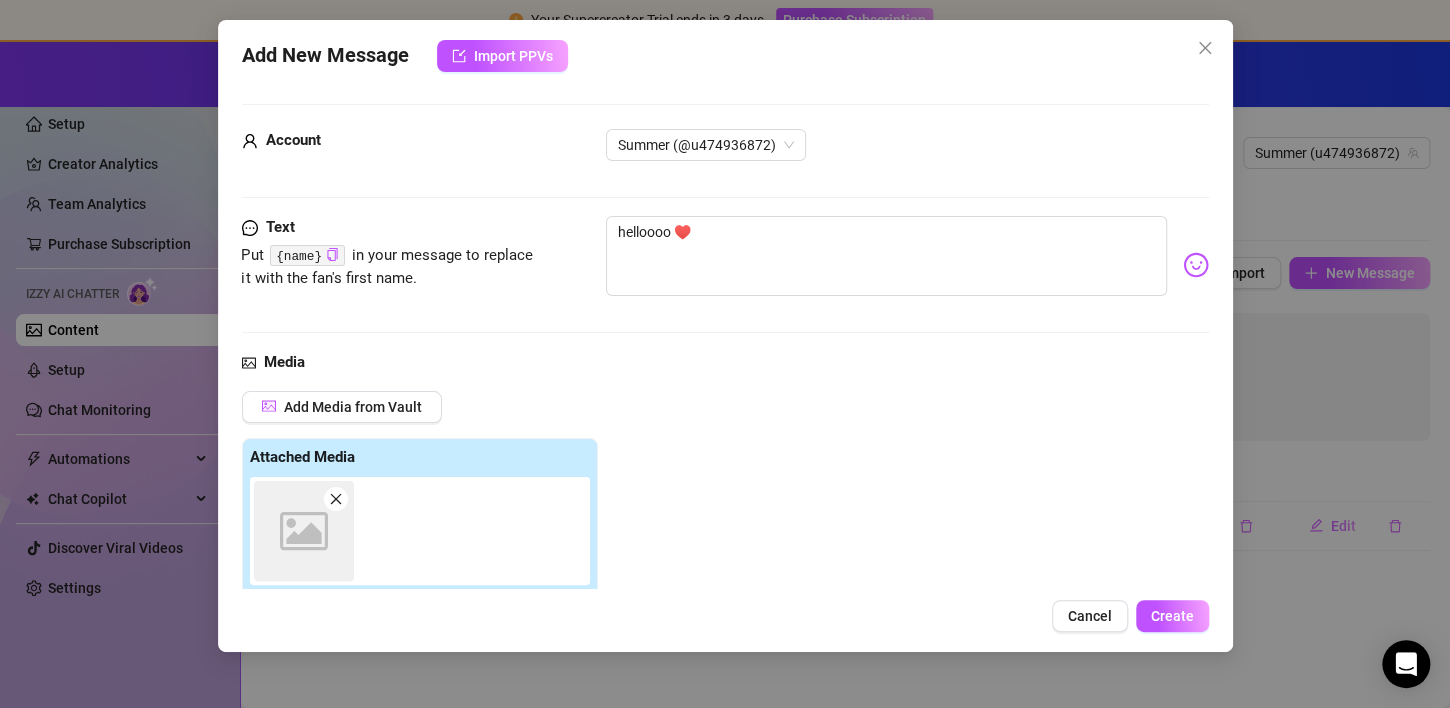 scroll, scrollTop: 20, scrollLeft: 0, axis: vertical 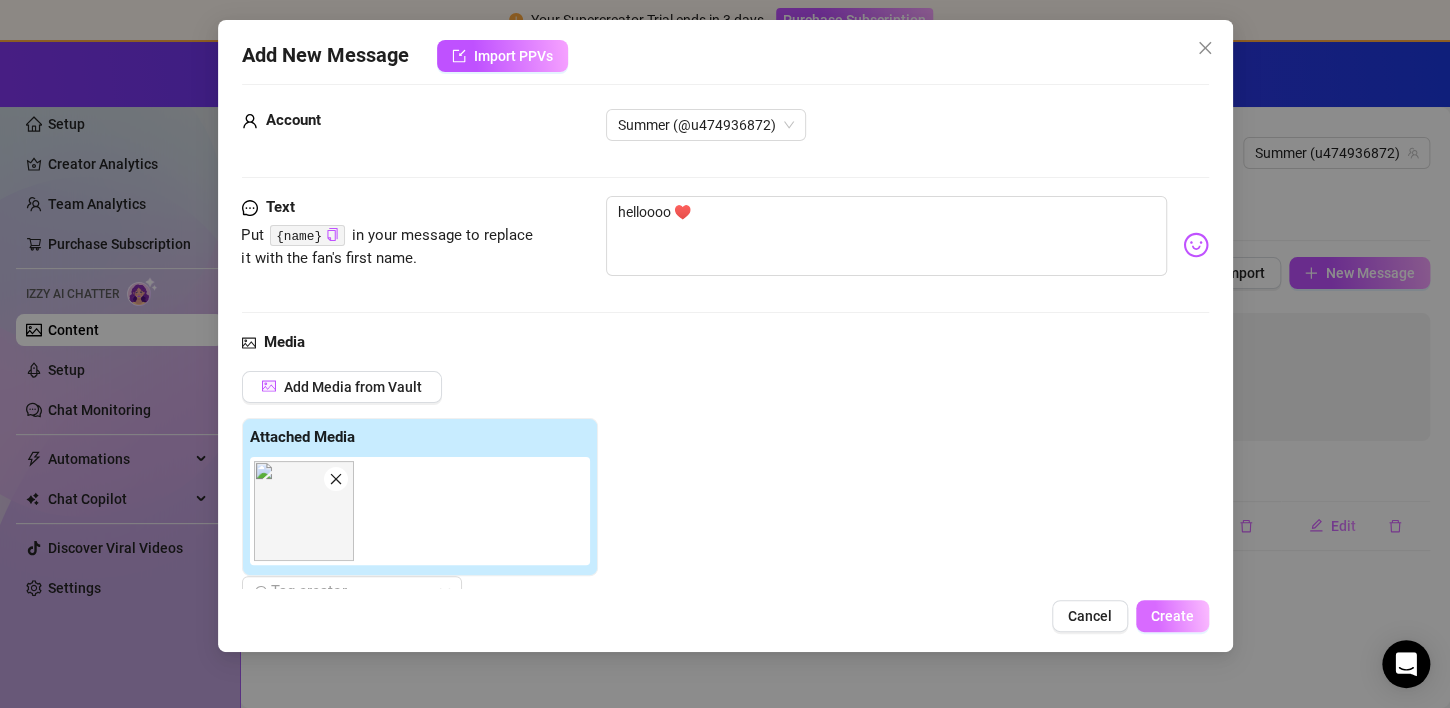 click on "Create" at bounding box center (1172, 616) 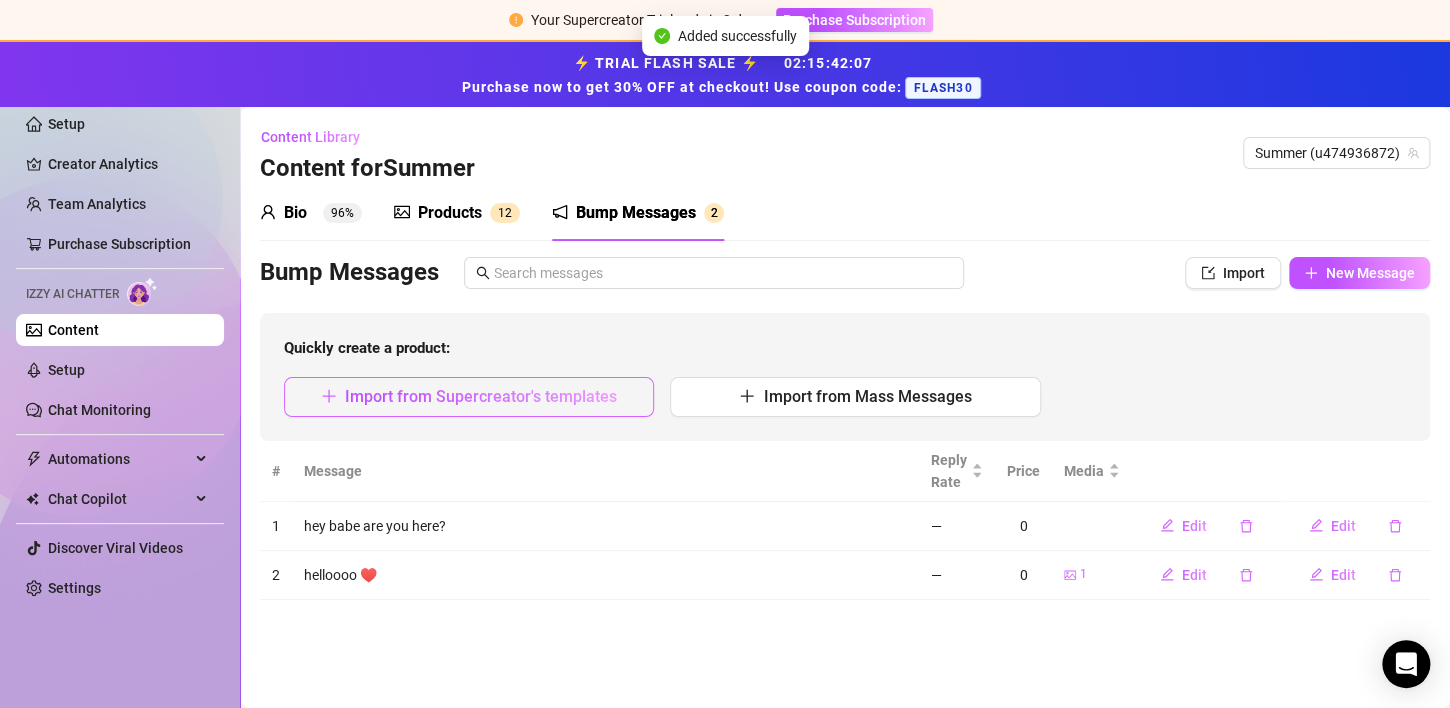 click on "Import from Supercreator's templates" at bounding box center [481, 396] 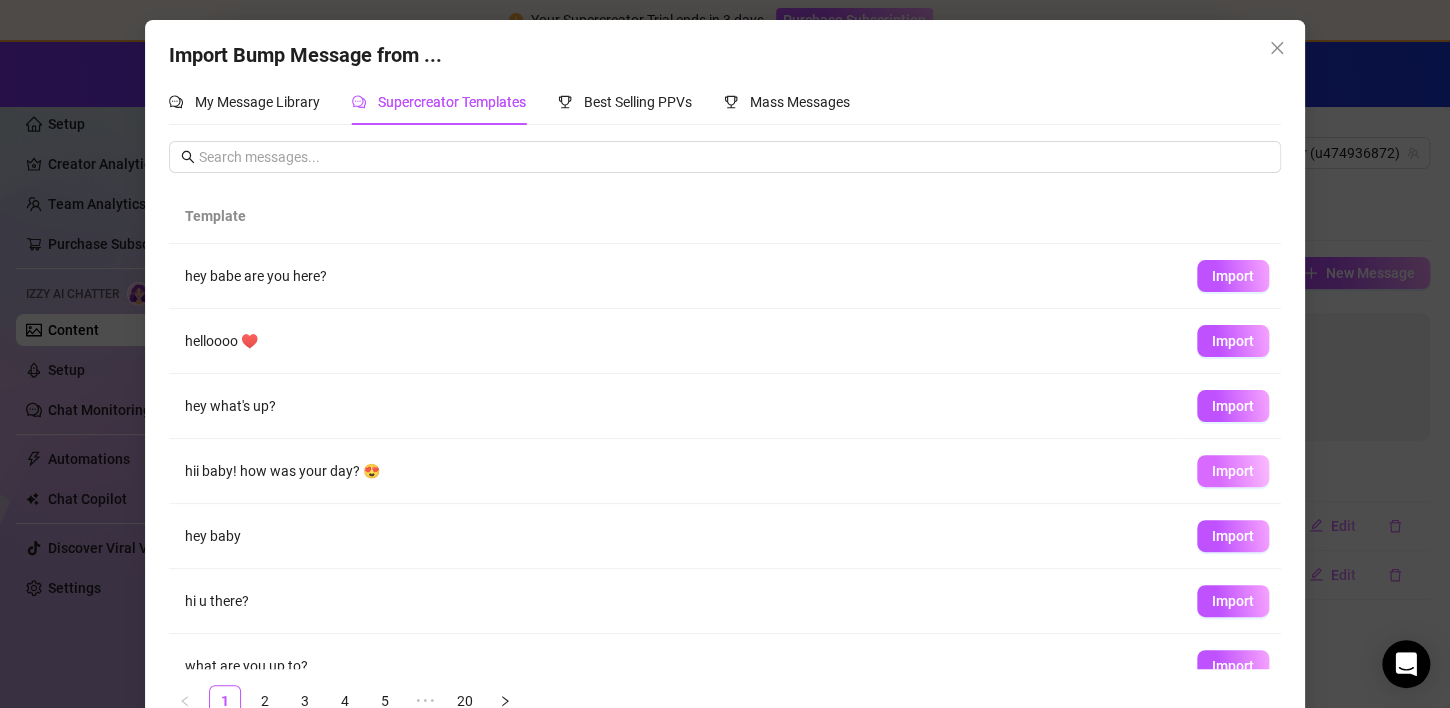 click on "Import" at bounding box center [1233, 471] 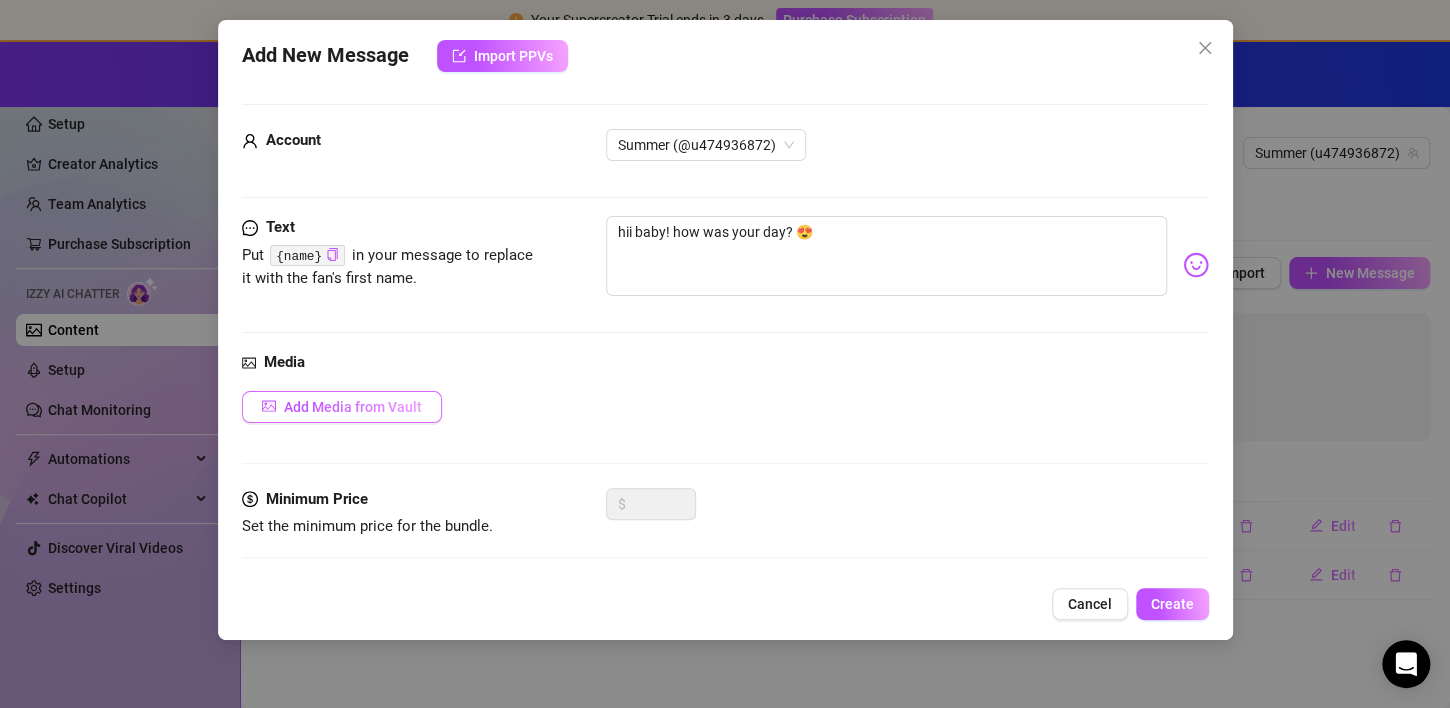 click on "Add Media from Vault" at bounding box center (353, 407) 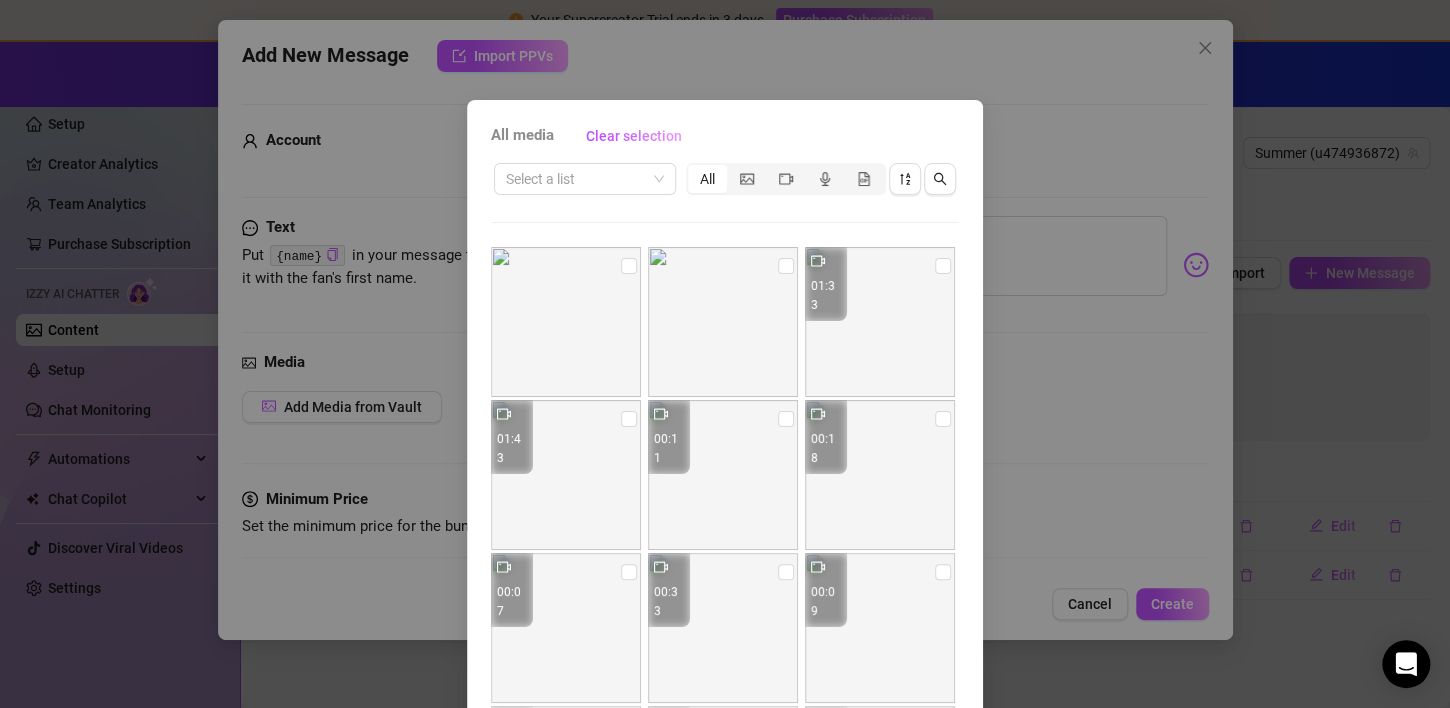 scroll, scrollTop: 3156, scrollLeft: 0, axis: vertical 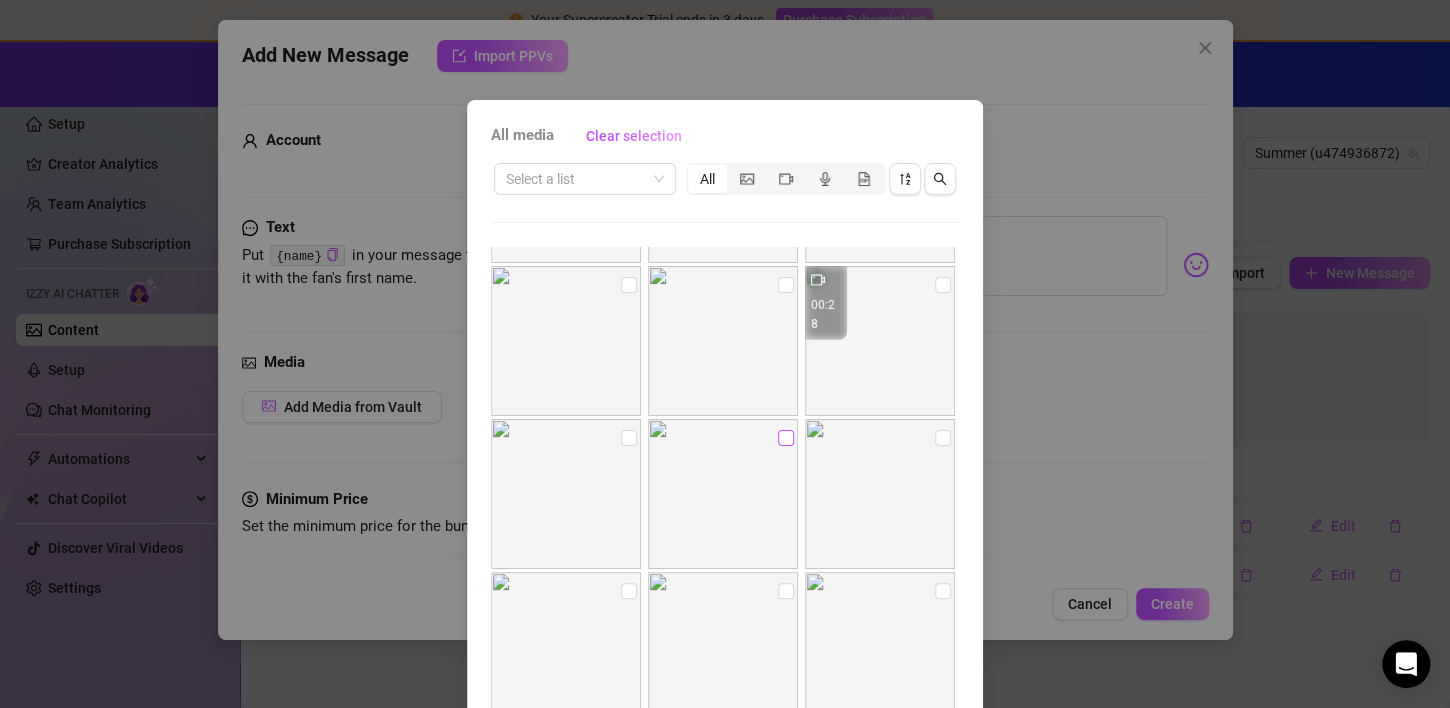 click at bounding box center (786, 438) 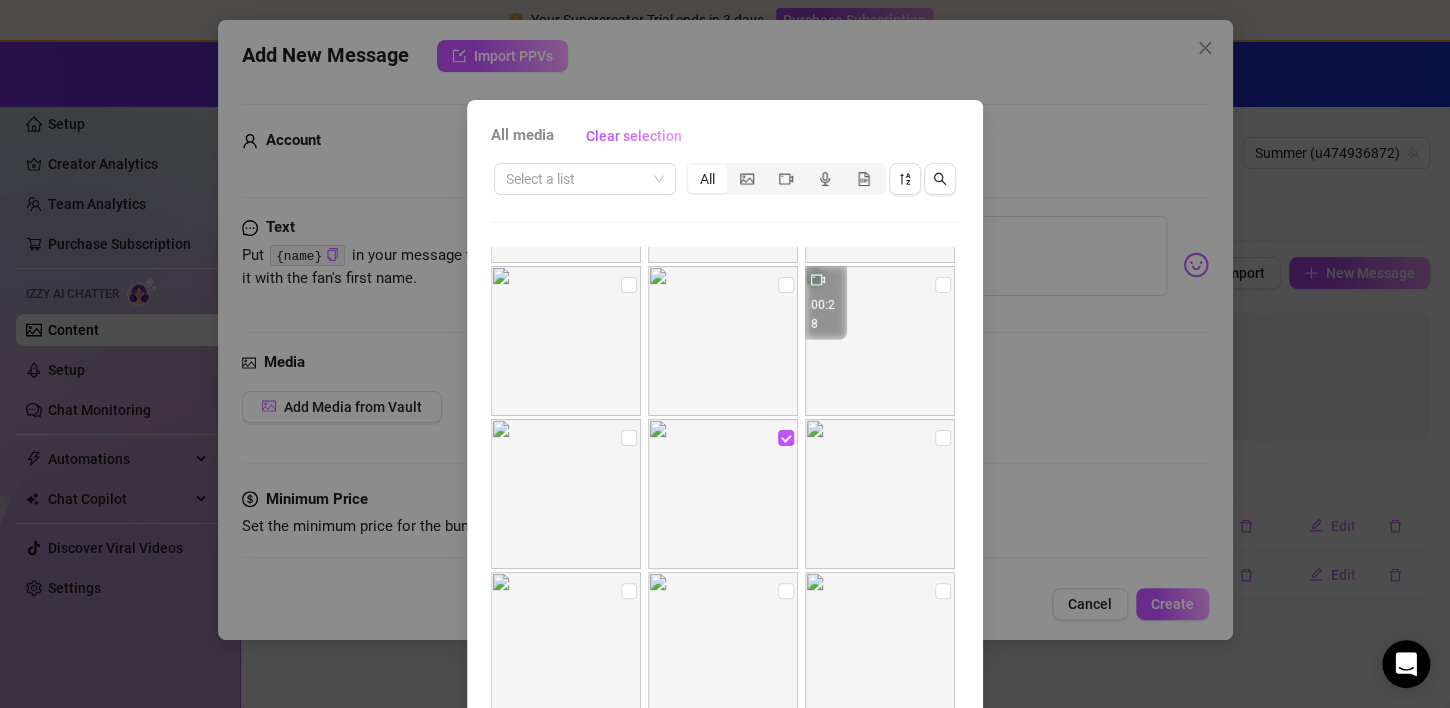 scroll, scrollTop: 127, scrollLeft: 0, axis: vertical 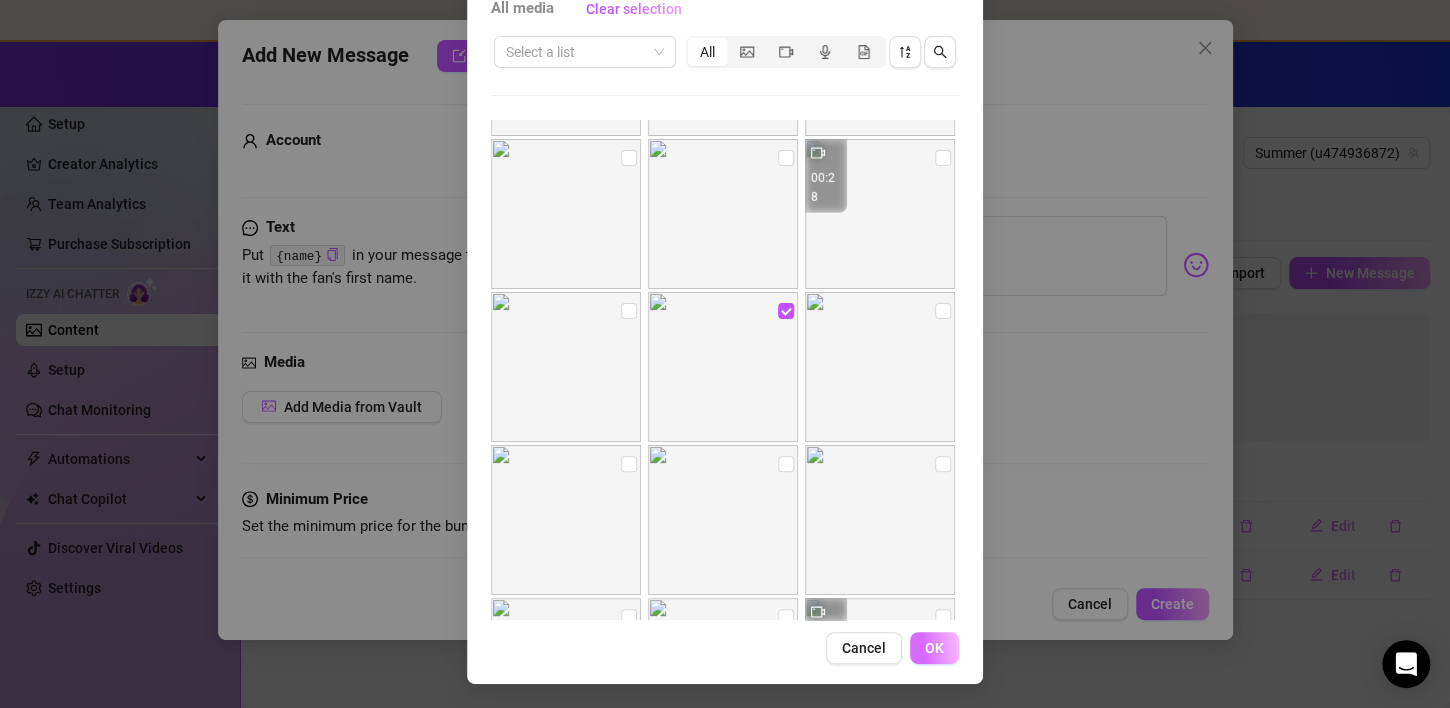 click on "OK" at bounding box center (934, 648) 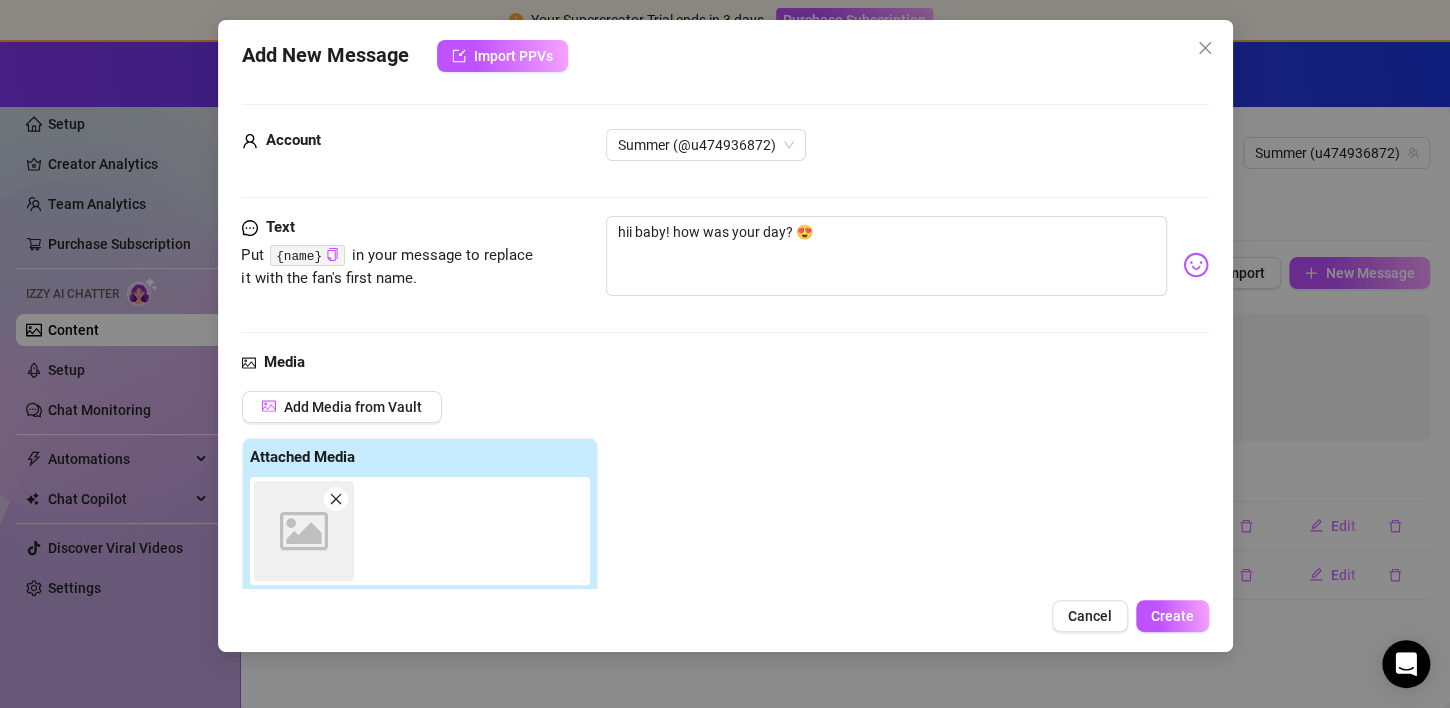 scroll, scrollTop: 20, scrollLeft: 0, axis: vertical 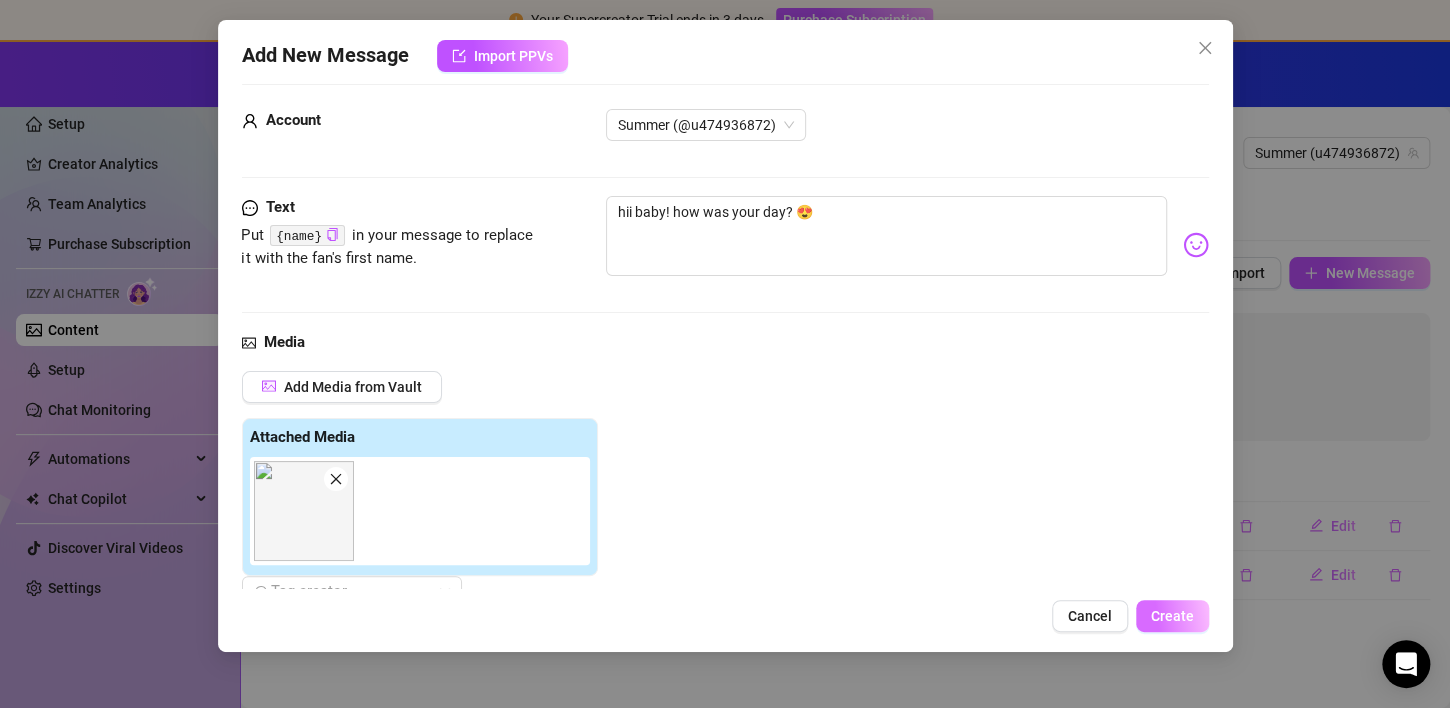 click on "Create" at bounding box center (1172, 616) 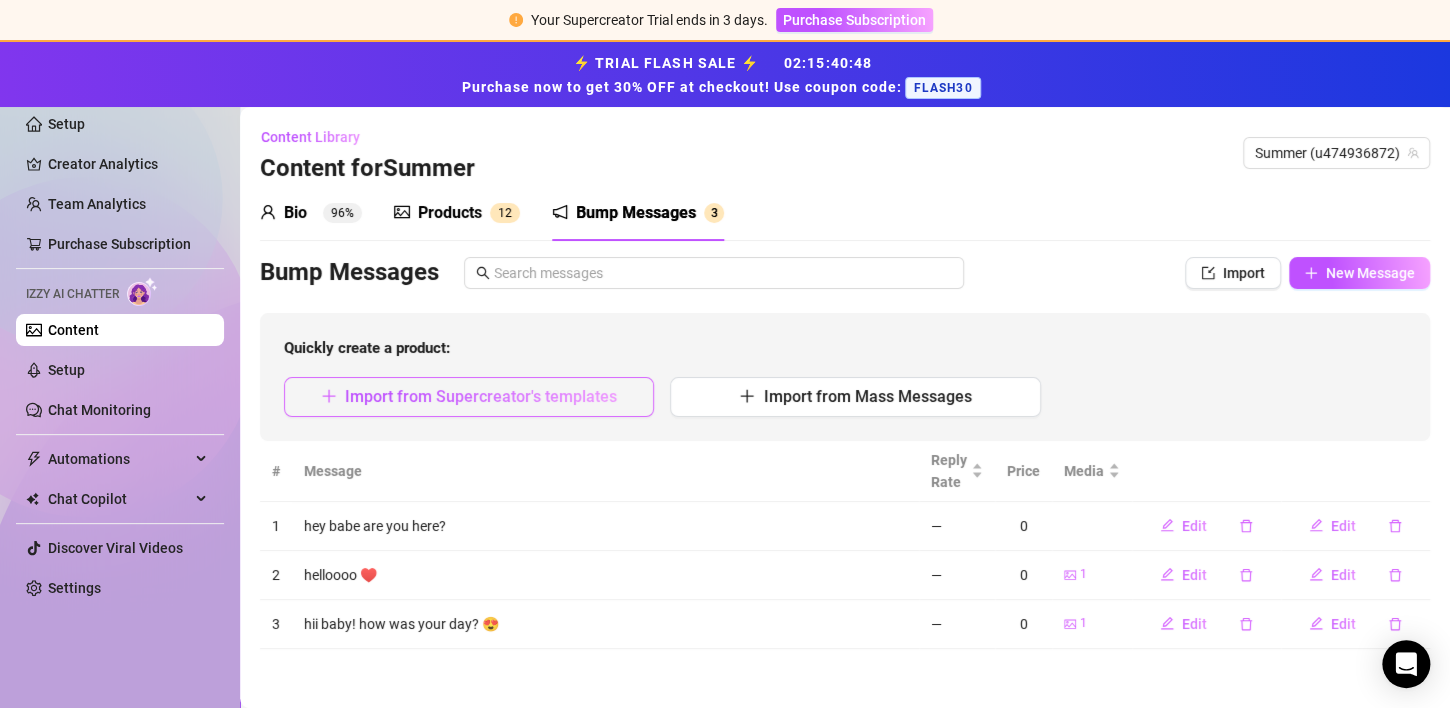 click on "Import from Supercreator's templates" at bounding box center (481, 396) 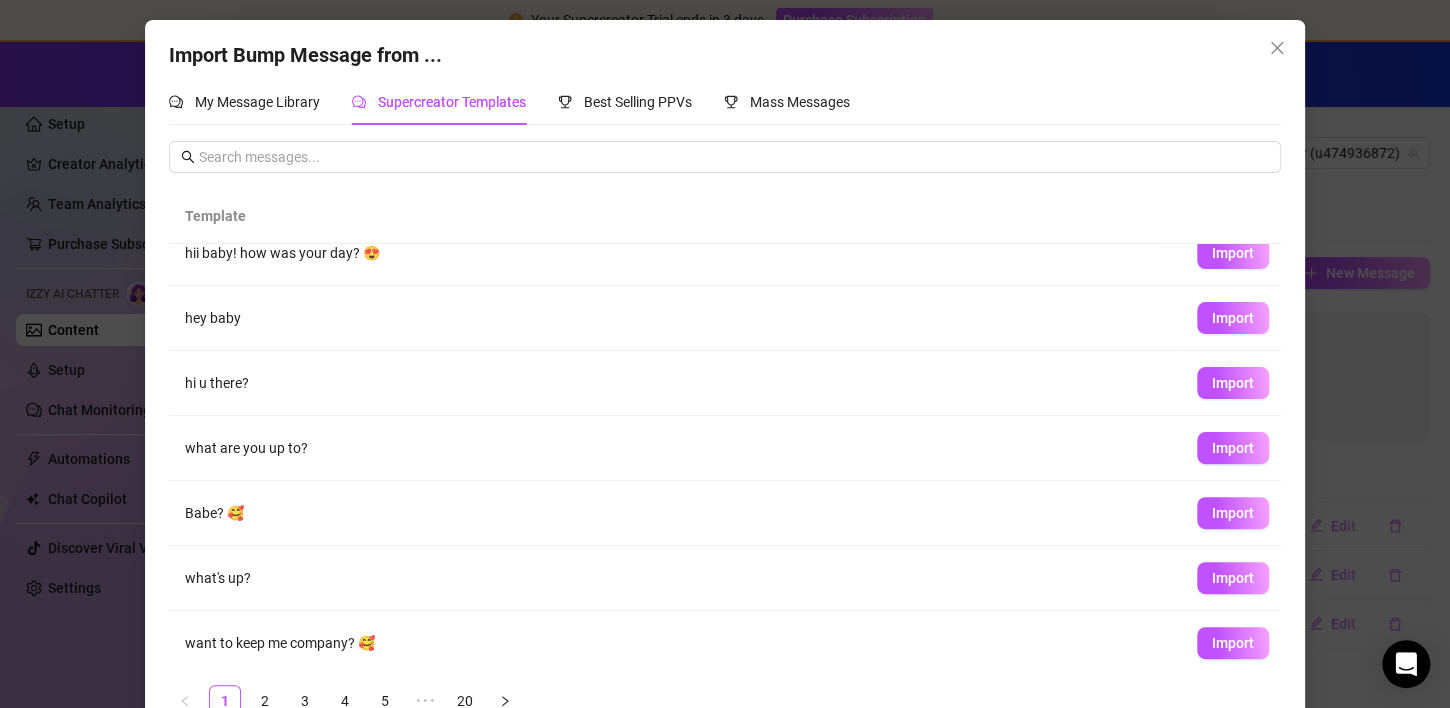 scroll, scrollTop: 223, scrollLeft: 0, axis: vertical 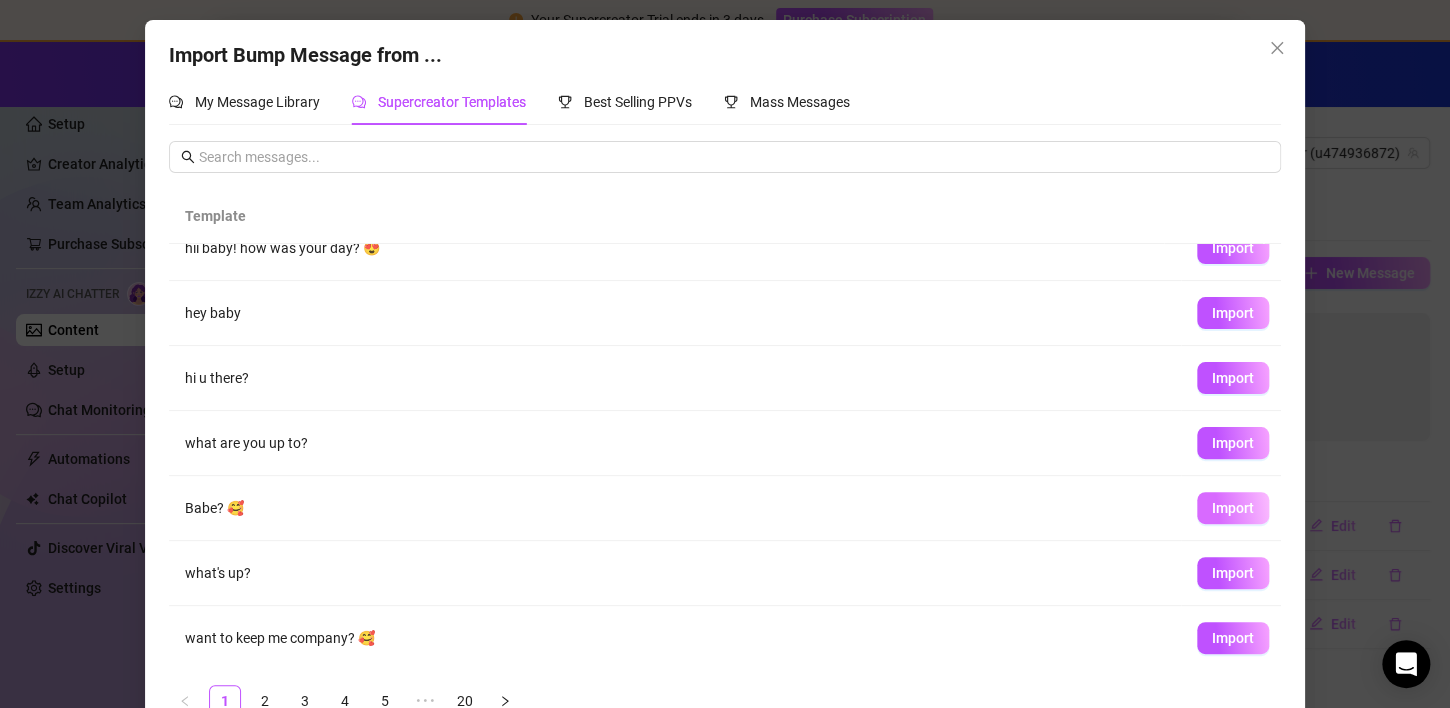 click on "Import" at bounding box center (1233, 508) 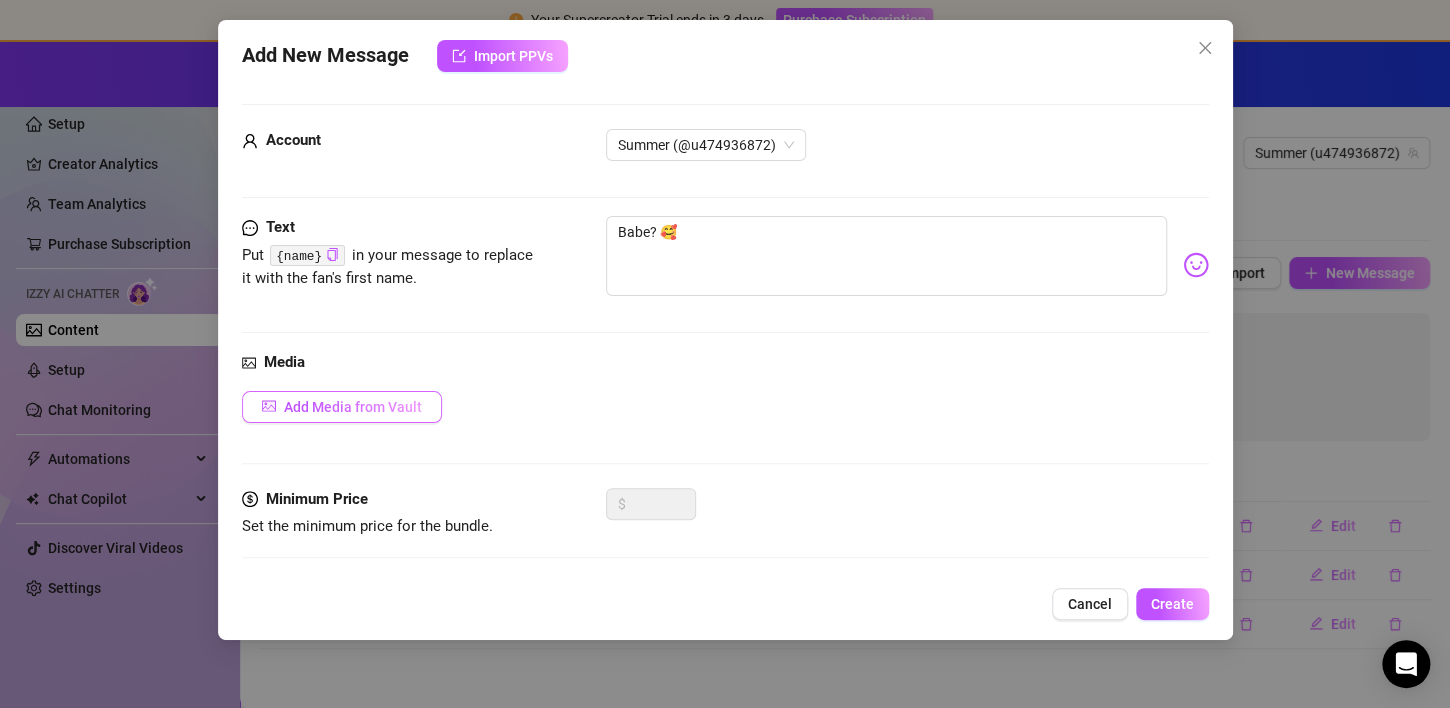 click on "Add Media from Vault" at bounding box center (353, 407) 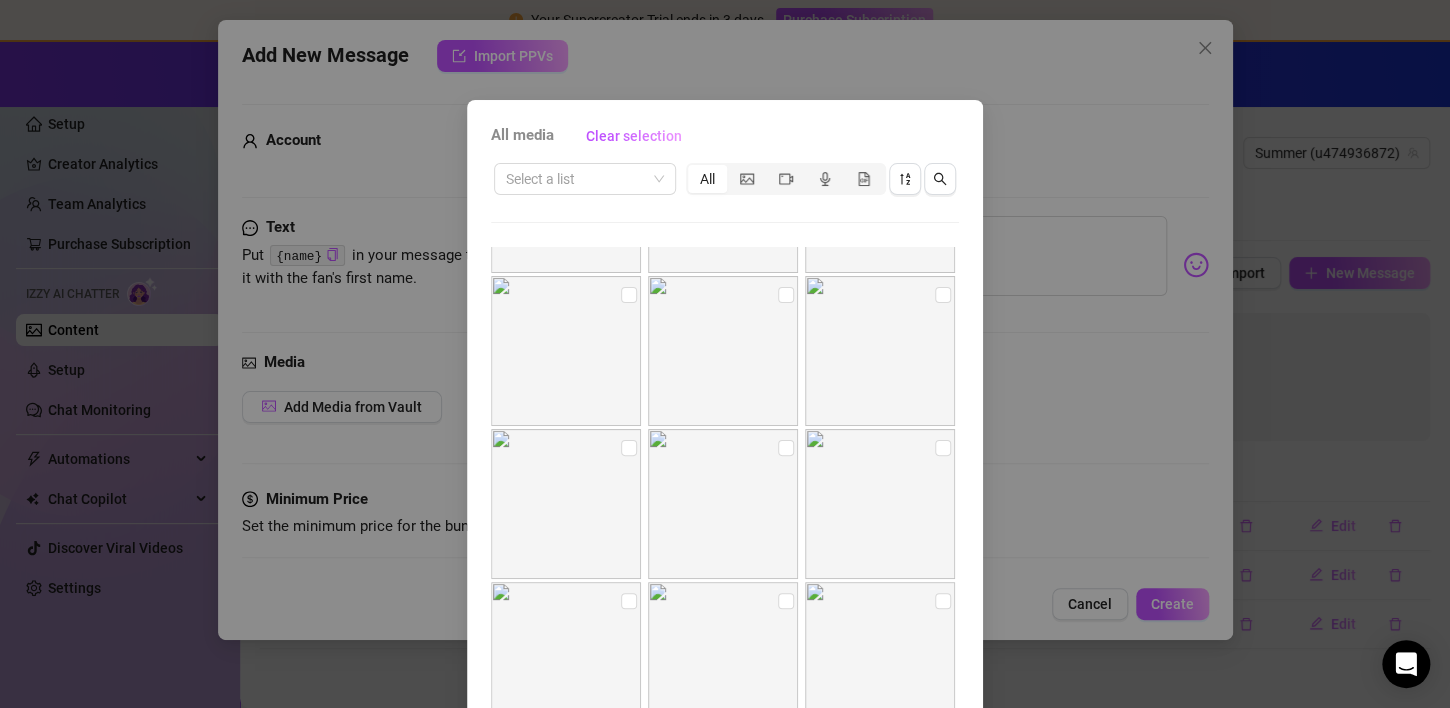 scroll, scrollTop: 1876, scrollLeft: 0, axis: vertical 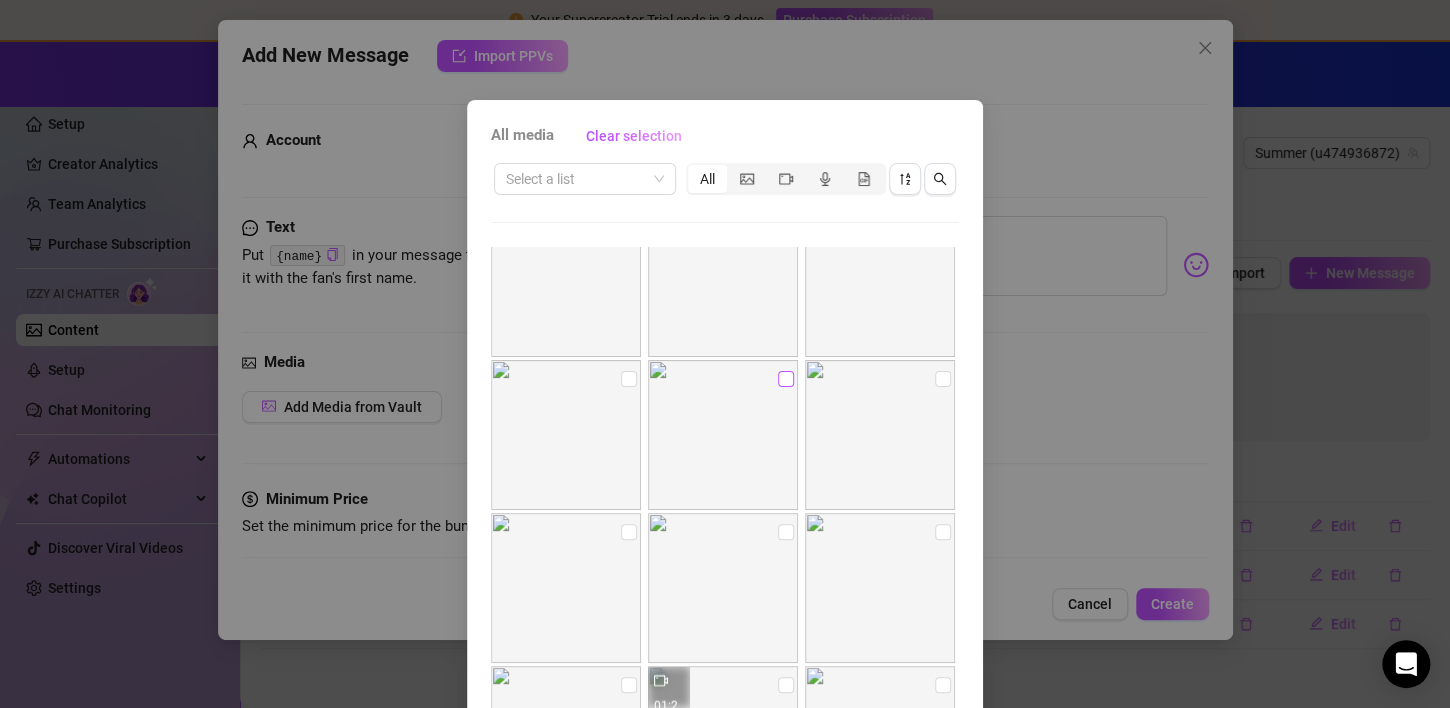 click at bounding box center (786, 379) 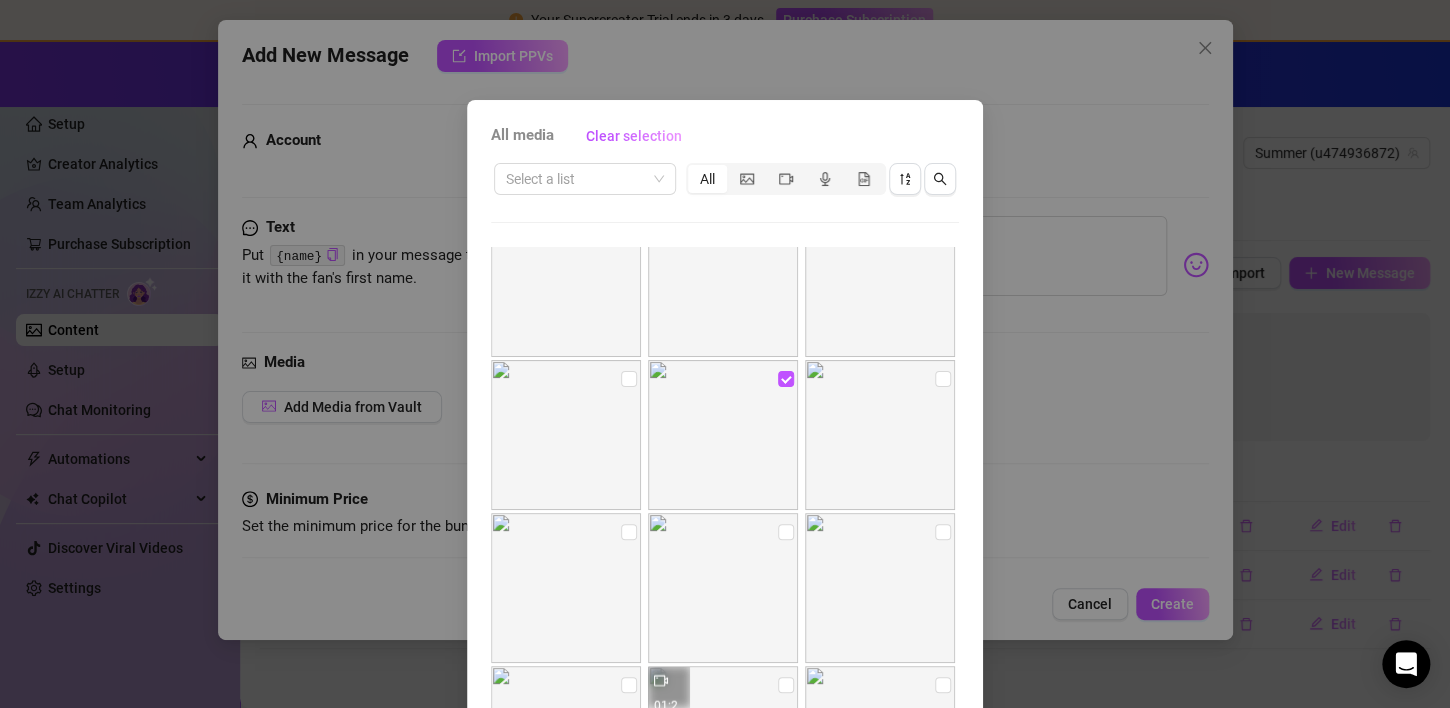 scroll, scrollTop: 127, scrollLeft: 0, axis: vertical 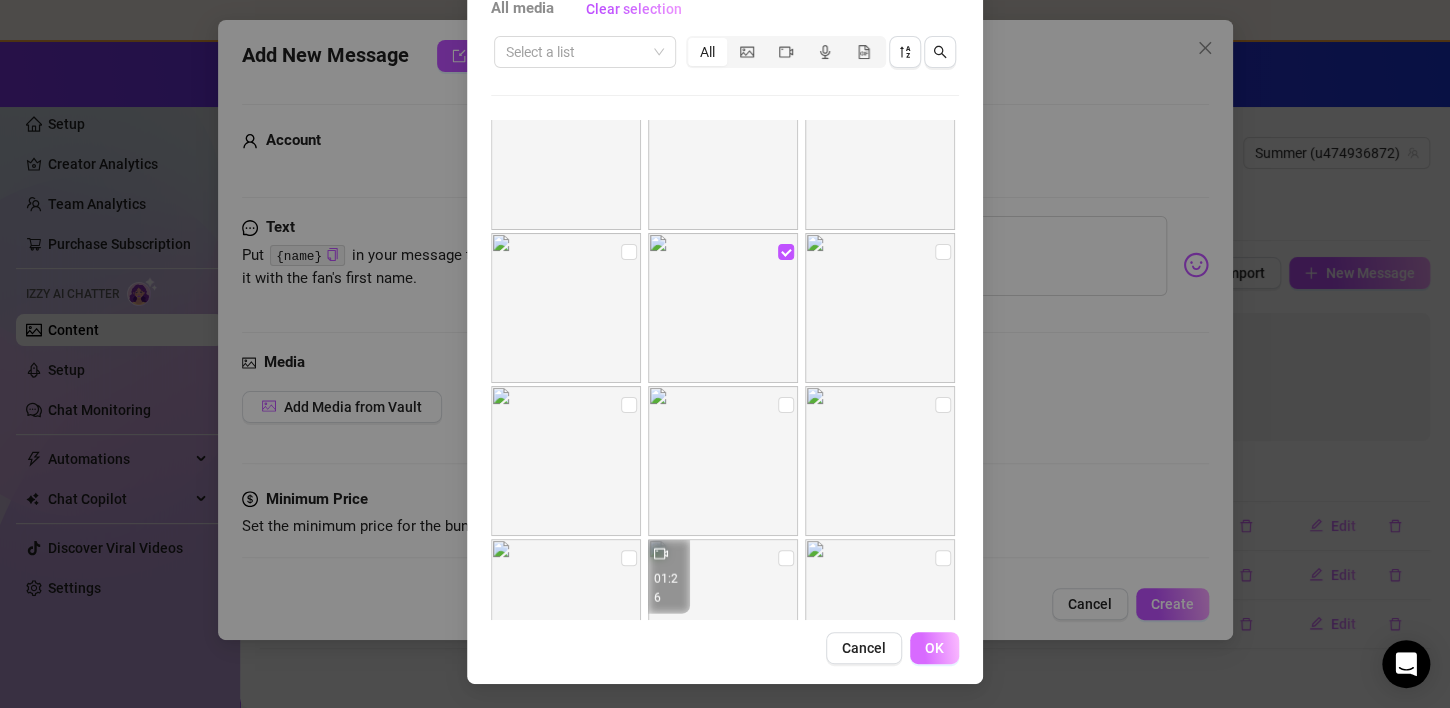 click on "OK" at bounding box center (934, 648) 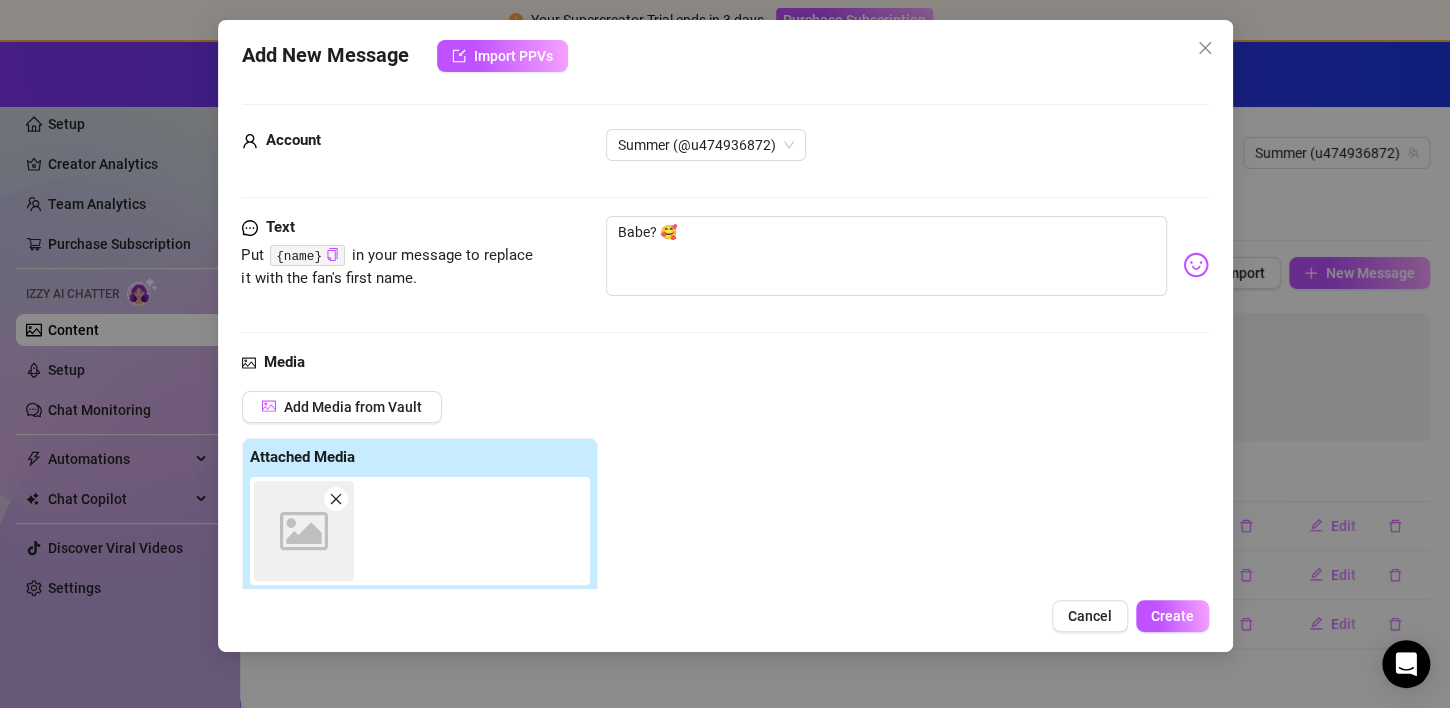 scroll, scrollTop: 20, scrollLeft: 0, axis: vertical 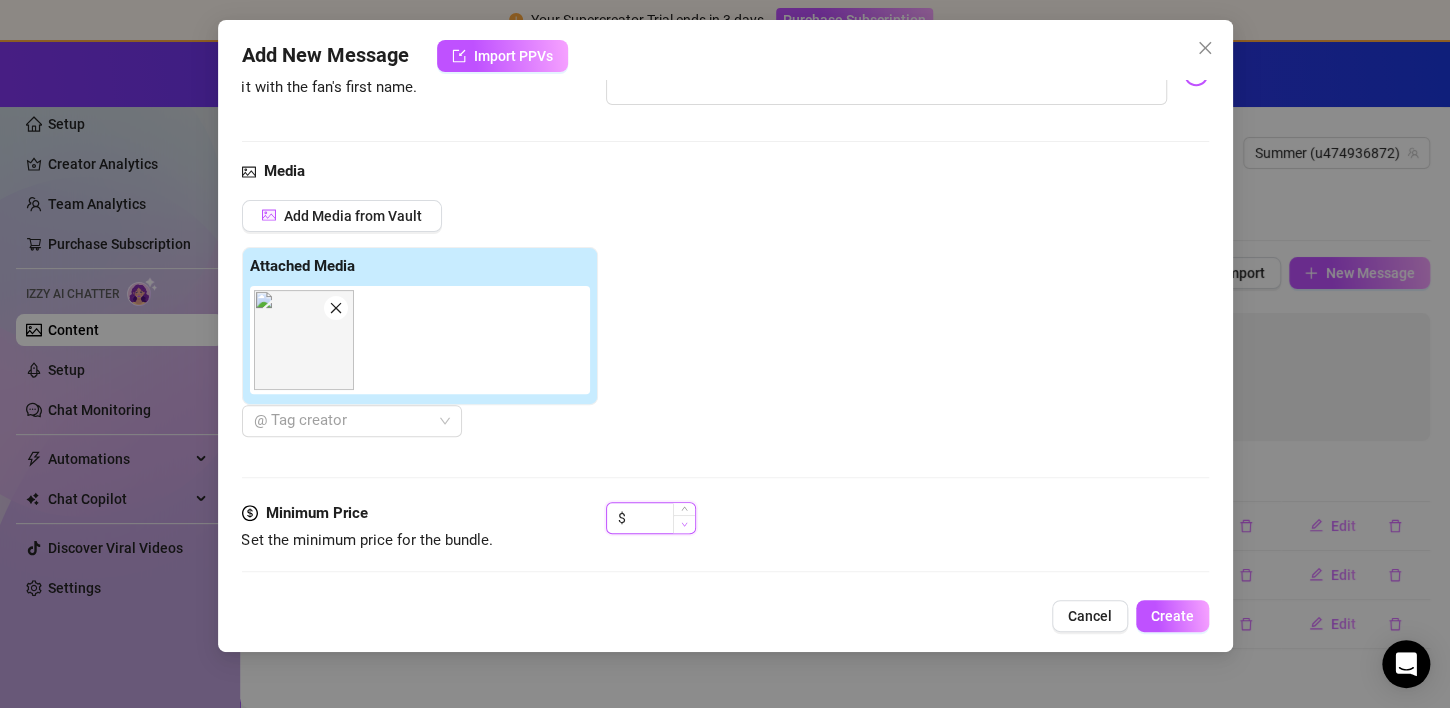 type on "0" 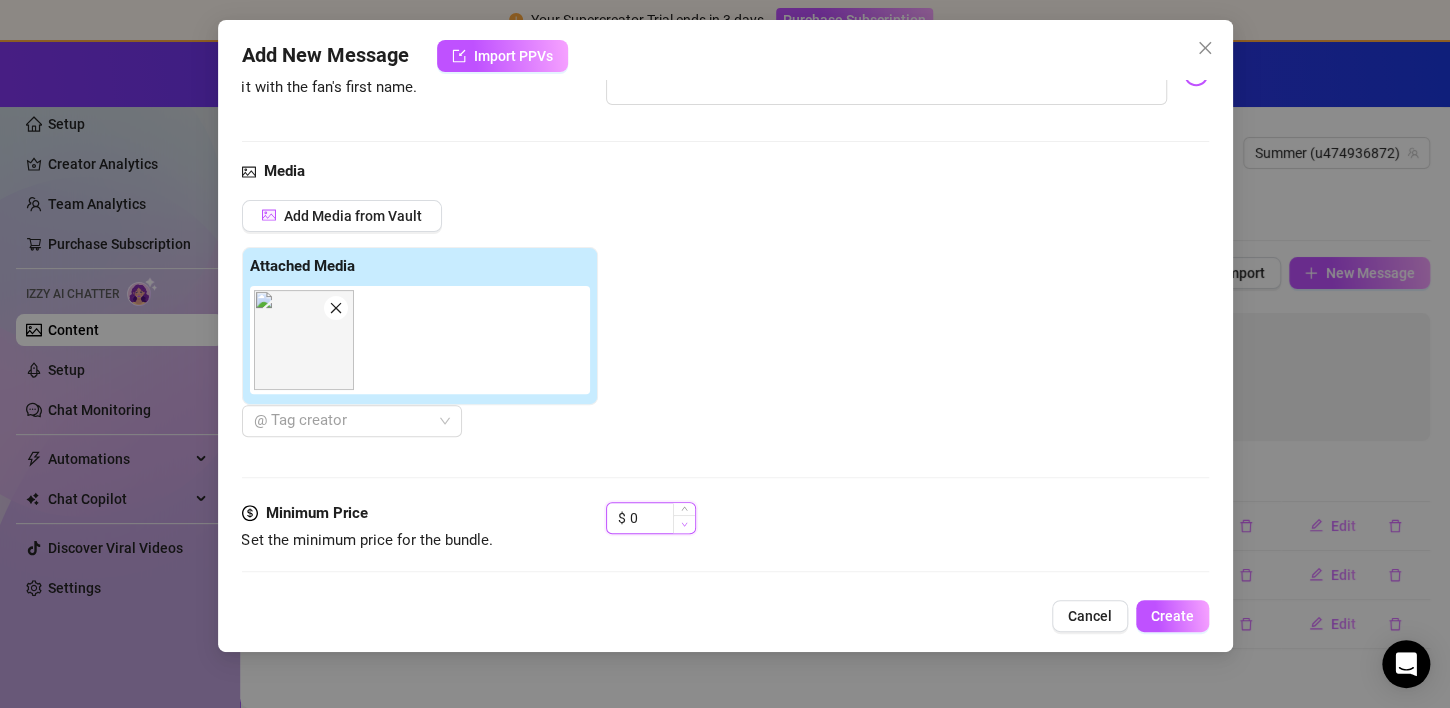 click at bounding box center (684, 524) 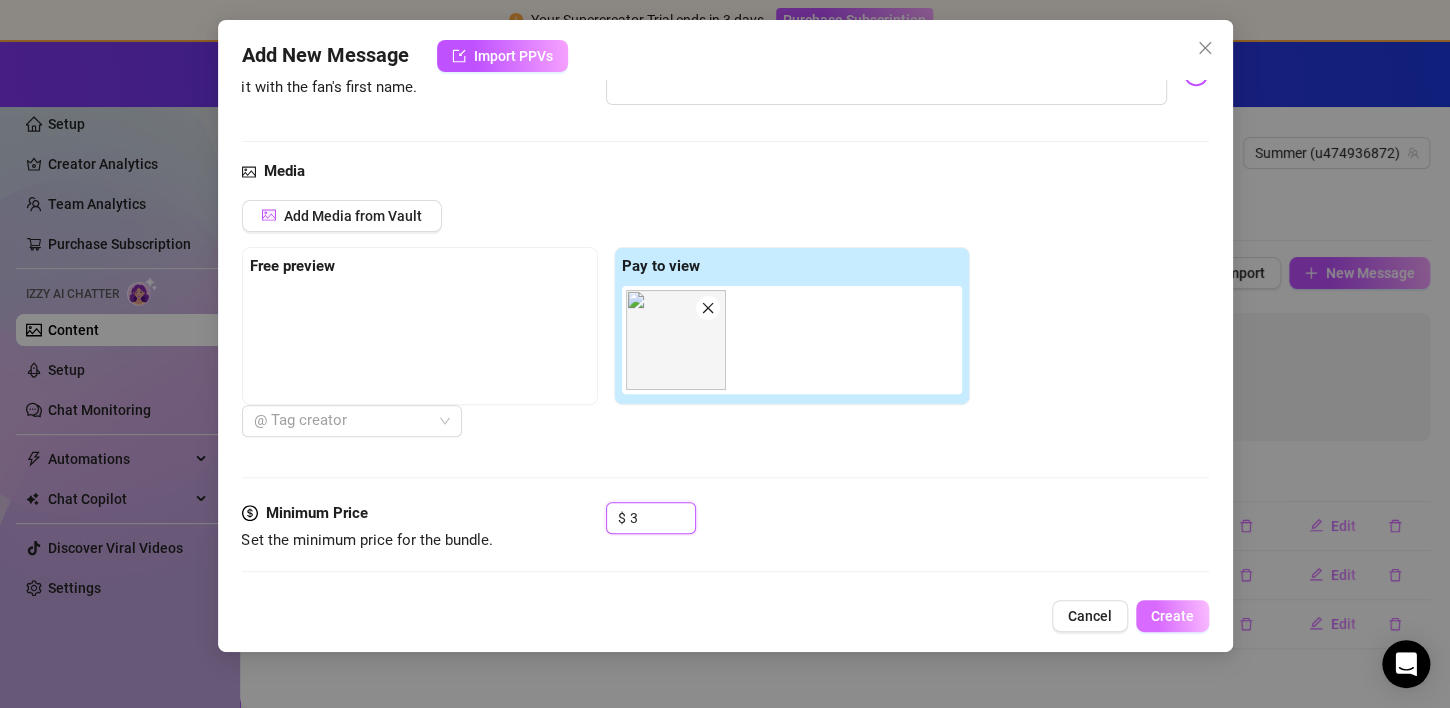 type on "3" 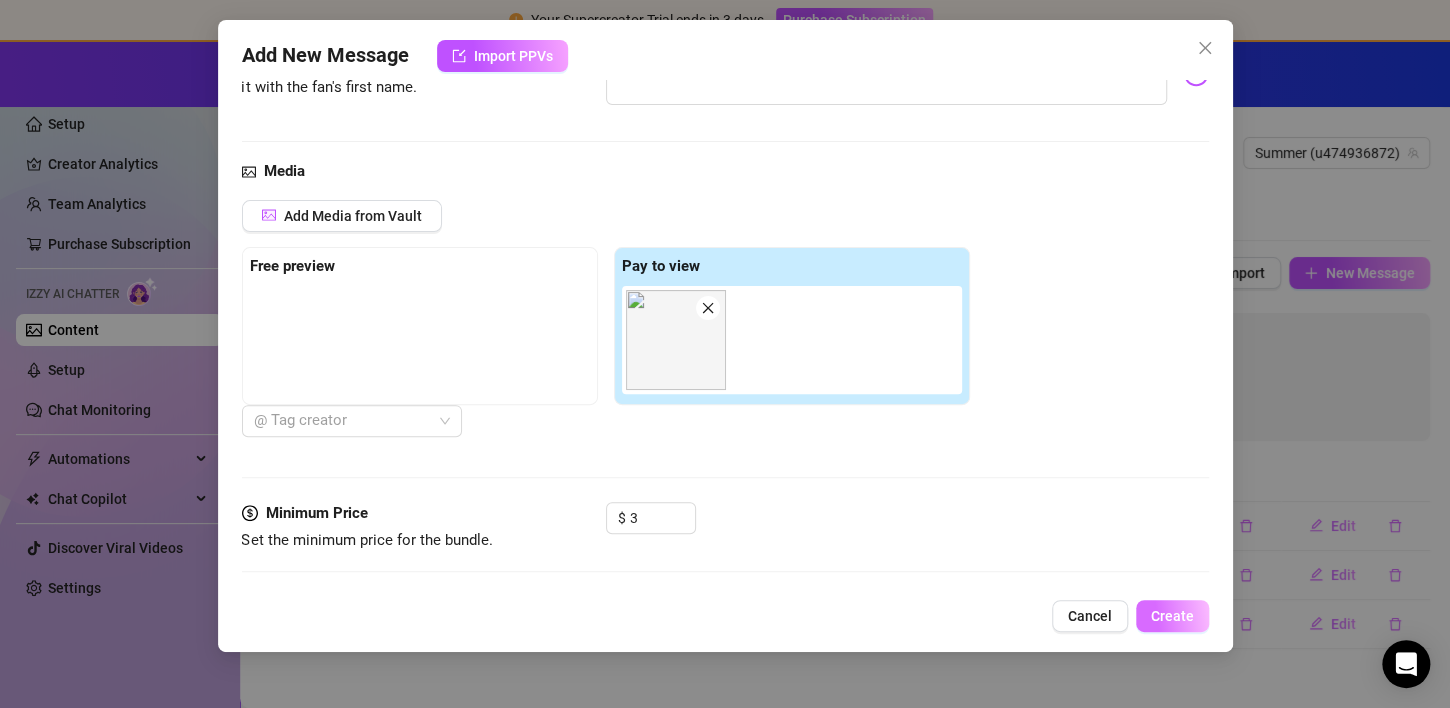 click on "Create" at bounding box center (1172, 616) 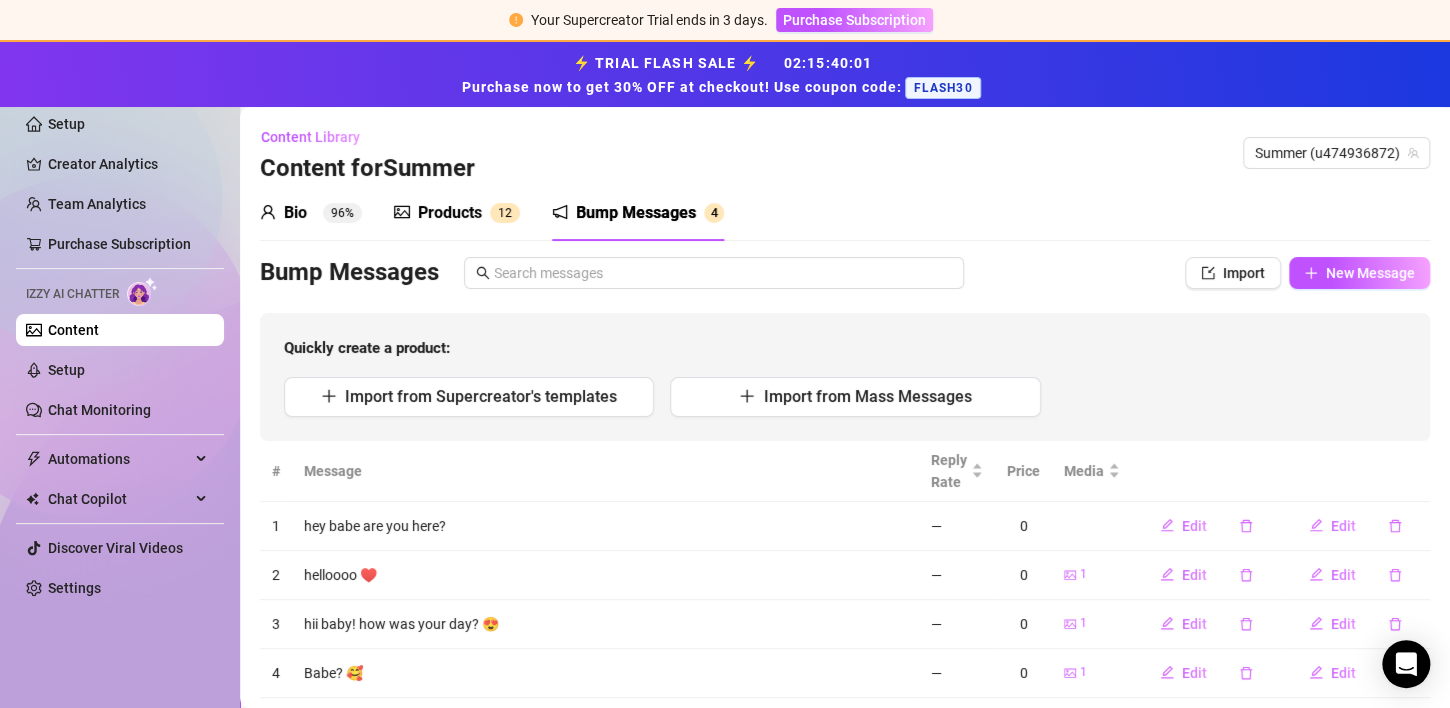 scroll, scrollTop: 48, scrollLeft: 0, axis: vertical 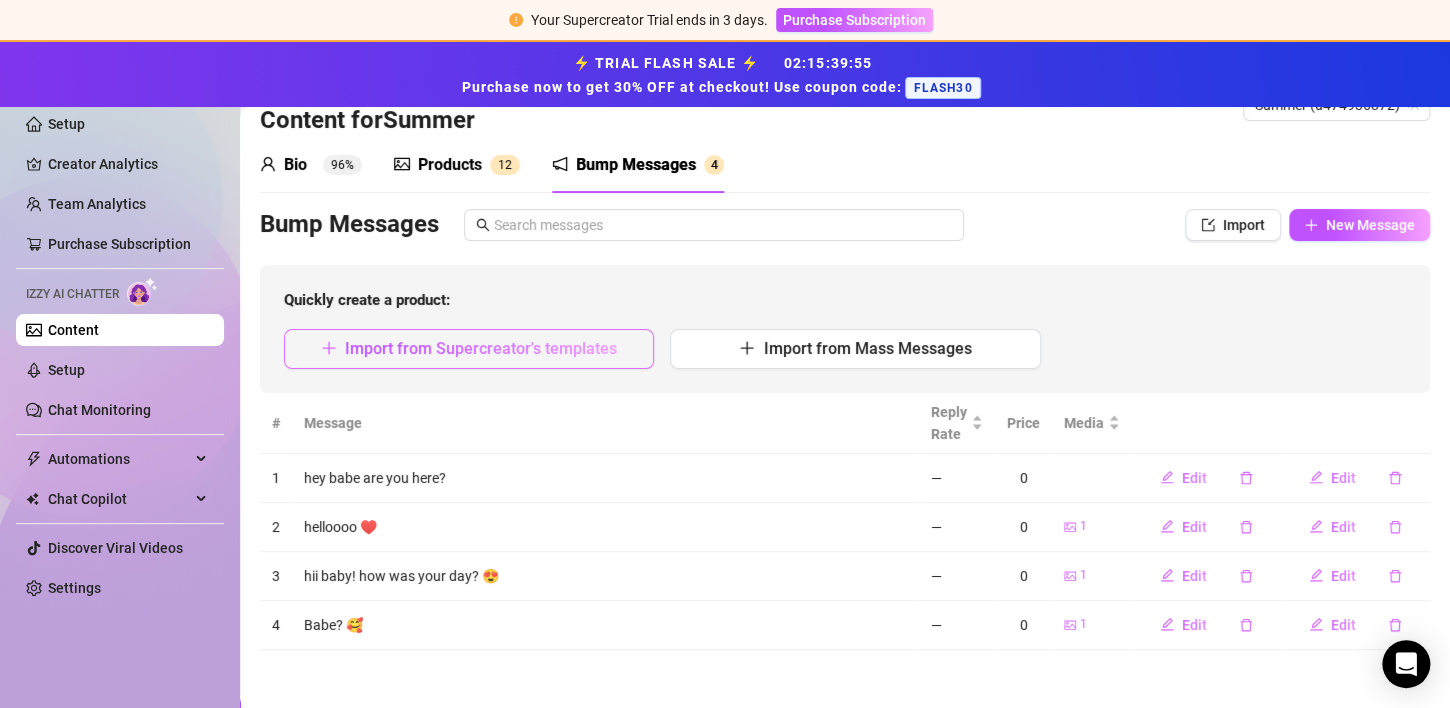 click on "Import from Supercreator's templates" at bounding box center (481, 348) 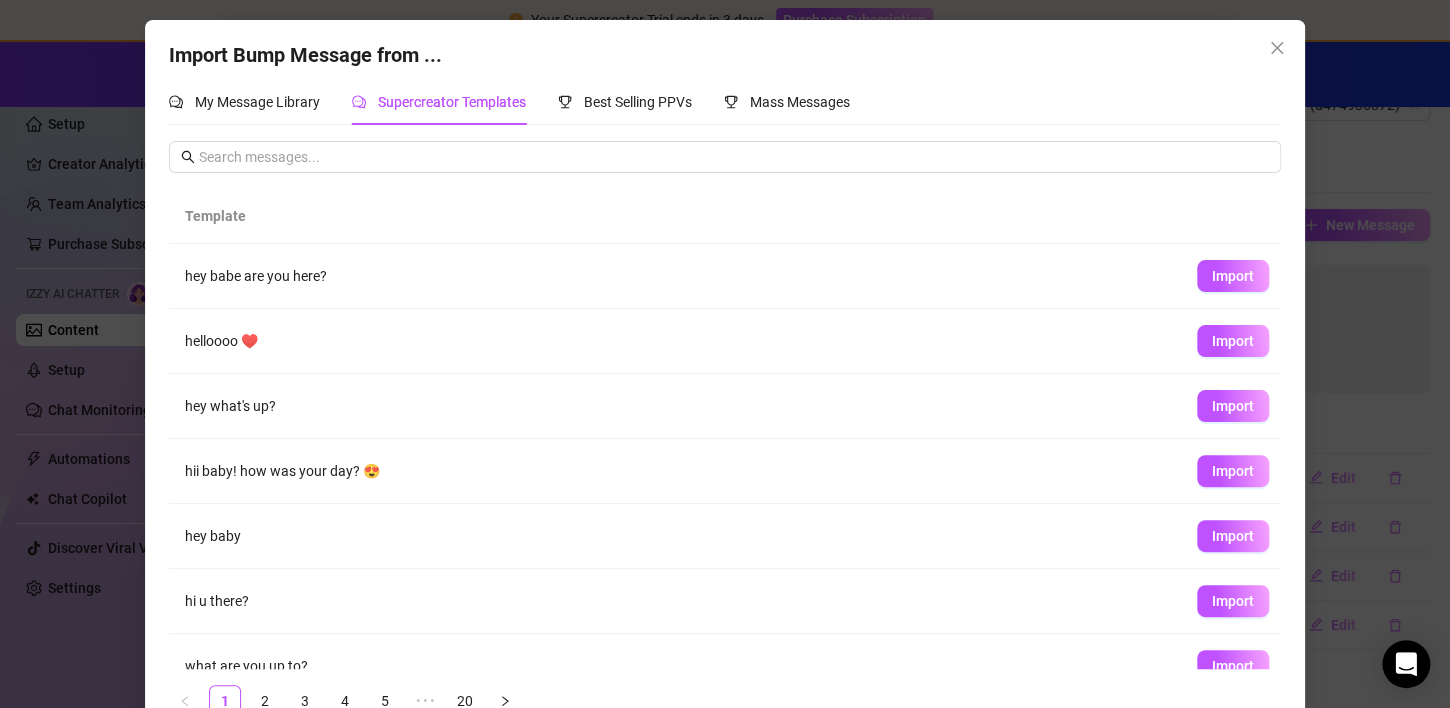 scroll, scrollTop: 223, scrollLeft: 0, axis: vertical 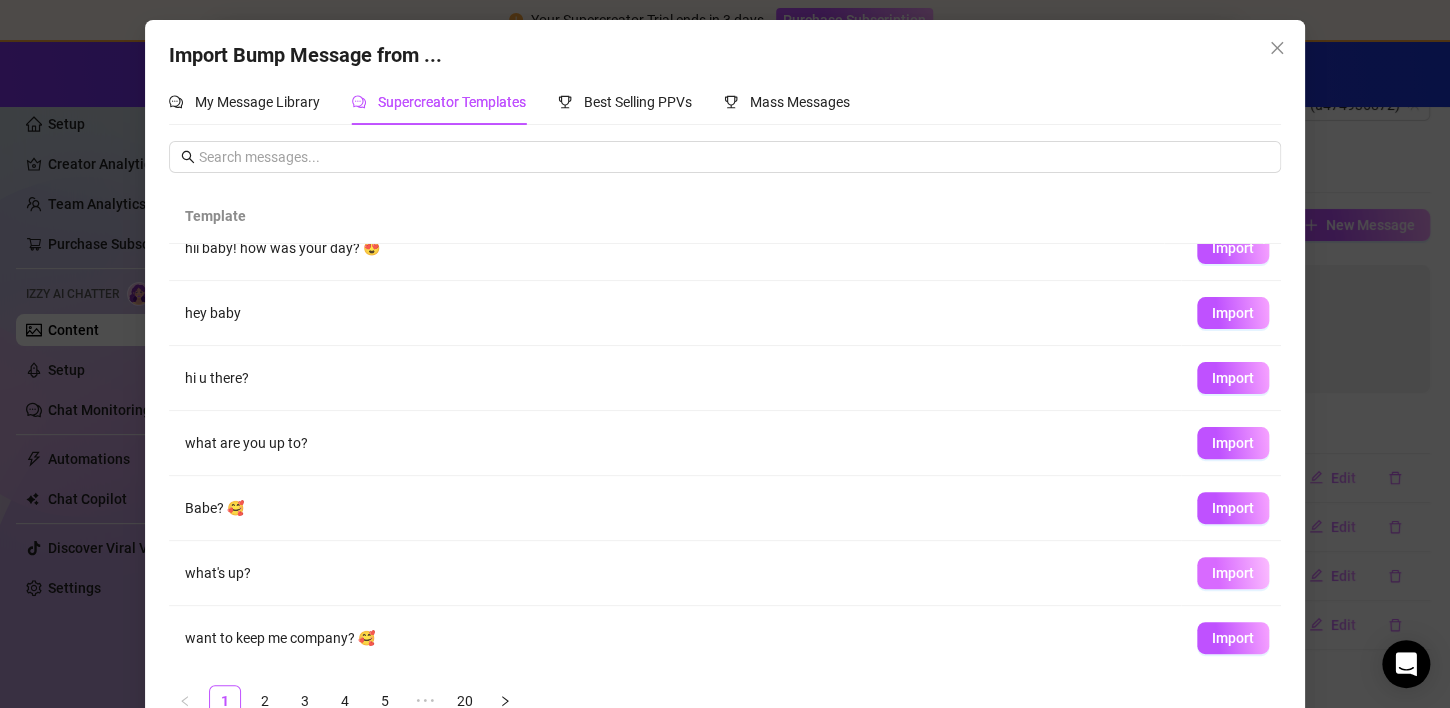 click on "Import" at bounding box center [1233, 573] 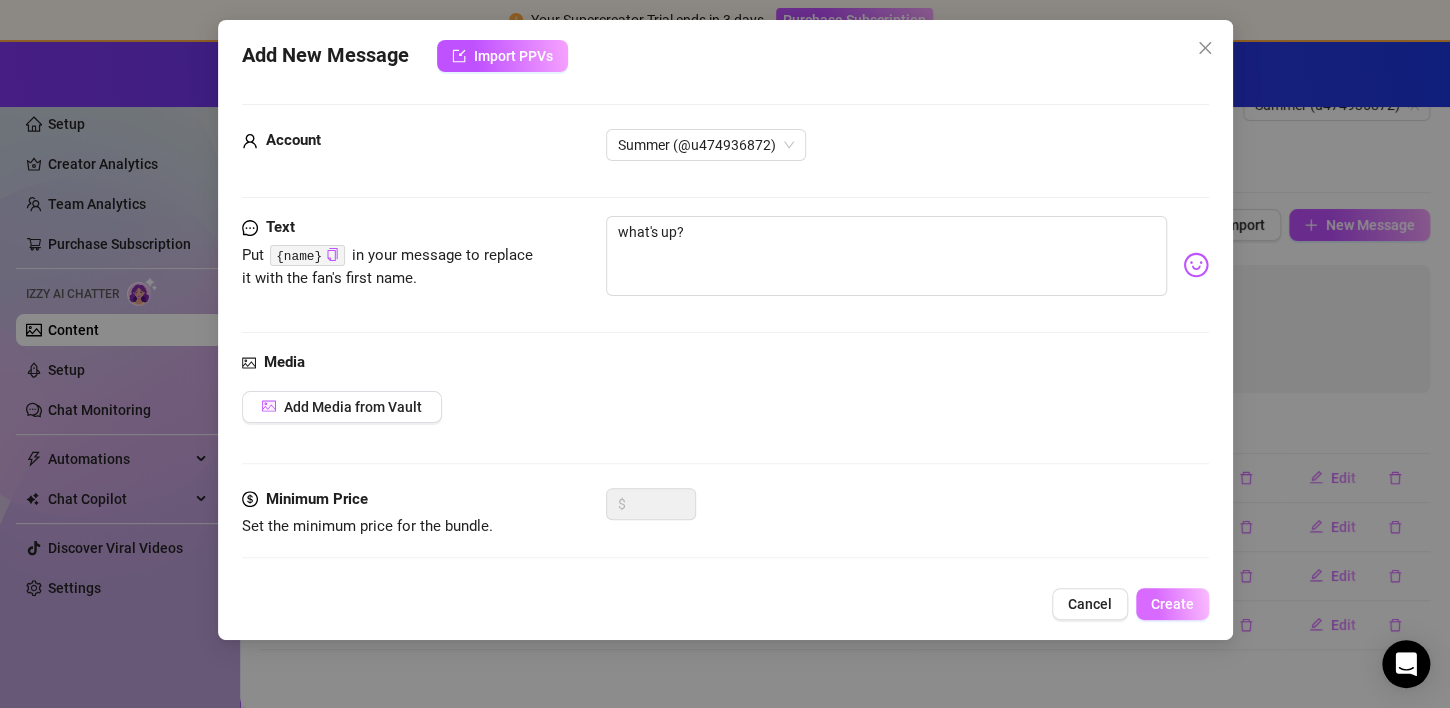 click on "Create" at bounding box center [1172, 604] 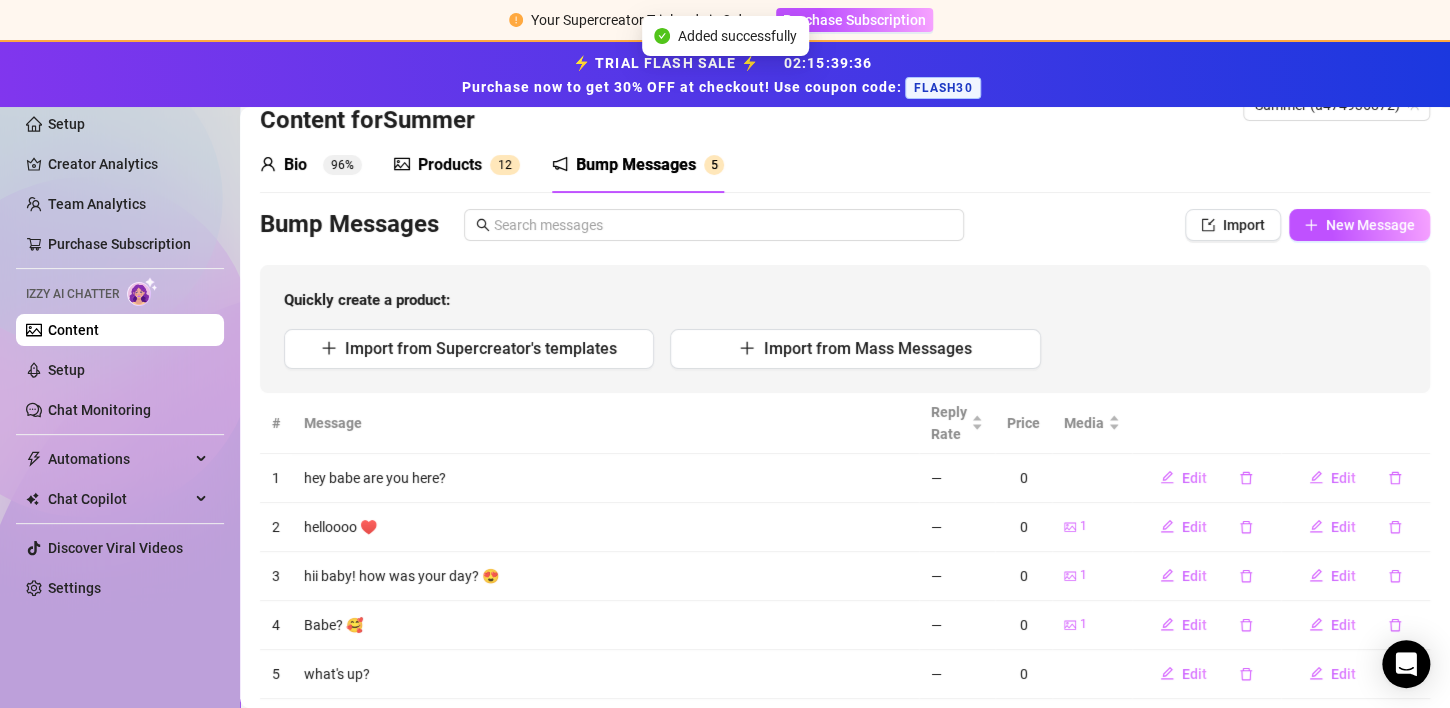 scroll, scrollTop: 96, scrollLeft: 0, axis: vertical 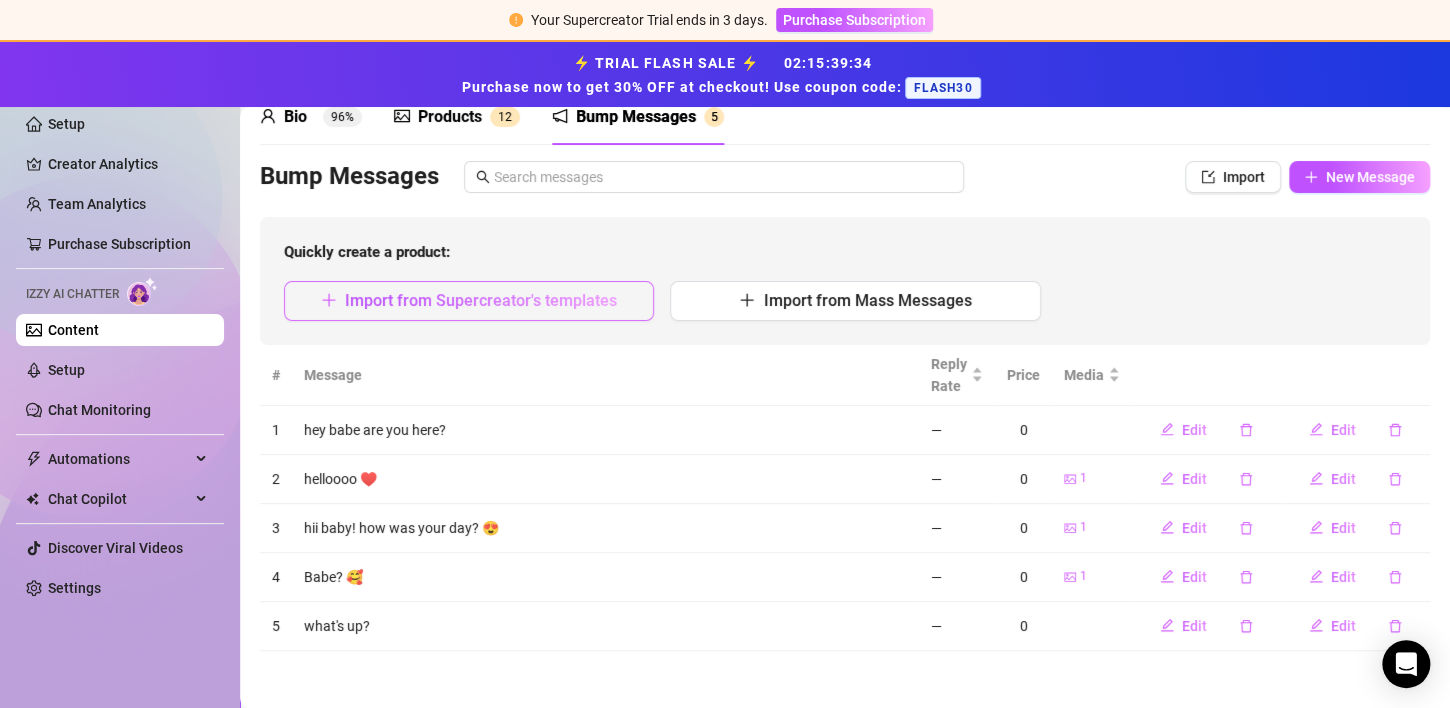 click on "Import from Supercreator's templates" at bounding box center (481, 300) 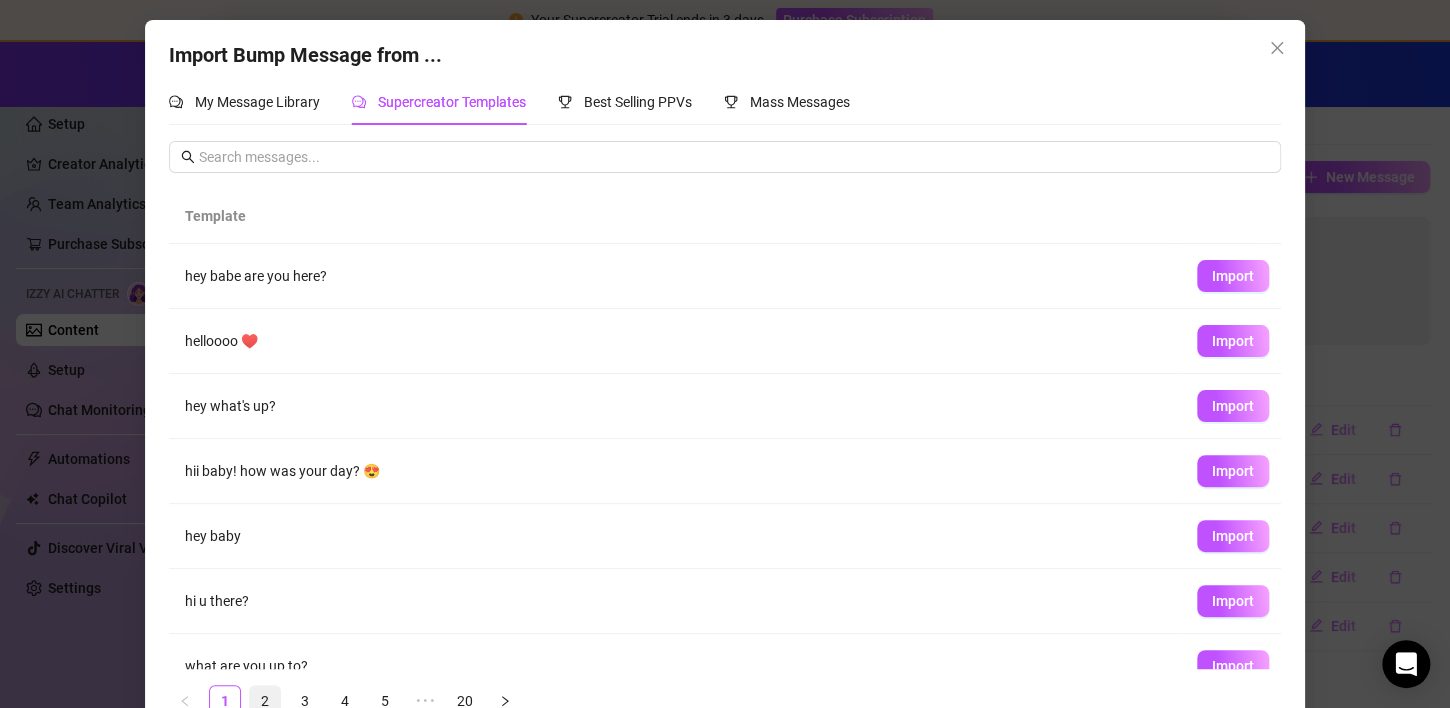 click on "2" at bounding box center (265, 701) 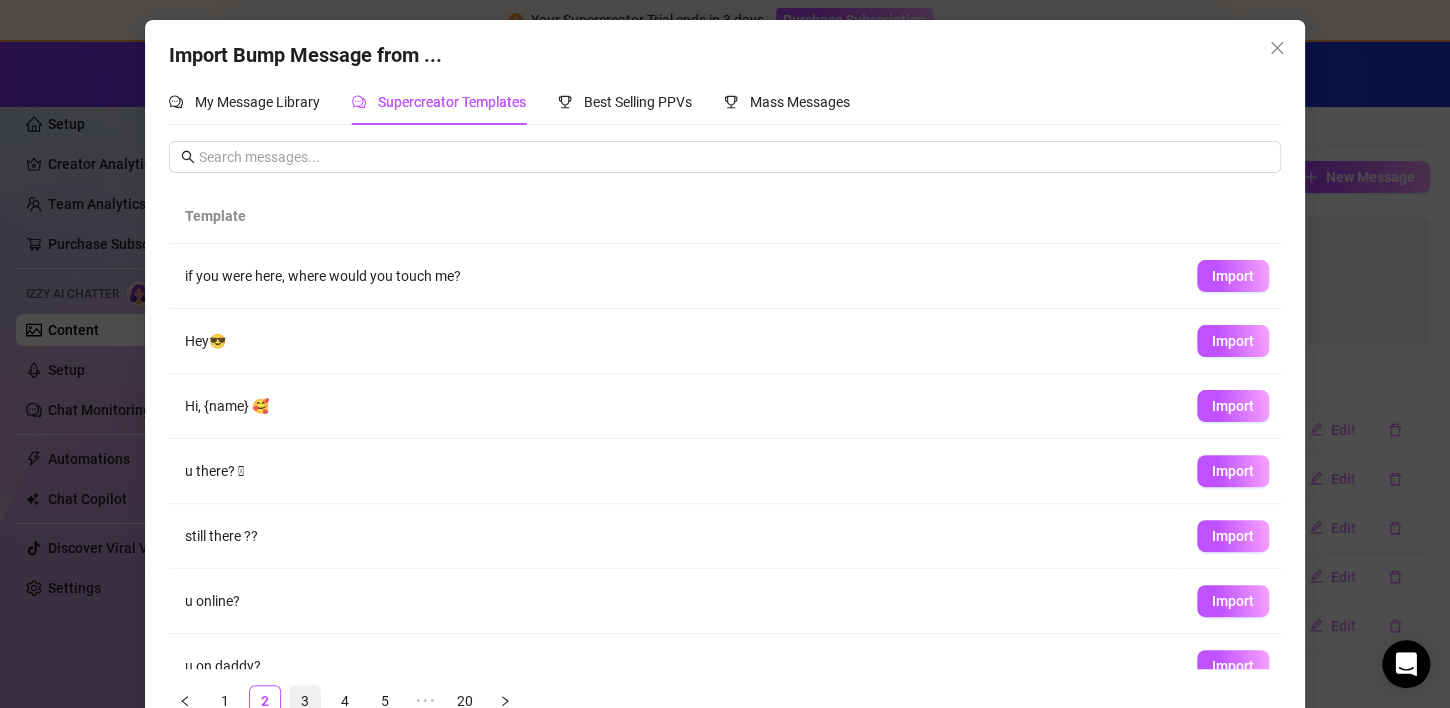 click on "3" at bounding box center [305, 701] 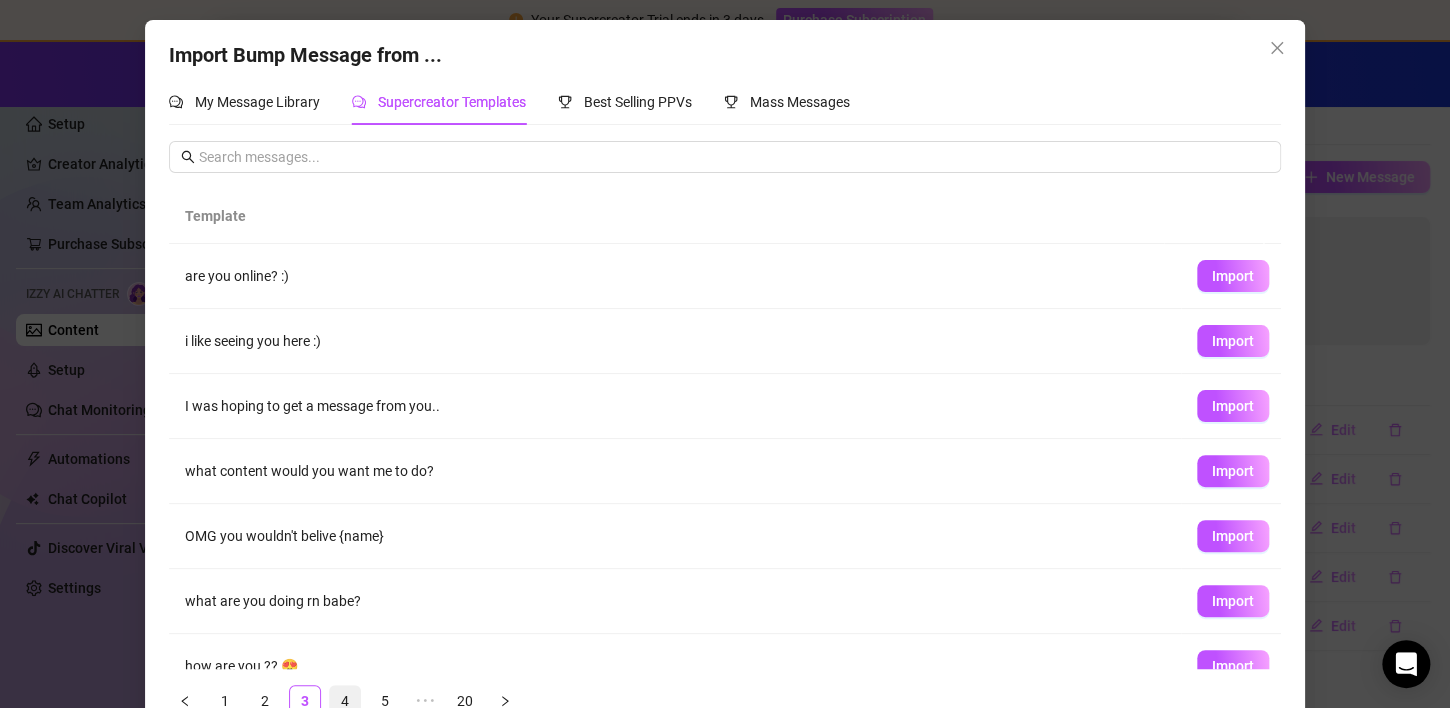 click on "4" at bounding box center (345, 701) 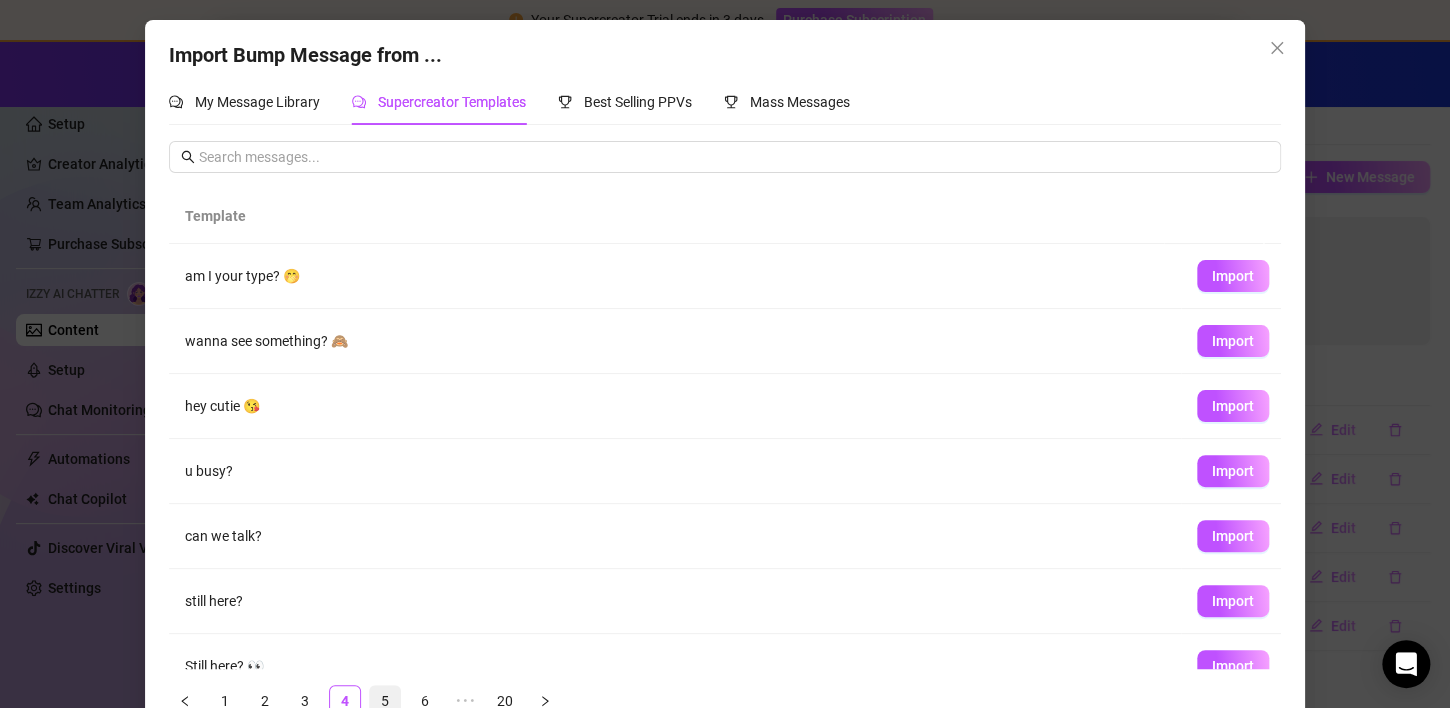 click on "5" at bounding box center (385, 701) 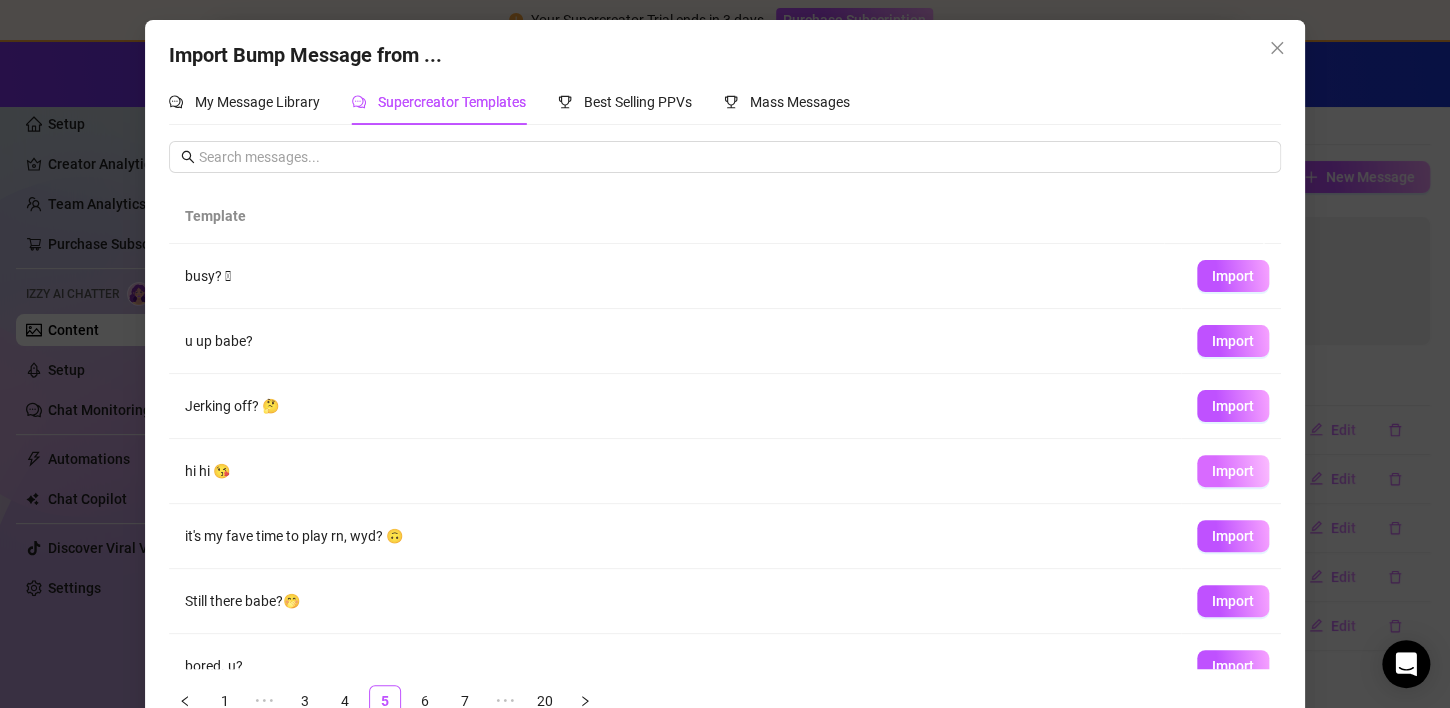 click on "Import" at bounding box center [1233, 471] 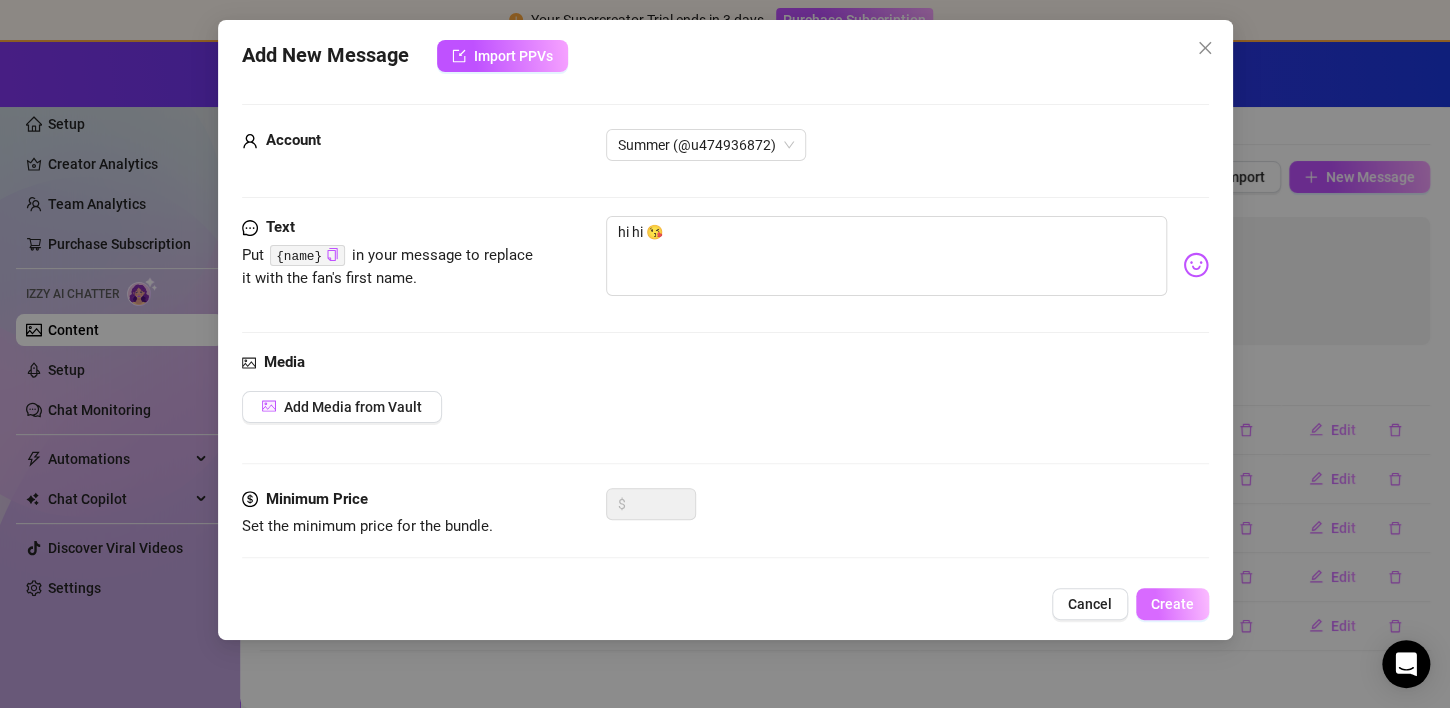 click on "Create" at bounding box center [1172, 604] 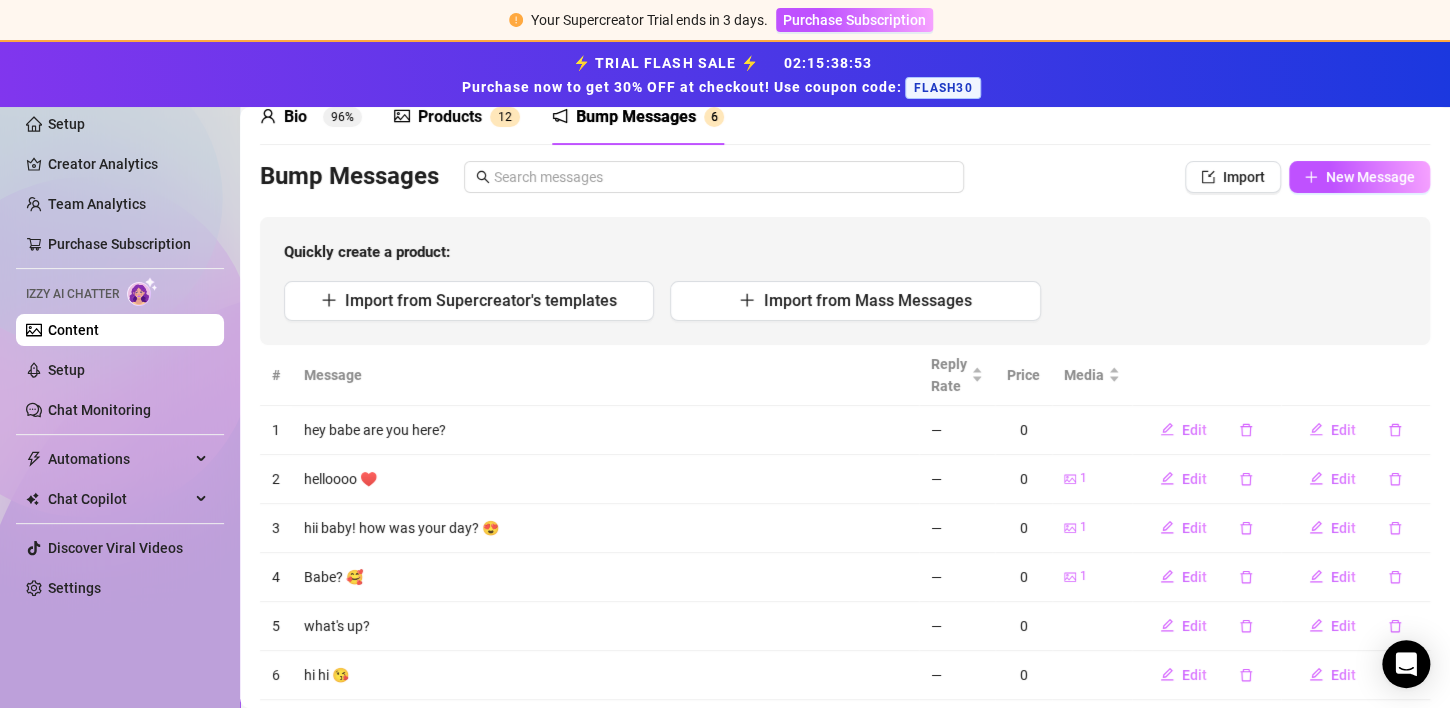 scroll, scrollTop: 145, scrollLeft: 0, axis: vertical 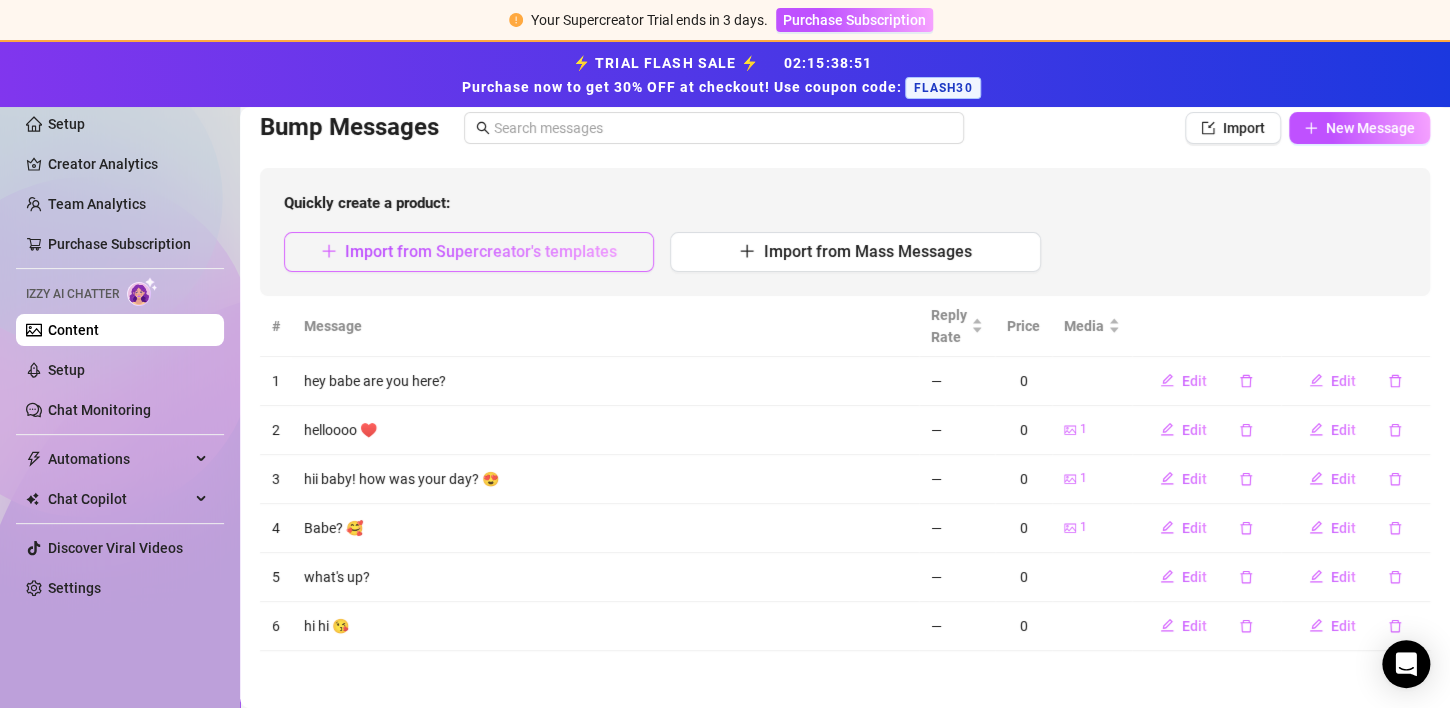 click on "Import from Supercreator's templates" at bounding box center [481, 251] 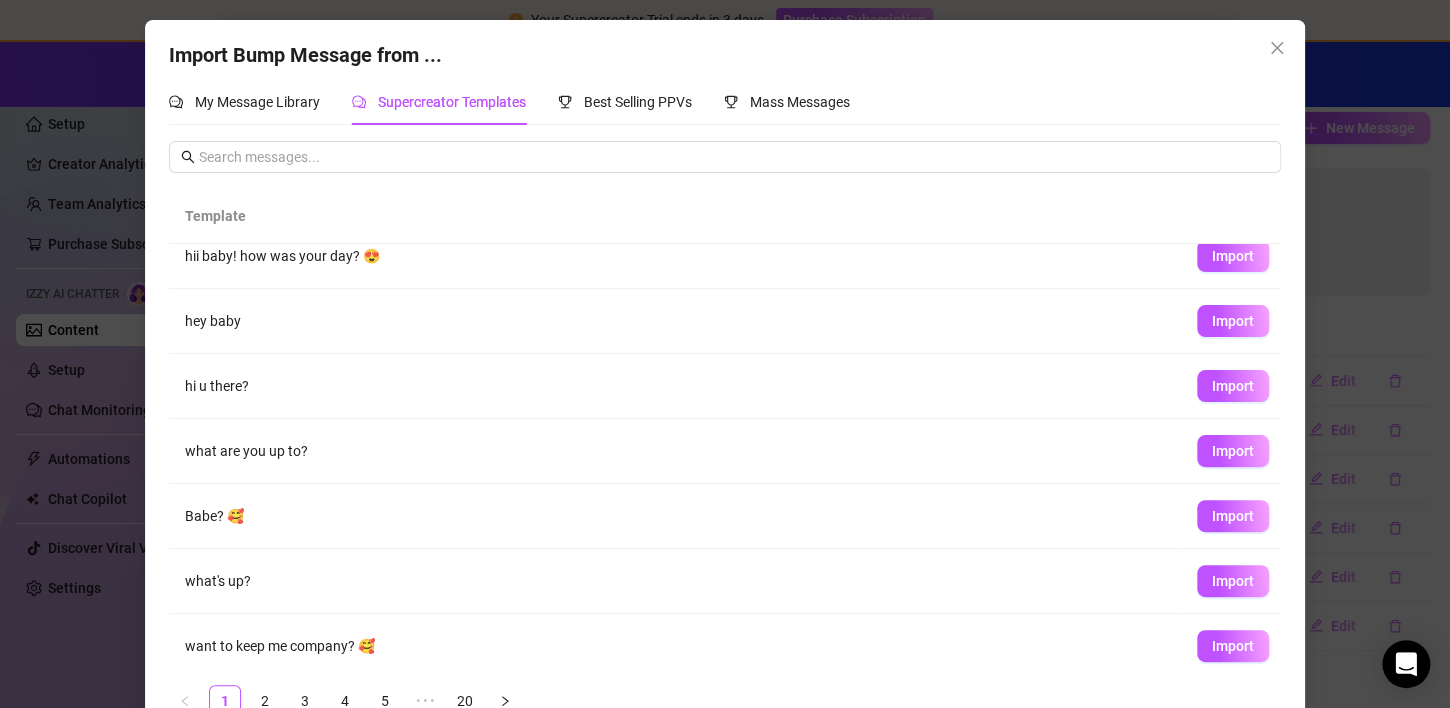 scroll, scrollTop: 219, scrollLeft: 0, axis: vertical 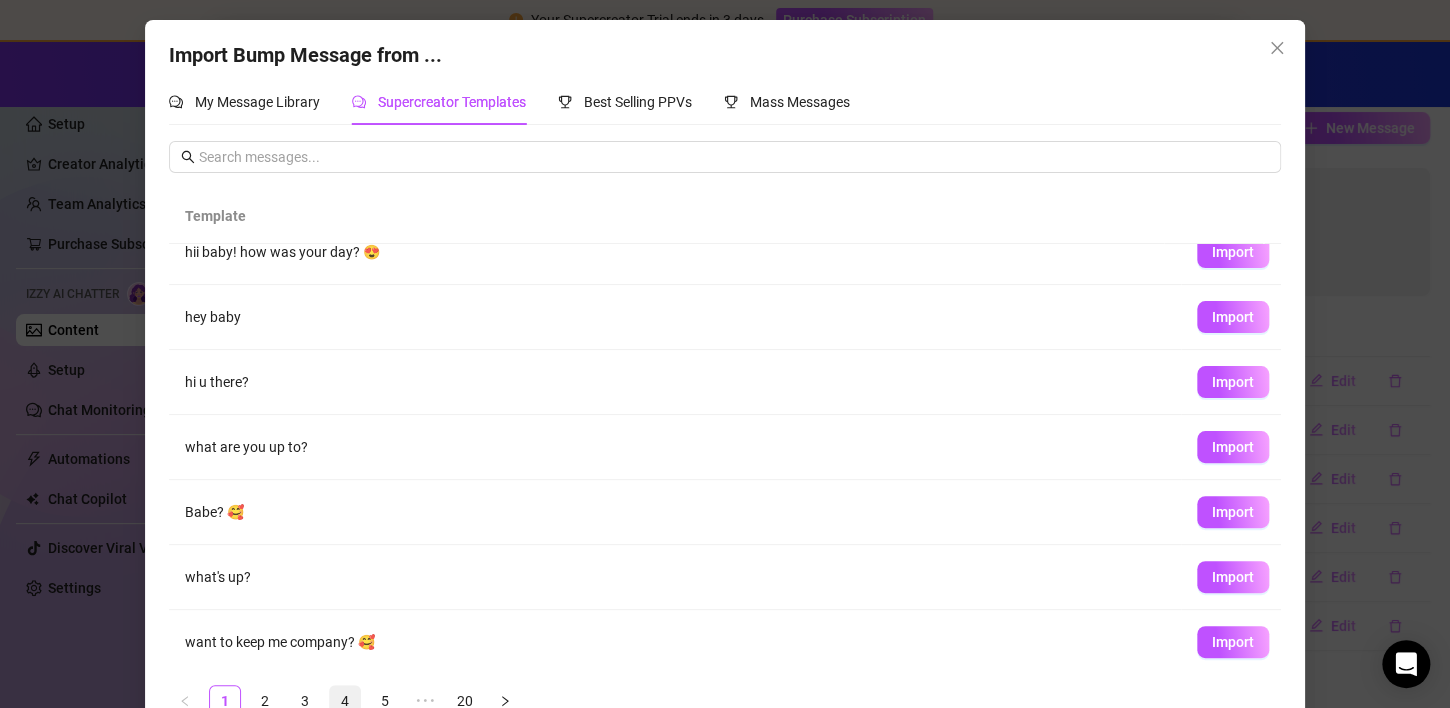 click on "4" at bounding box center [345, 701] 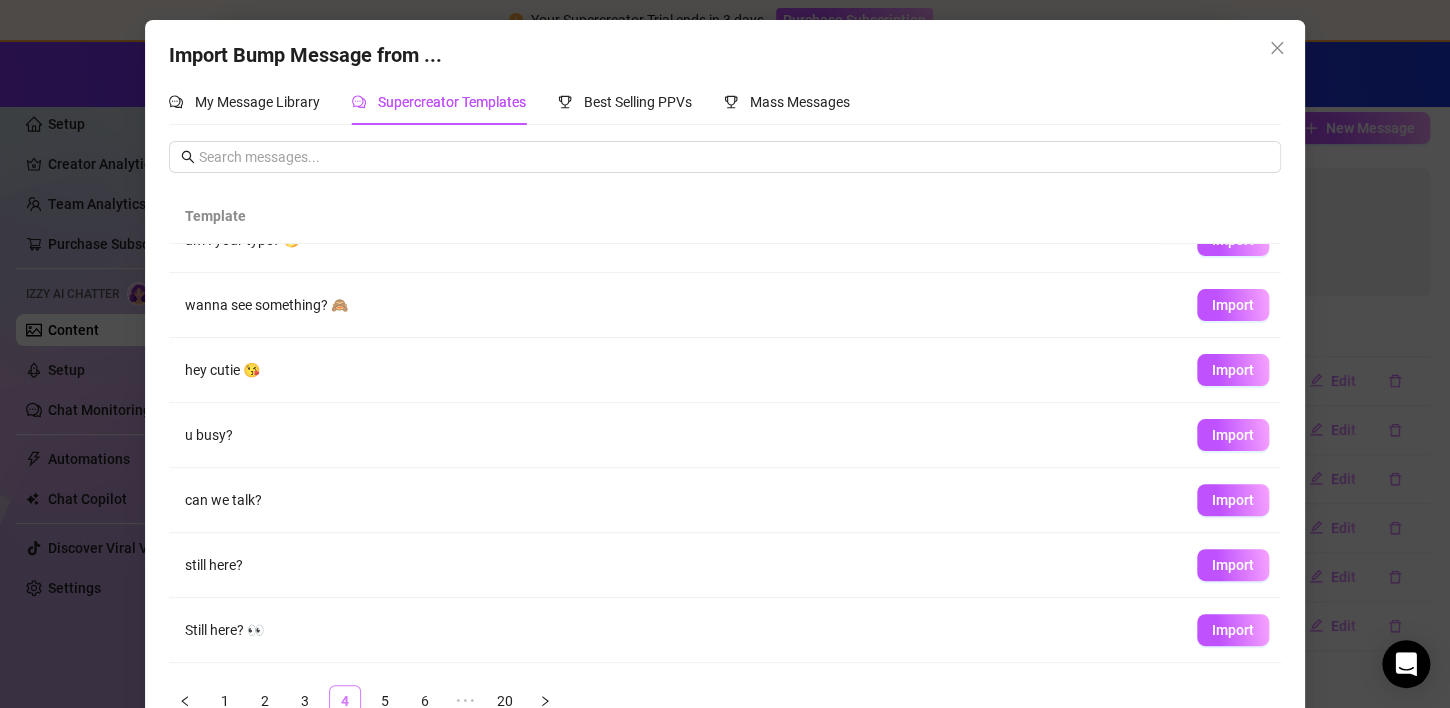 scroll, scrollTop: 0, scrollLeft: 0, axis: both 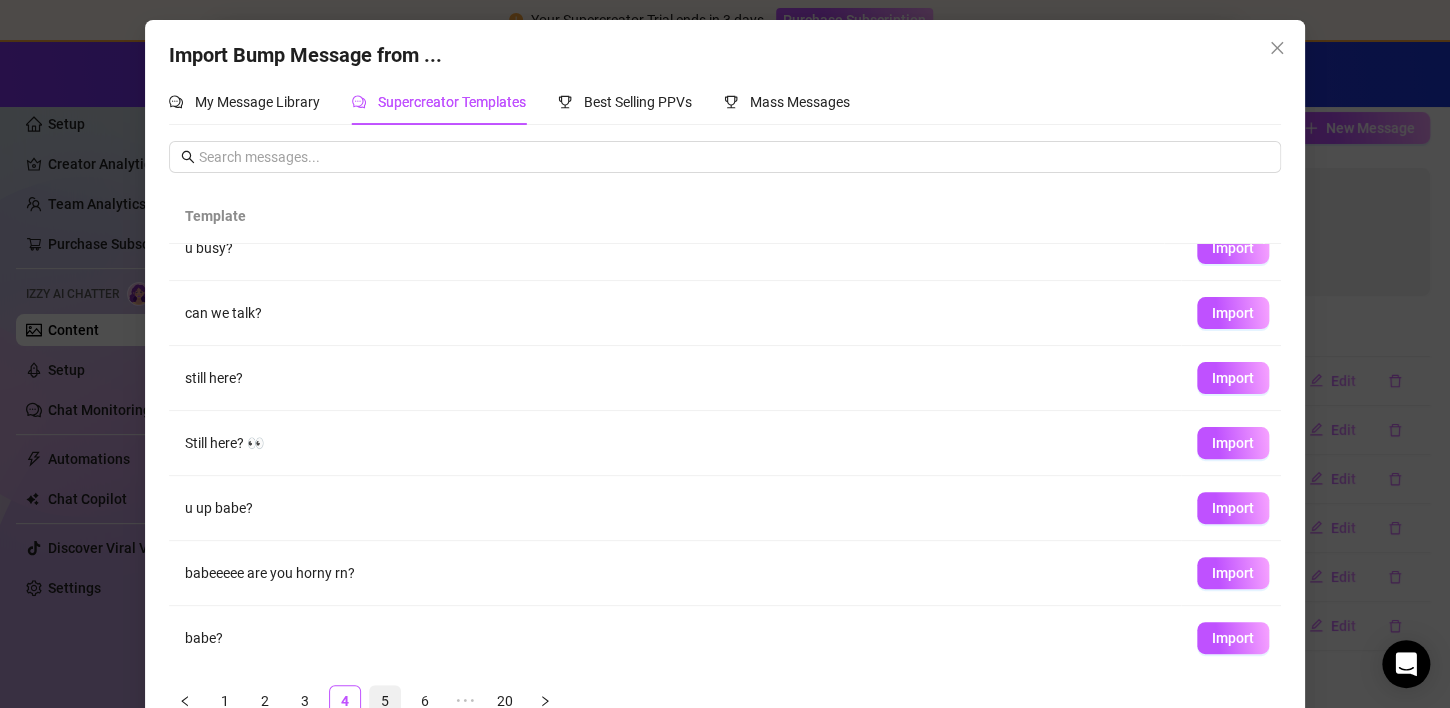 click on "5" at bounding box center (385, 701) 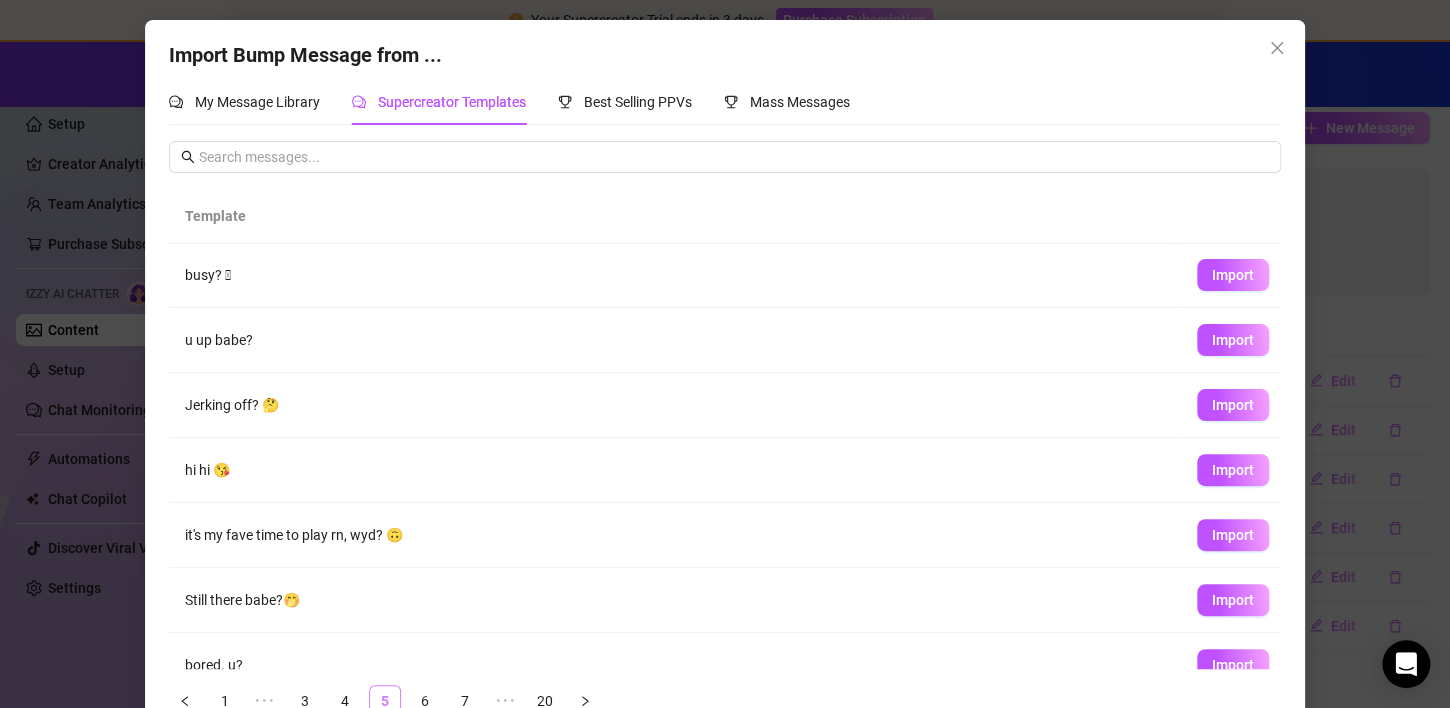 scroll, scrollTop: 0, scrollLeft: 0, axis: both 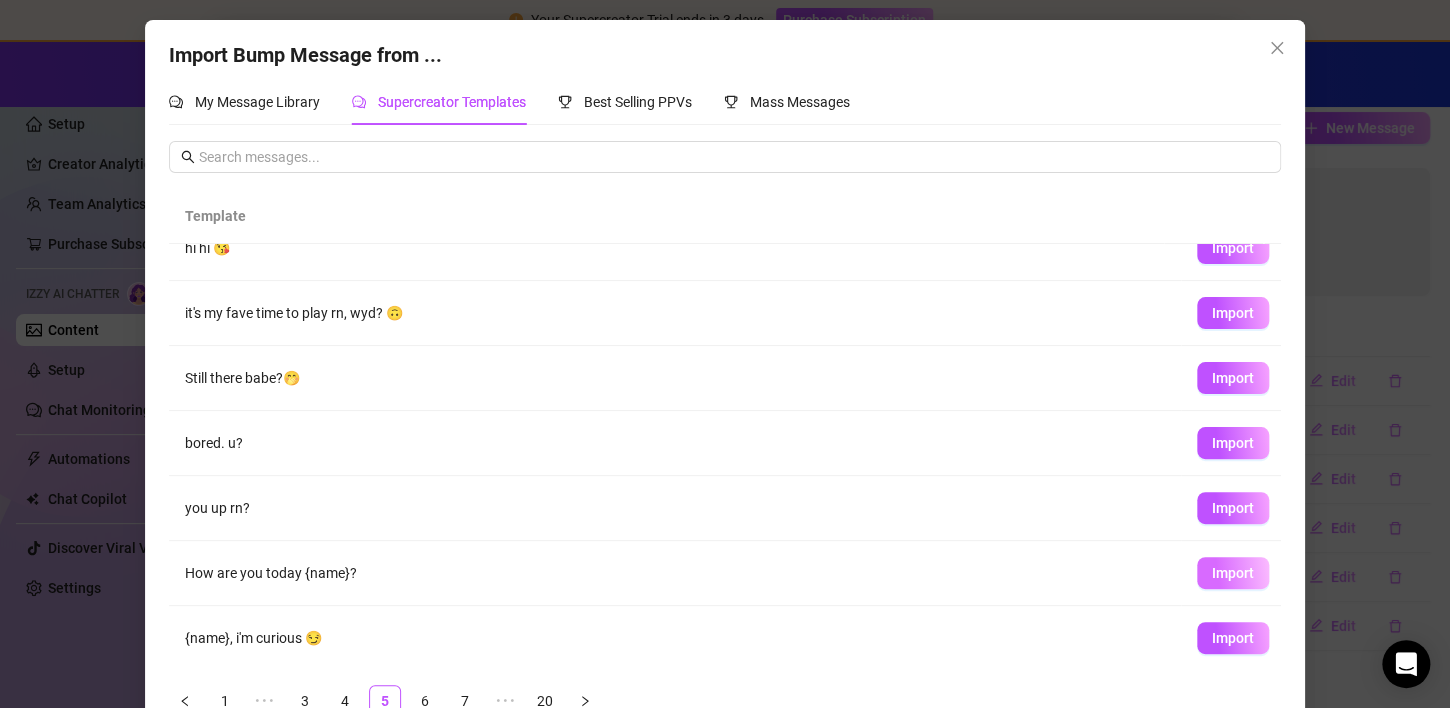 click on "Import" at bounding box center (1233, 573) 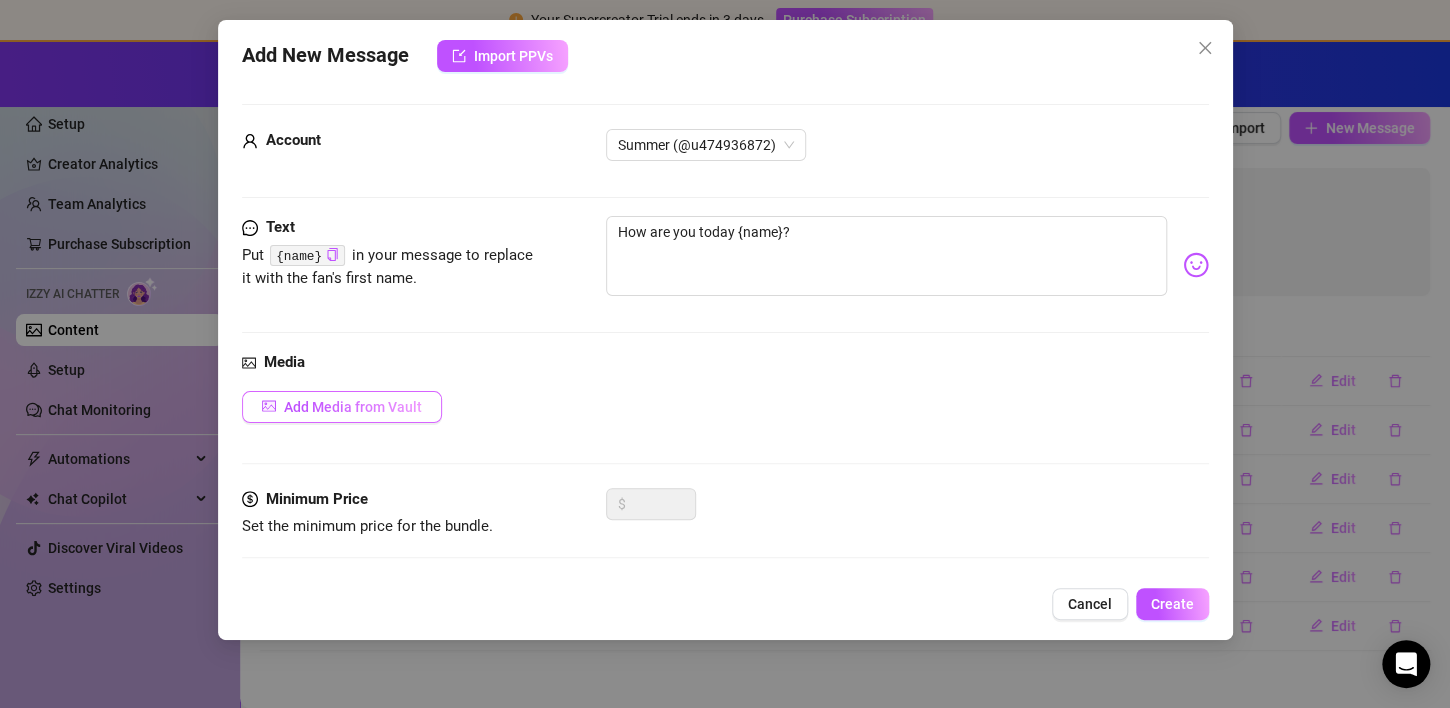click on "Add Media from Vault" at bounding box center [353, 407] 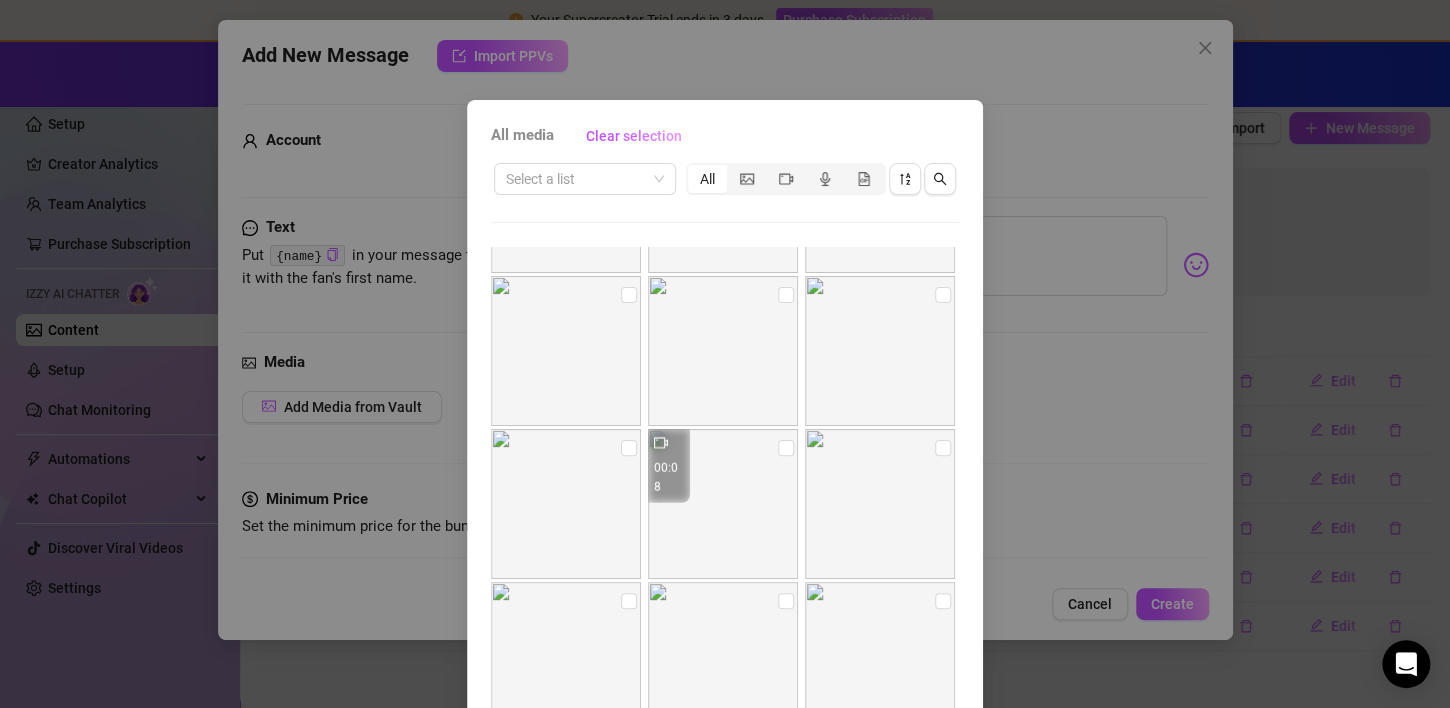 scroll, scrollTop: 9628, scrollLeft: 0, axis: vertical 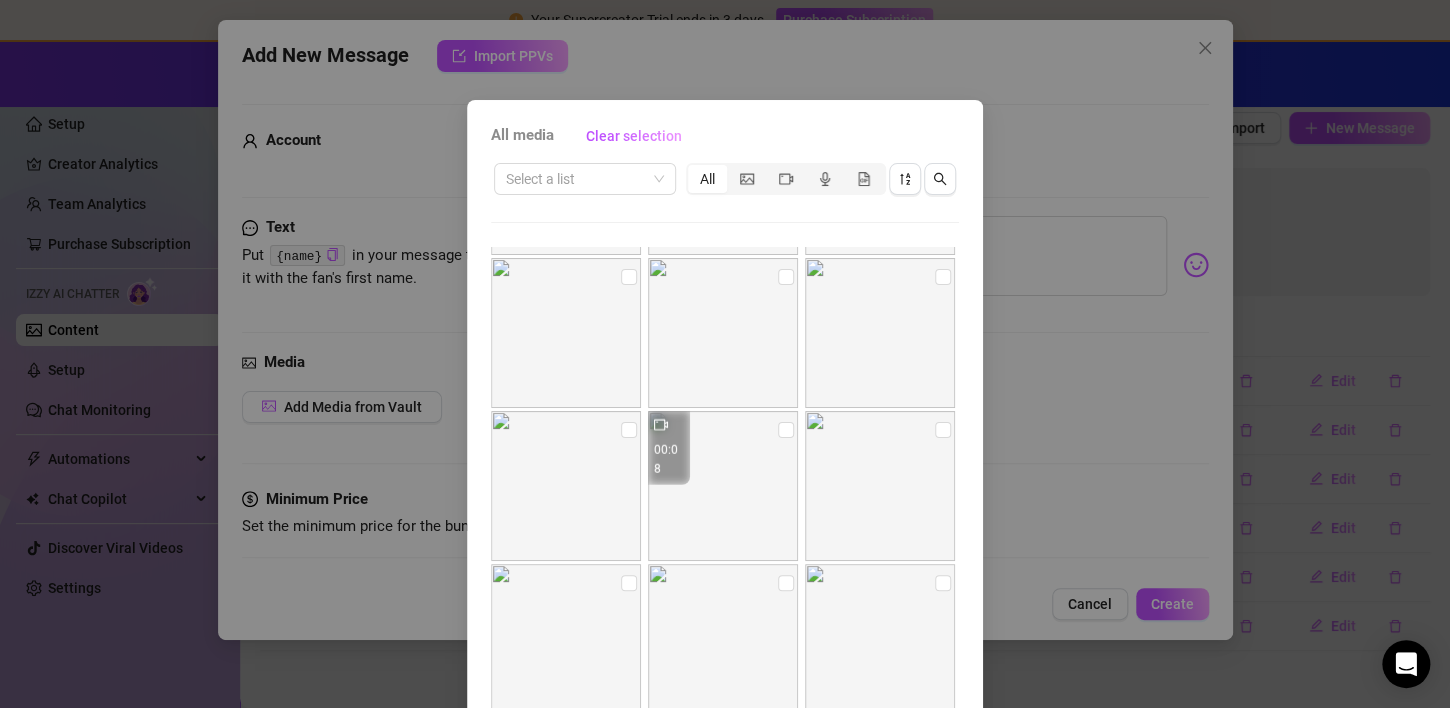 click on "All media Clear selection Select a list All 01:33 01:43 00:11 00:18 00:07 00:33 00:09 01:16 01:28 00:20 01:16 03:08 00:19 01:24 00:39 01:06 03:33 00:16 01:15 03:05 01:26 00:28 00:17 00:14 00:03 00:11 00:08 01:21 00:13 00:13 00:11 00:15 00:20 00:27 00:12 00:08 No more media Cancel OK" at bounding box center [725, 354] 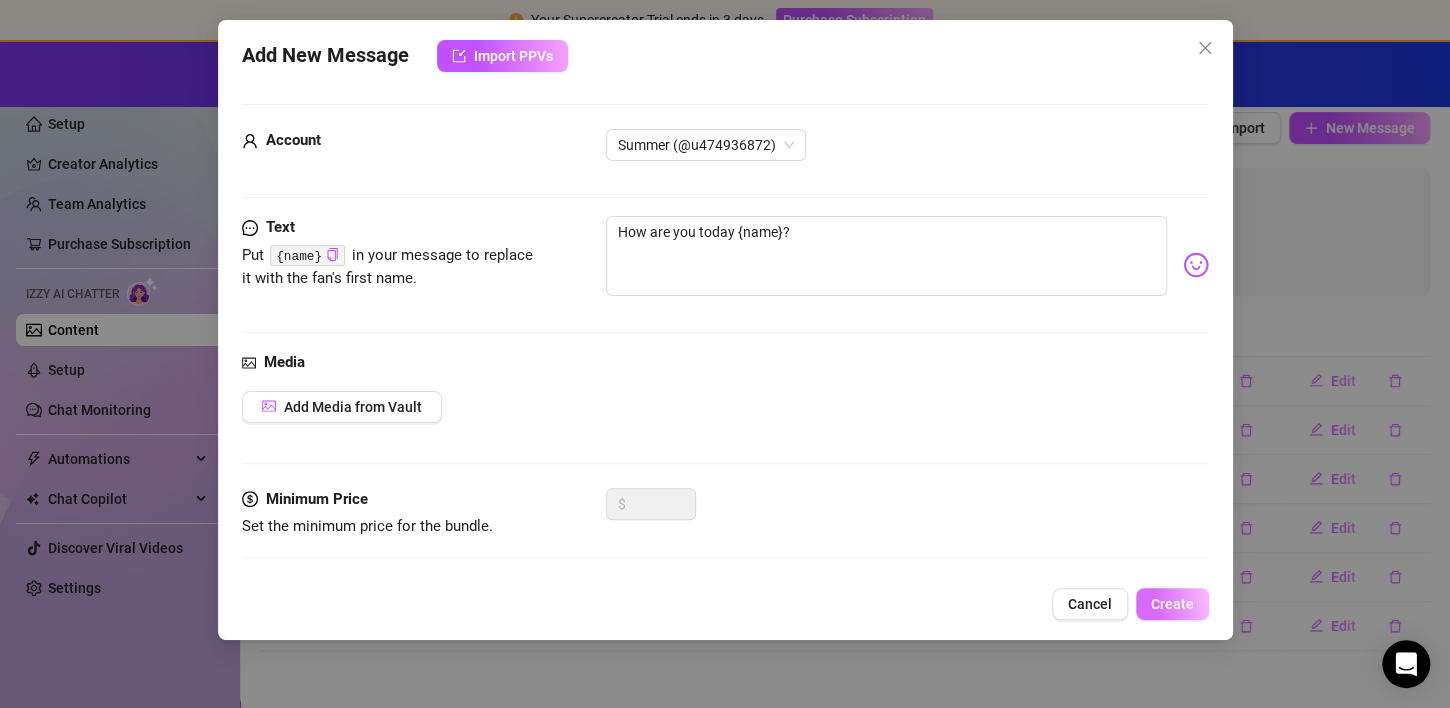 click on "Create" at bounding box center (1172, 604) 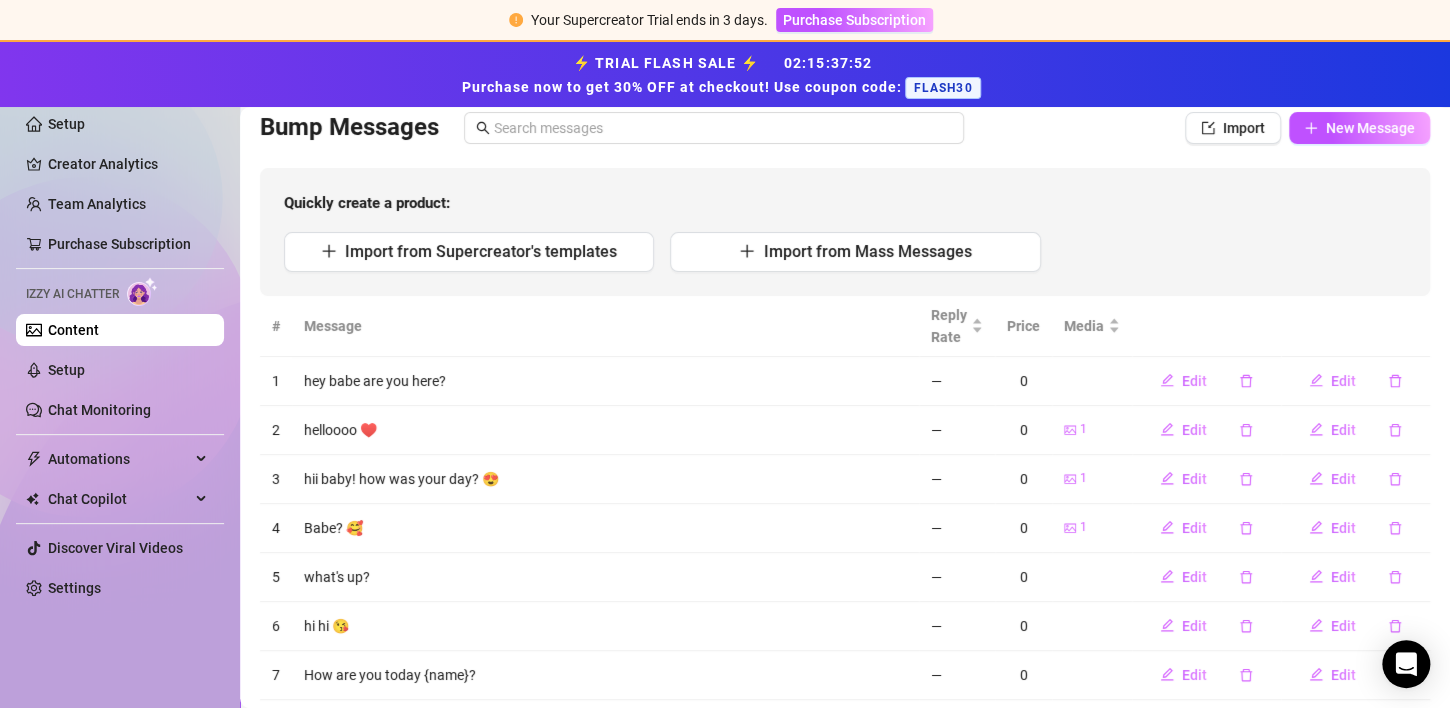 scroll, scrollTop: 194, scrollLeft: 0, axis: vertical 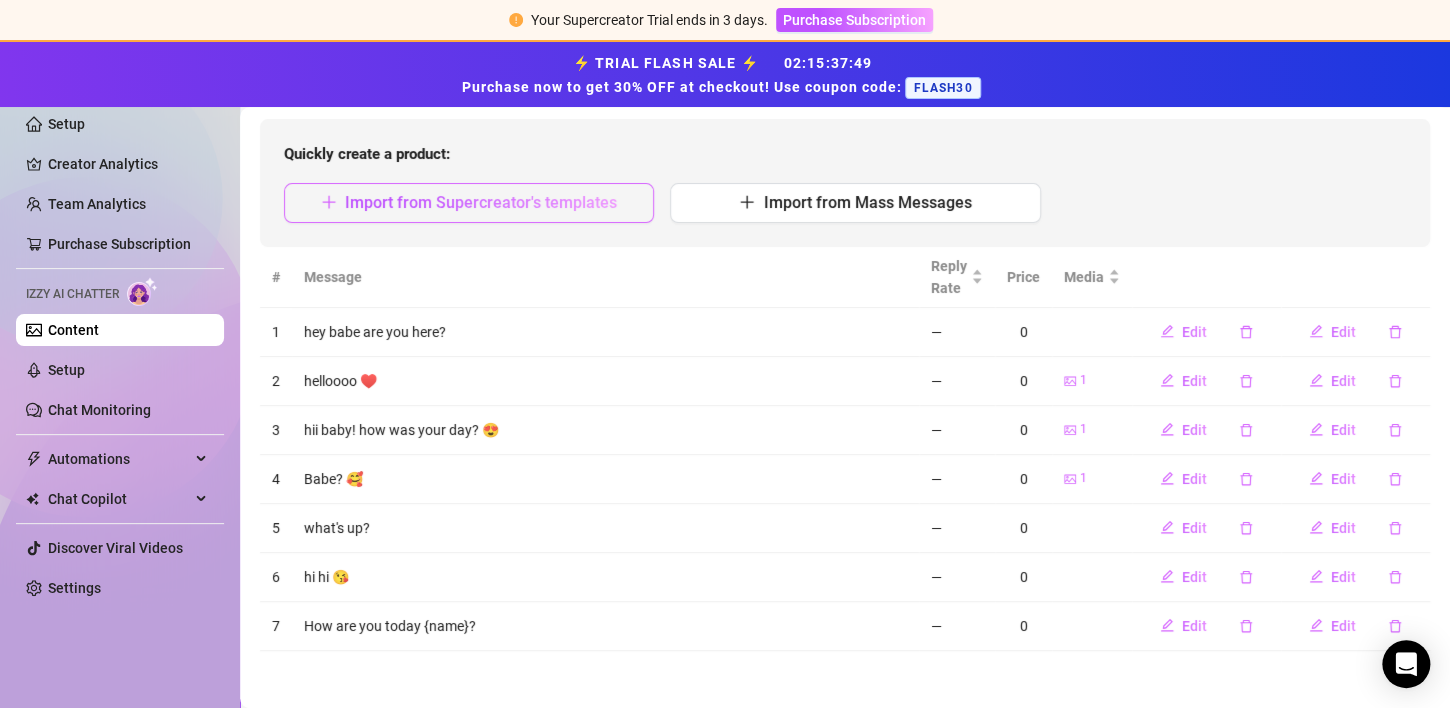 click on "Import from Supercreator's templates" at bounding box center (481, 202) 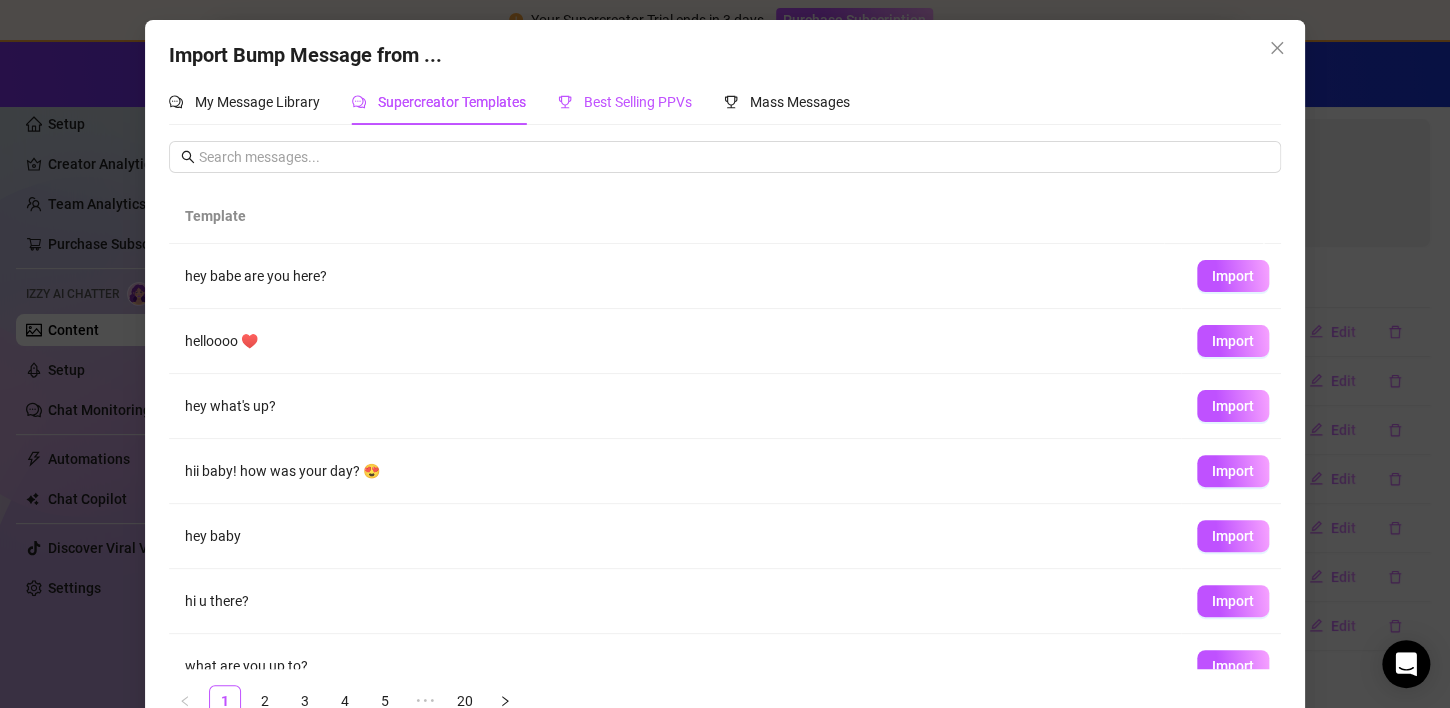 click on "Best Selling PPVs" at bounding box center (638, 102) 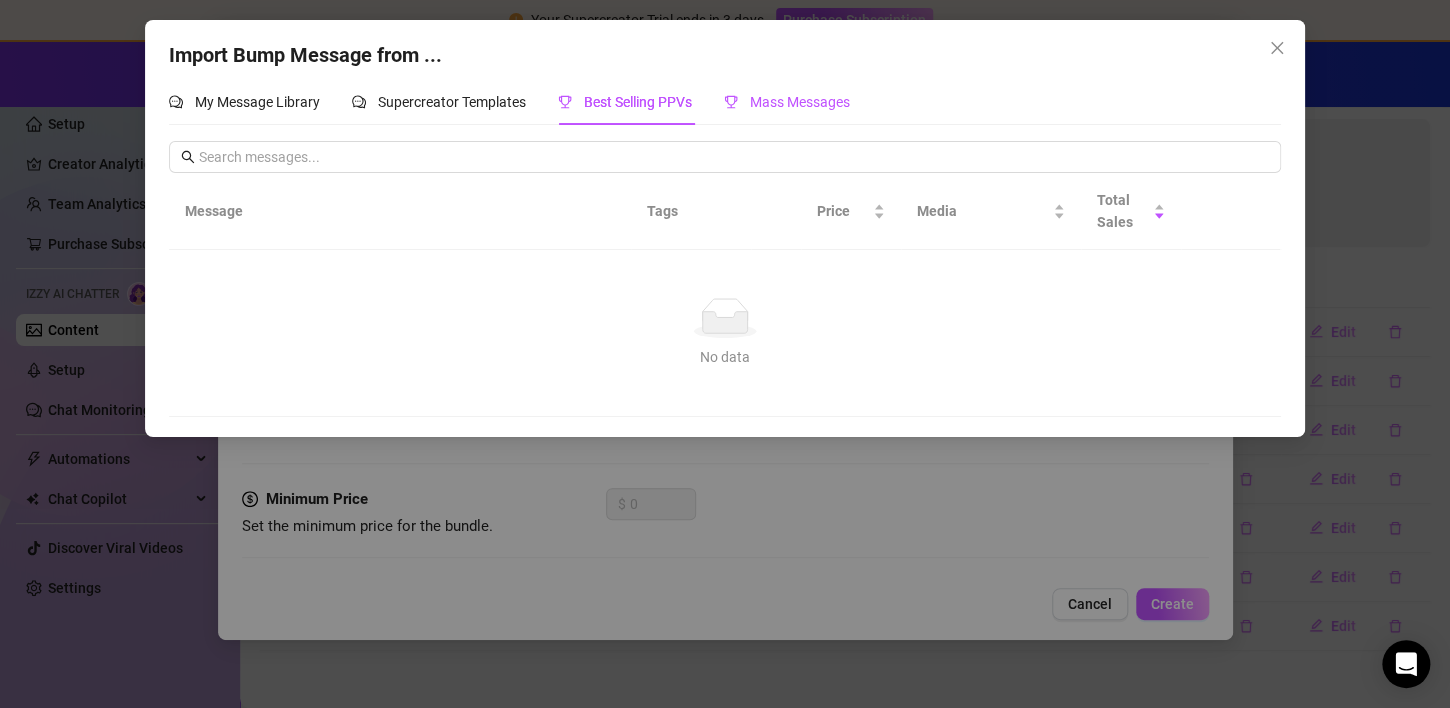 click on "Mass Messages" at bounding box center (800, 102) 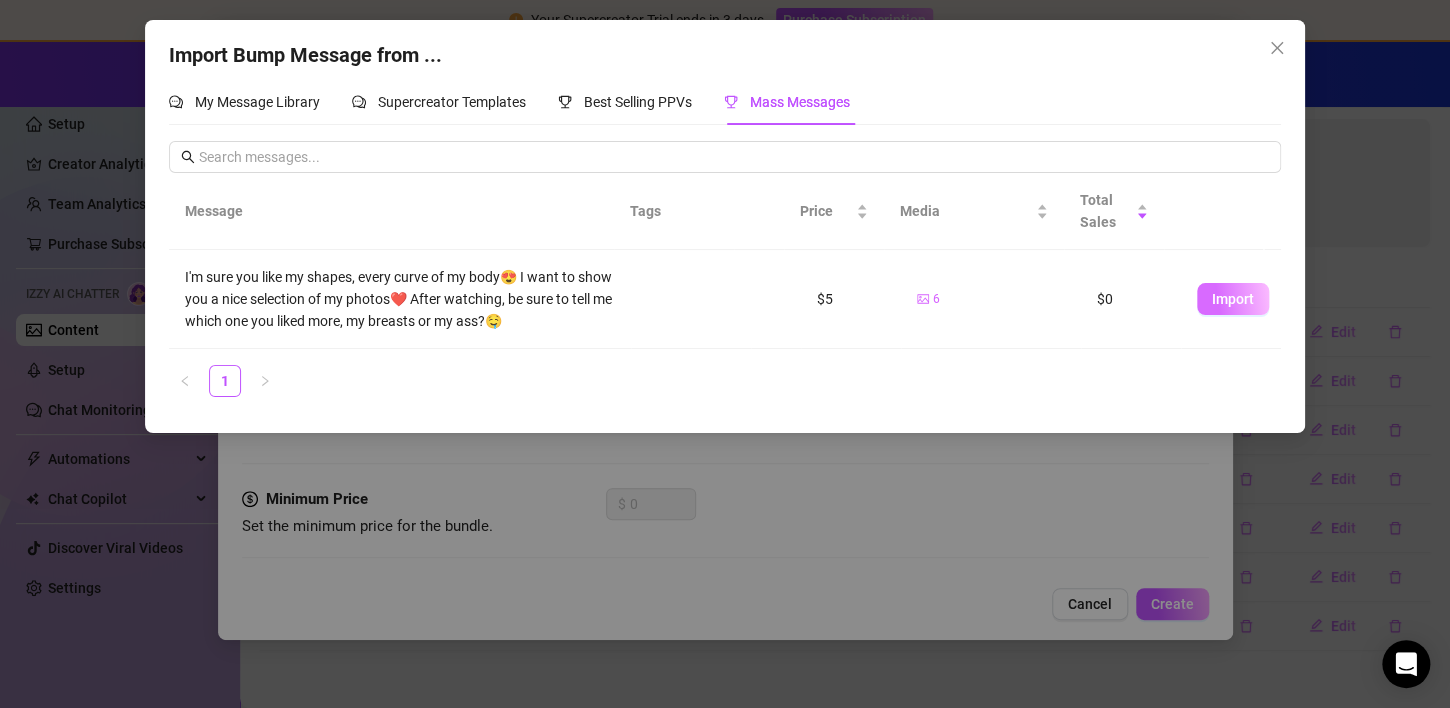 click on "Import" at bounding box center (1233, 299) 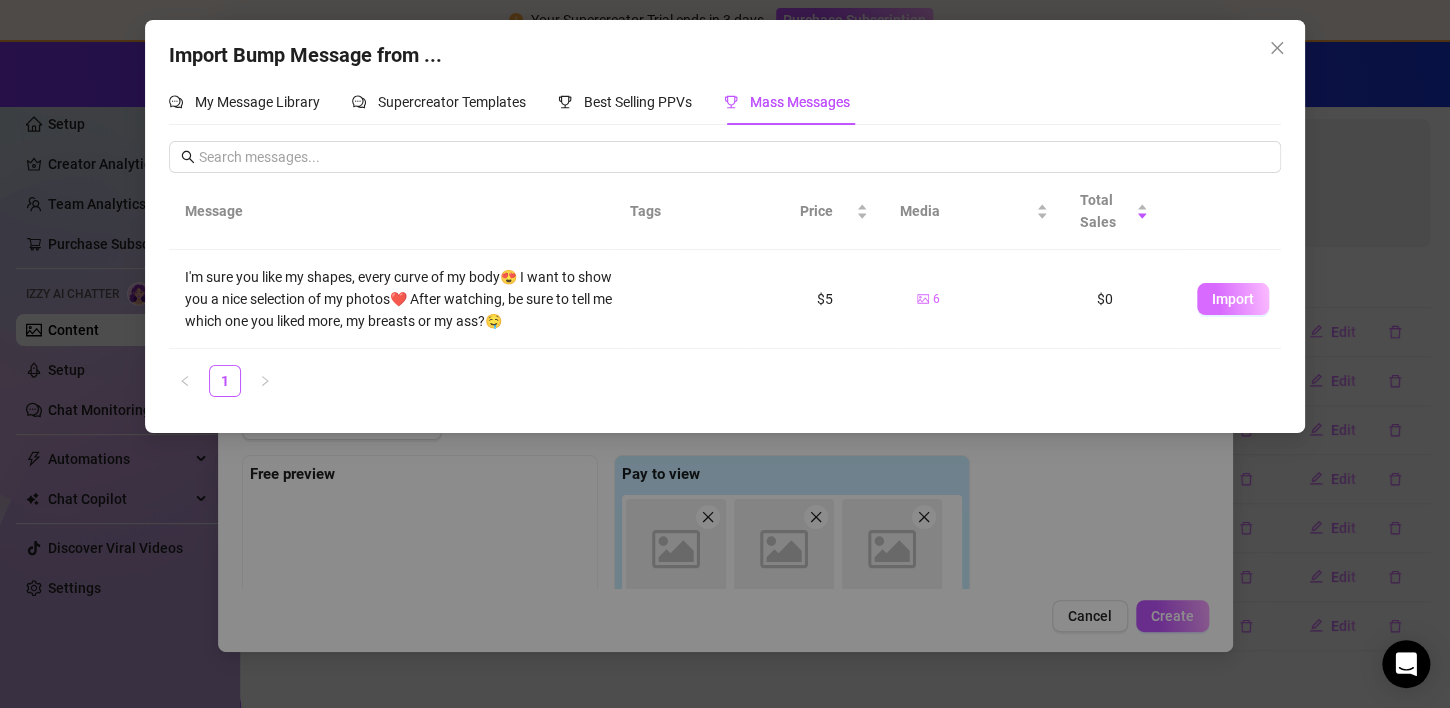 scroll, scrollTop: 20, scrollLeft: 0, axis: vertical 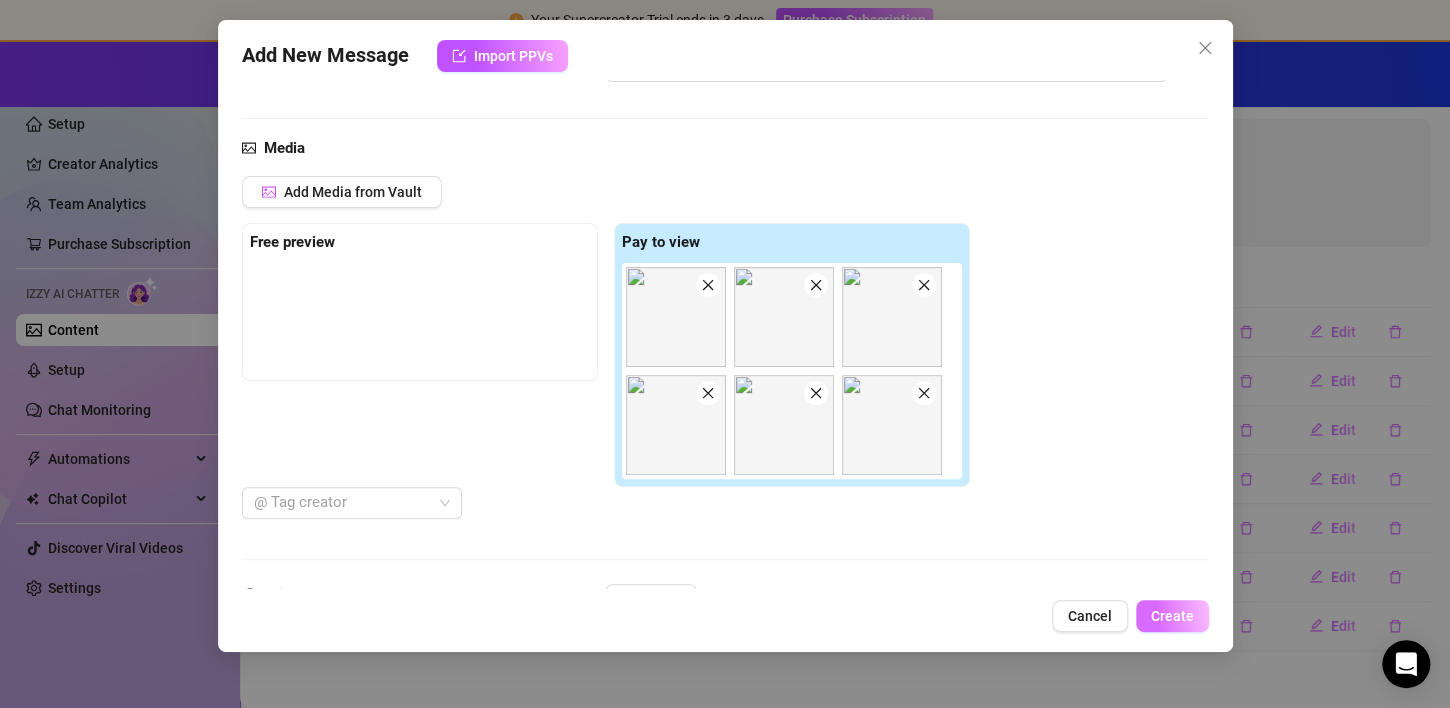click on "Create" at bounding box center [1172, 616] 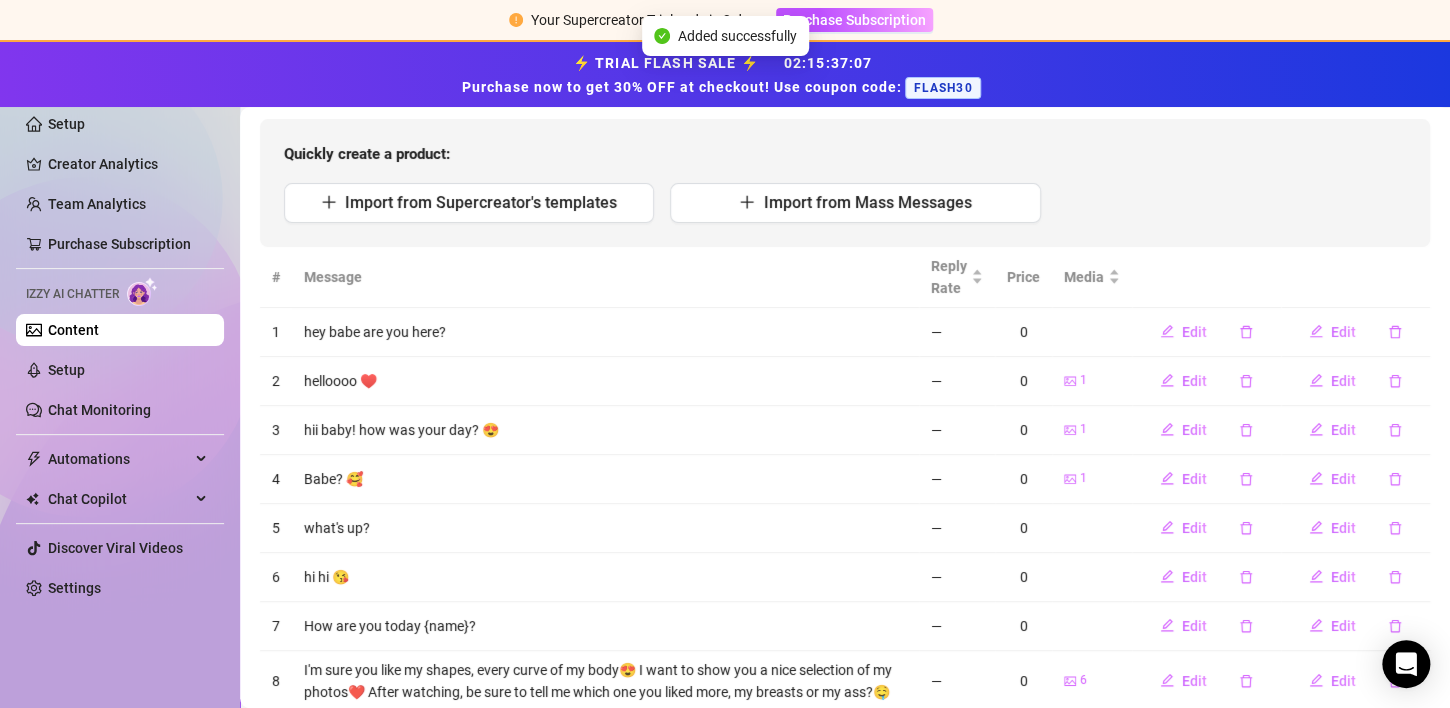 scroll, scrollTop: 276, scrollLeft: 0, axis: vertical 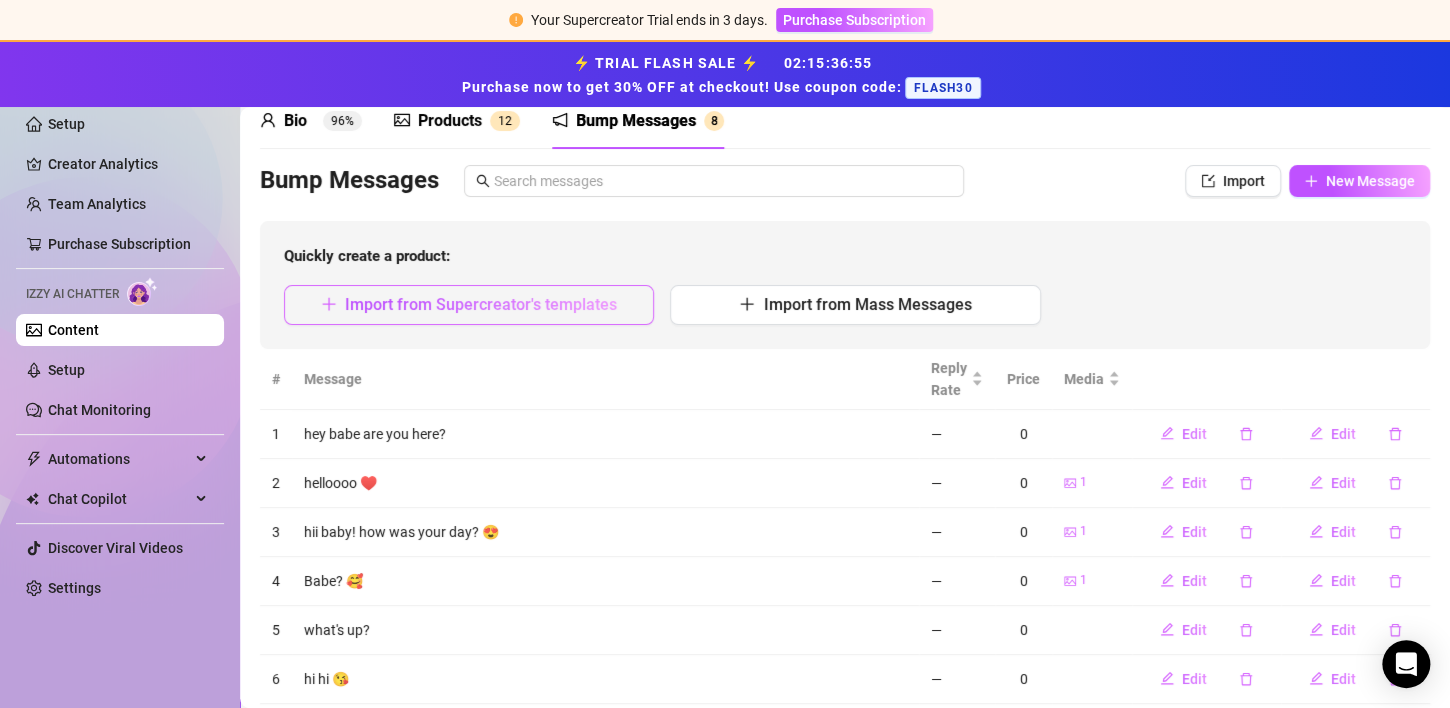 click on "Import from Supercreator's templates" at bounding box center [481, 304] 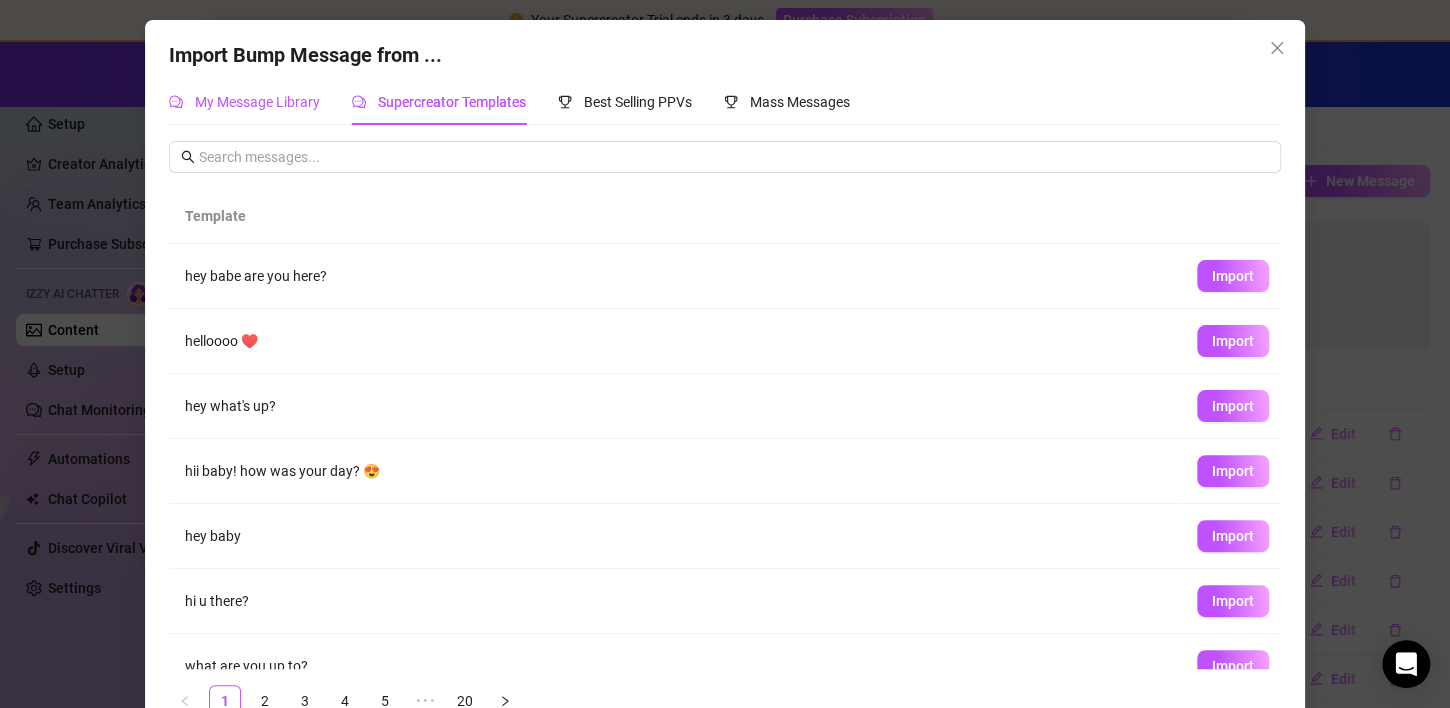 click on "My Message Library" at bounding box center (257, 102) 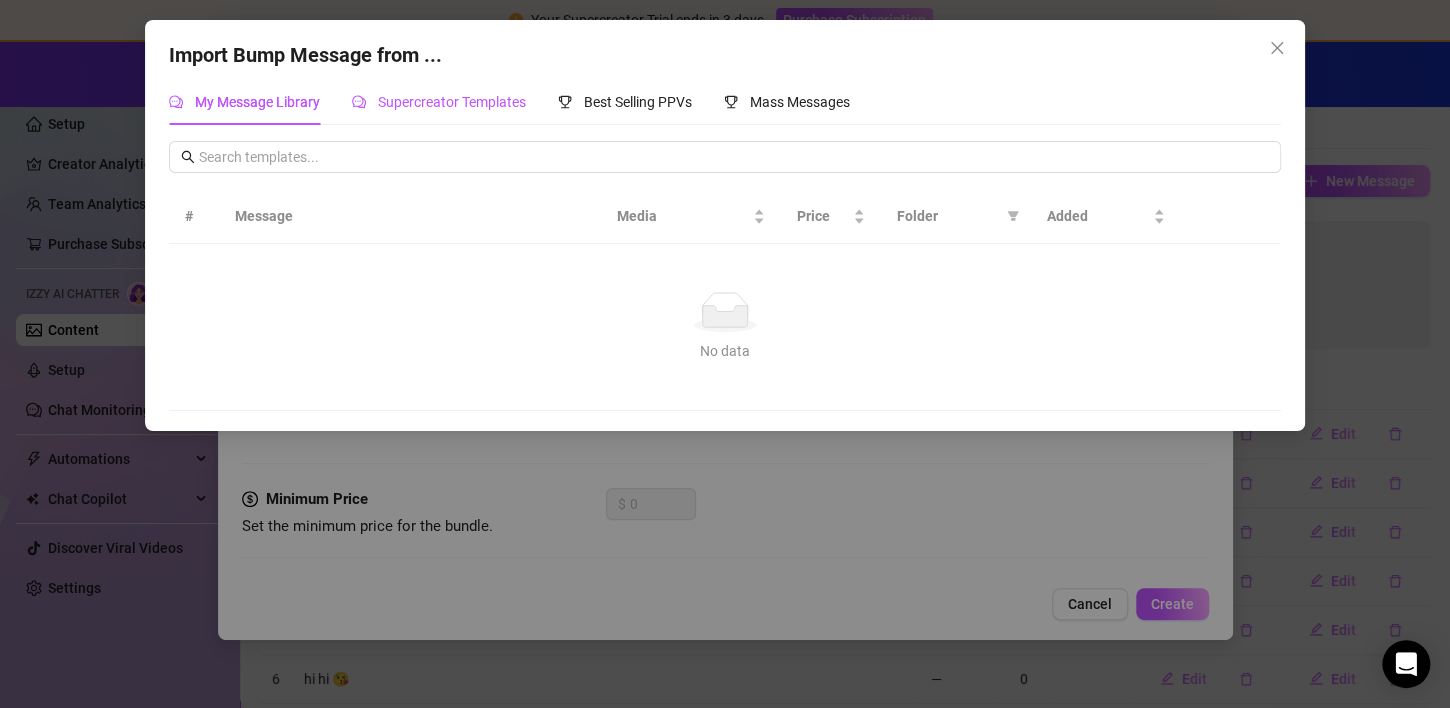 click on "Supercreator Templates" at bounding box center [452, 102] 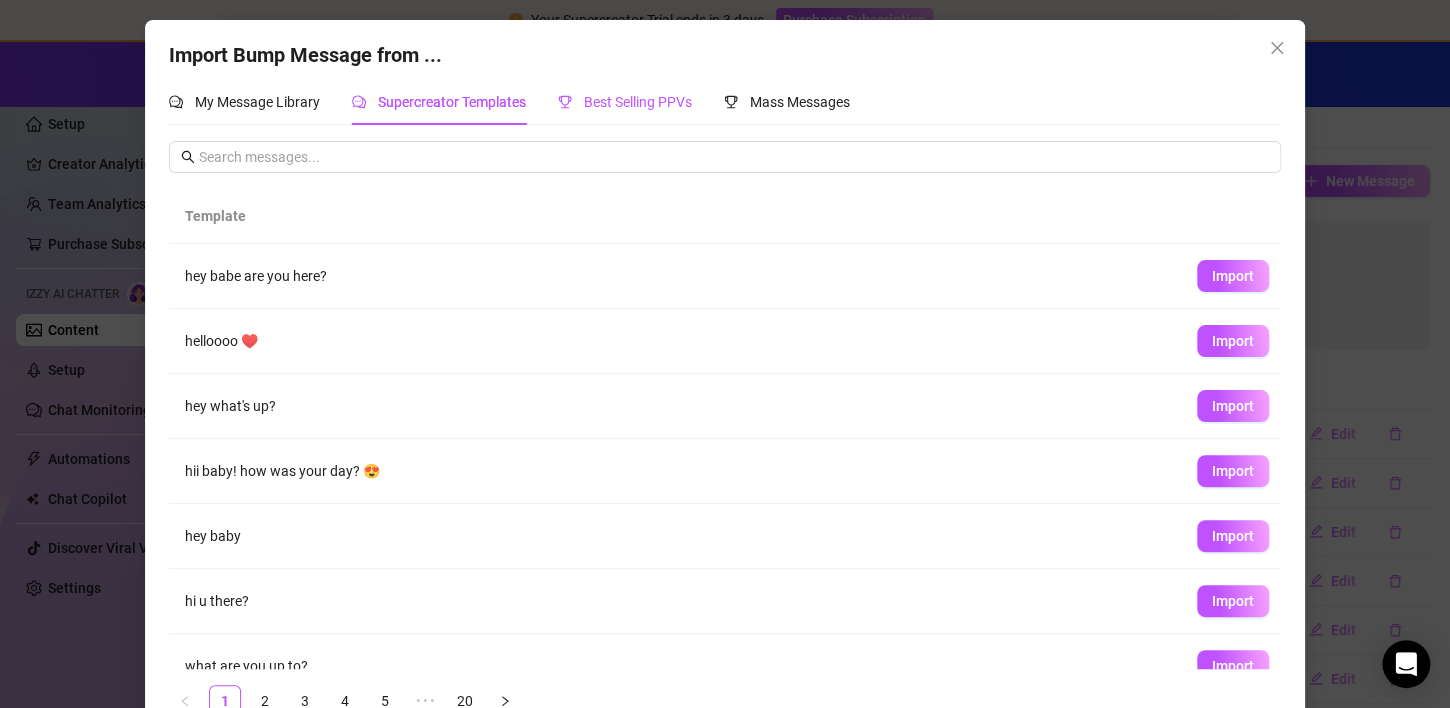 click on "Best Selling PPVs" at bounding box center [638, 102] 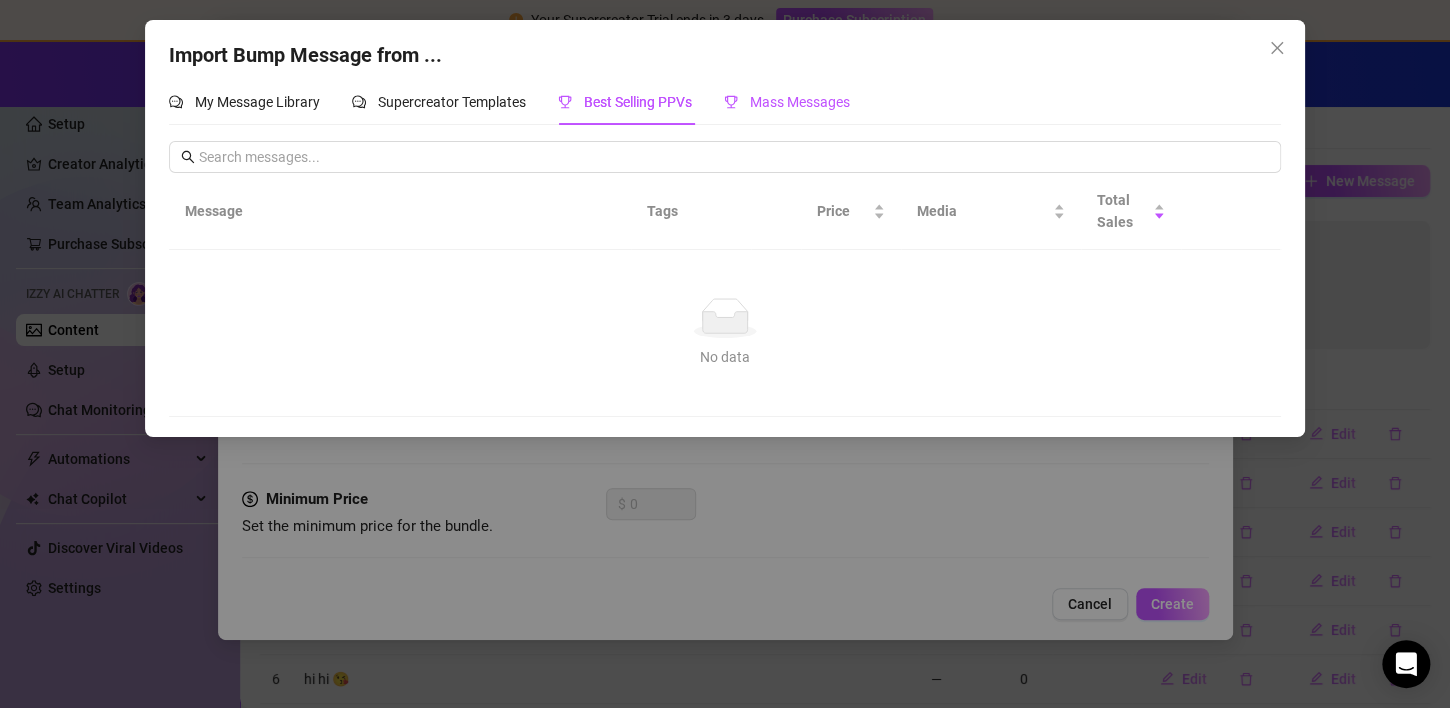 click on "Mass Messages" at bounding box center [800, 102] 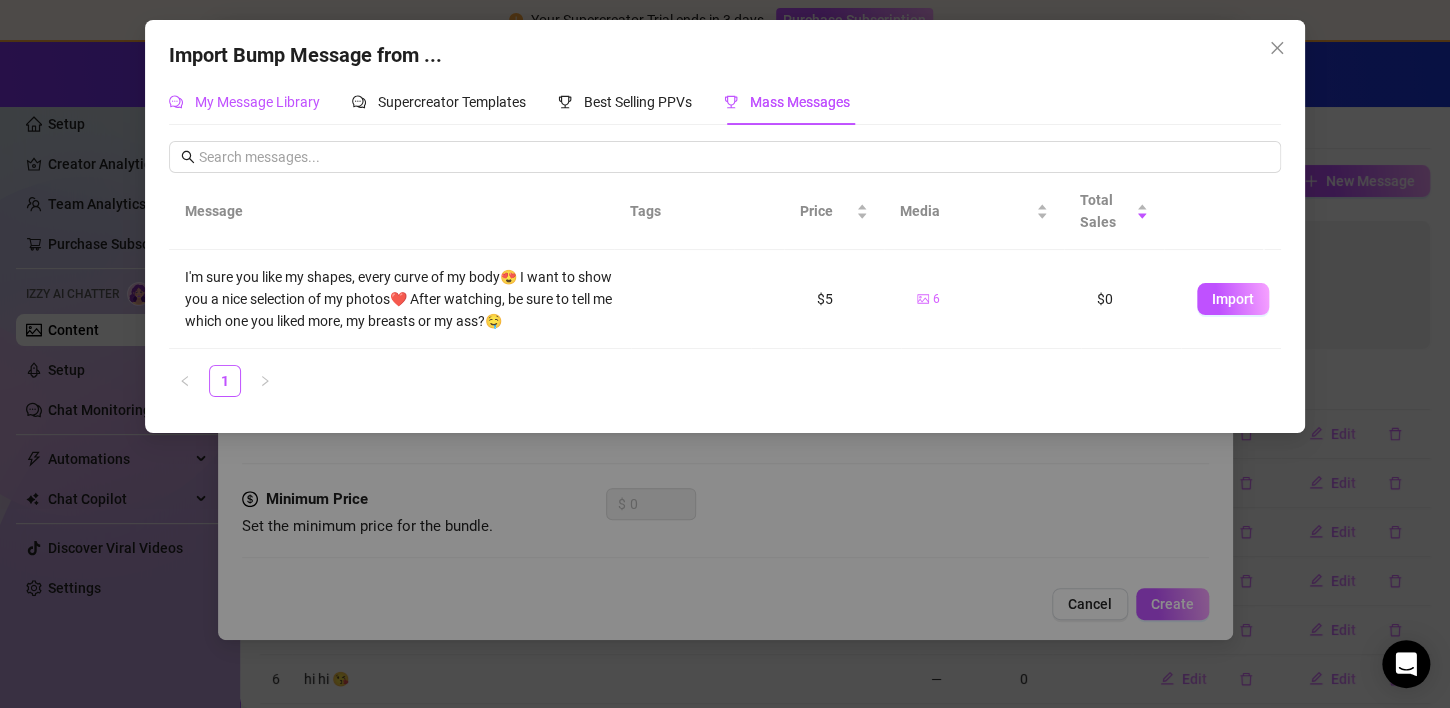 click on "My Message Library" at bounding box center (257, 102) 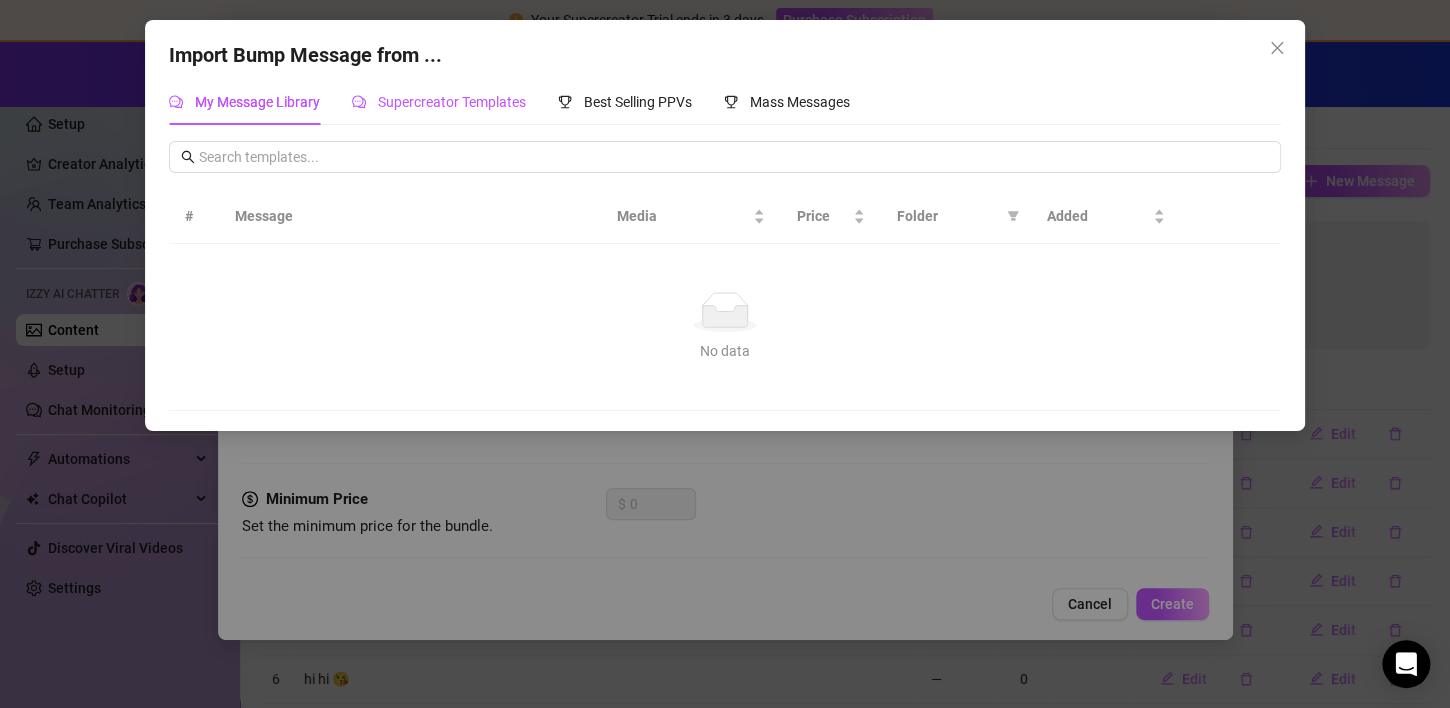 click on "Supercreator Templates" at bounding box center (439, 102) 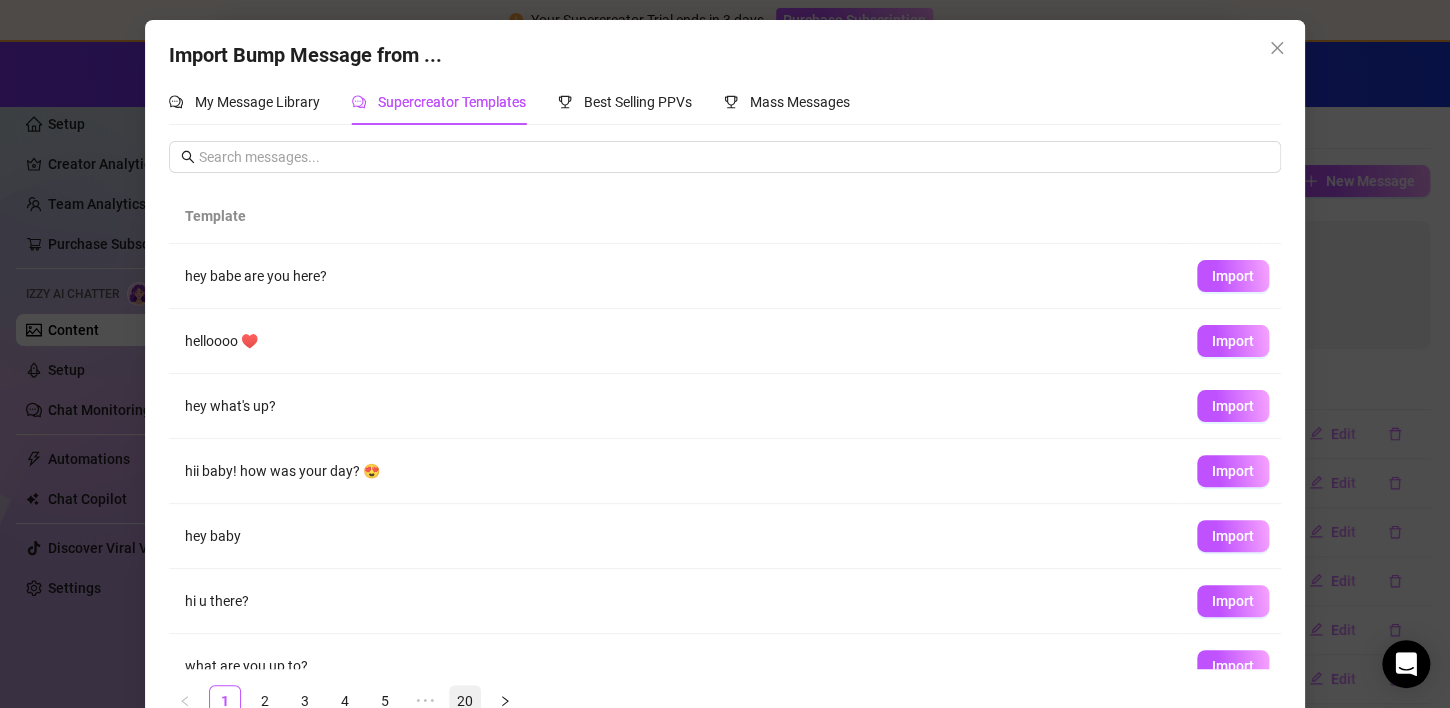 click on "20" at bounding box center (465, 701) 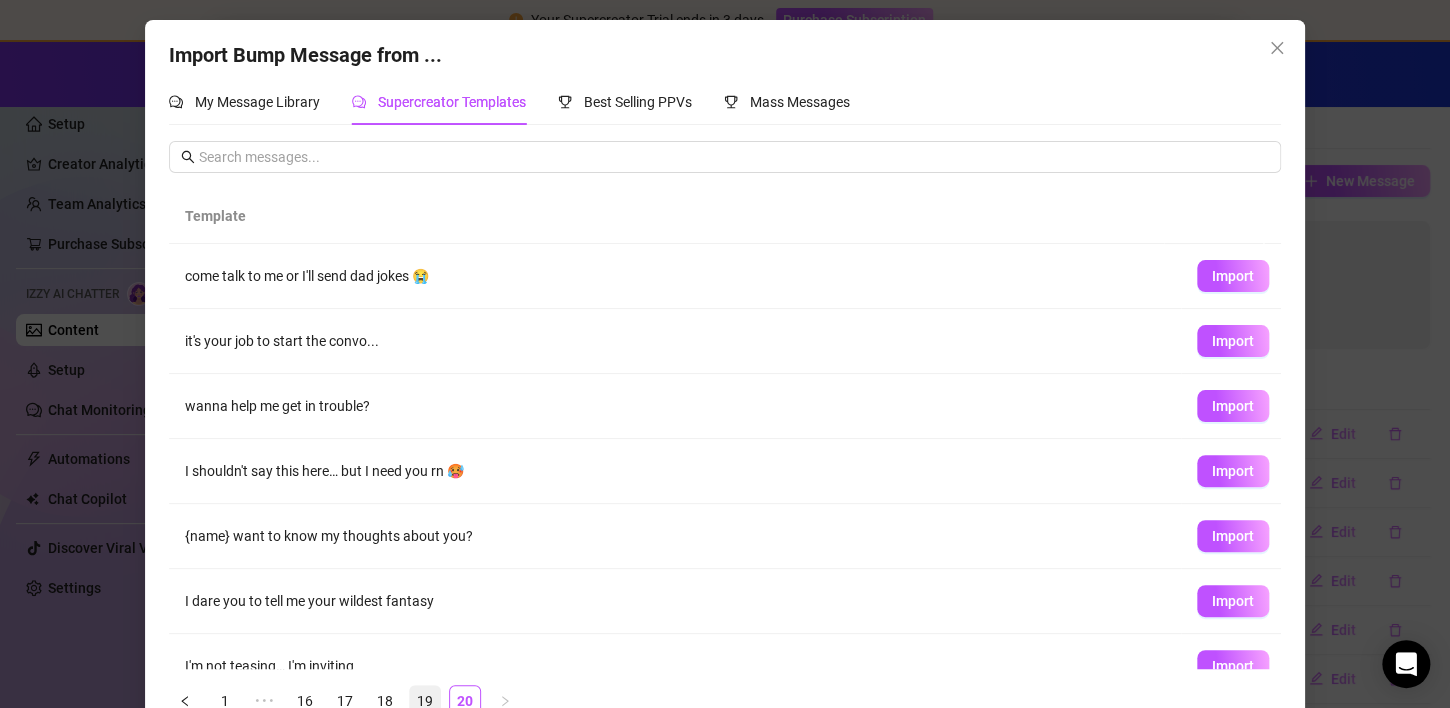 click on "19" at bounding box center [425, 701] 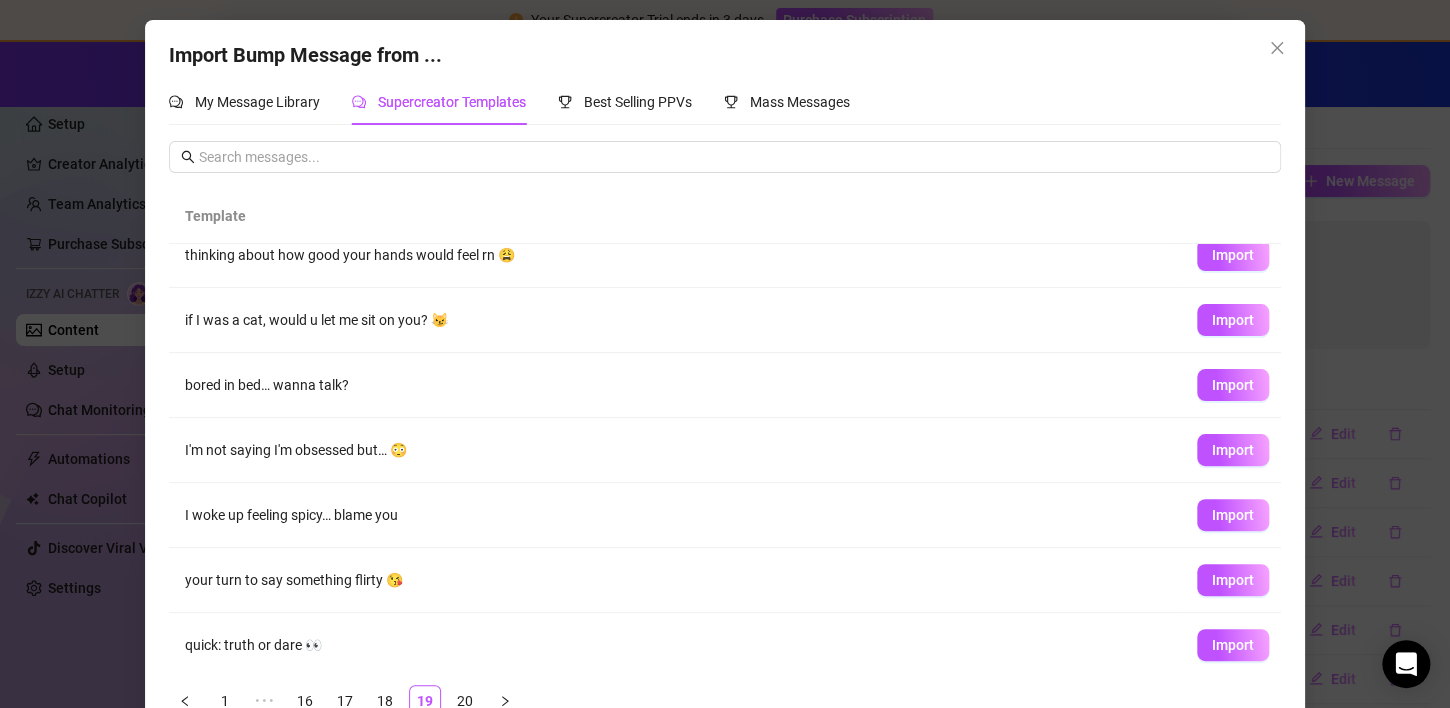 scroll, scrollTop: 223, scrollLeft: 0, axis: vertical 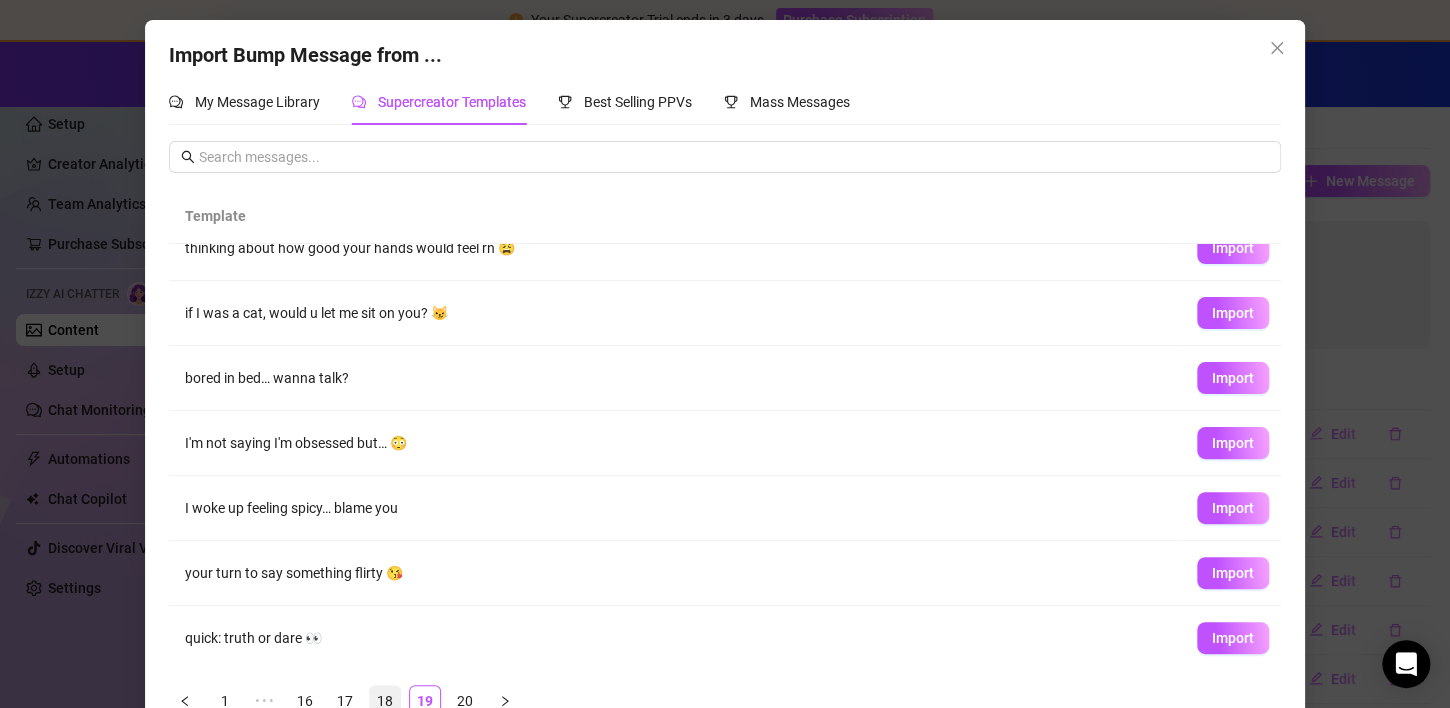click on "18" at bounding box center (385, 701) 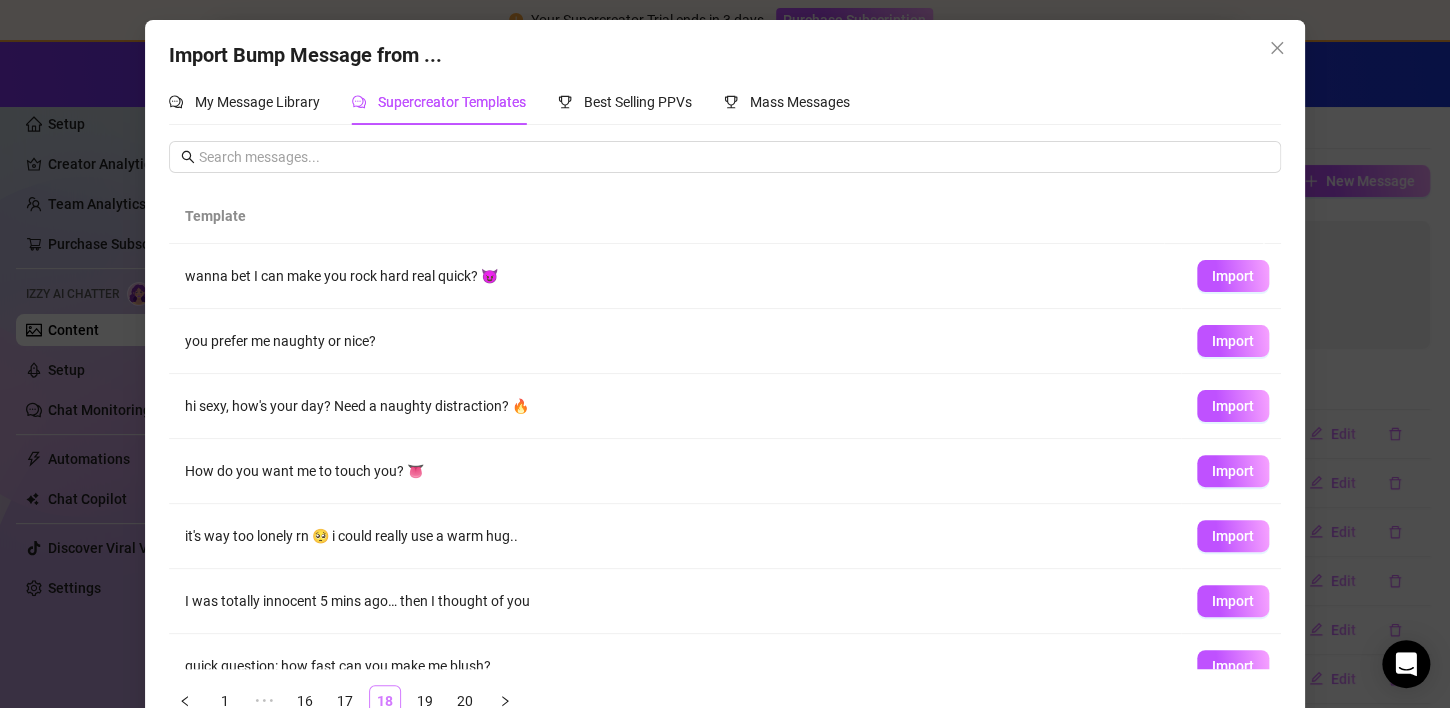 scroll, scrollTop: 0, scrollLeft: 0, axis: both 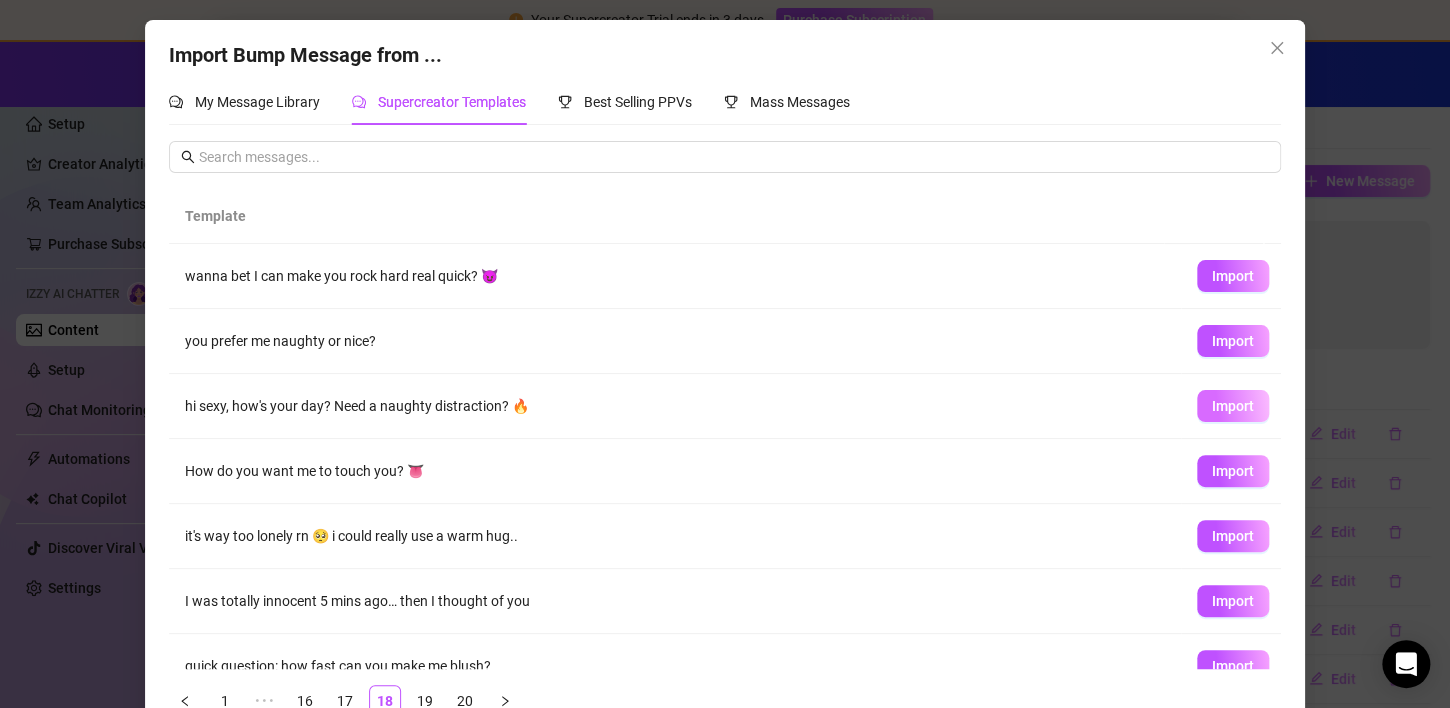 click on "Import" at bounding box center [1233, 406] 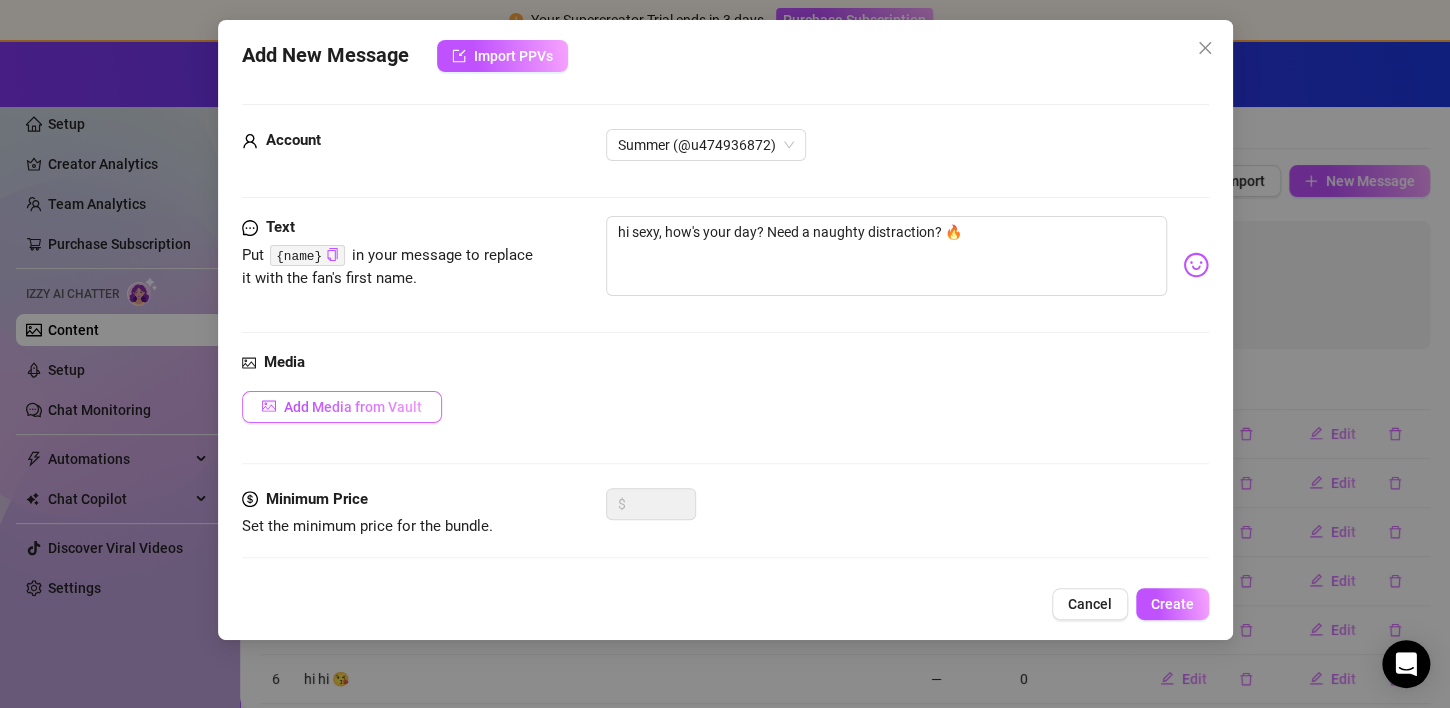 click on "Add Media from Vault" at bounding box center [353, 407] 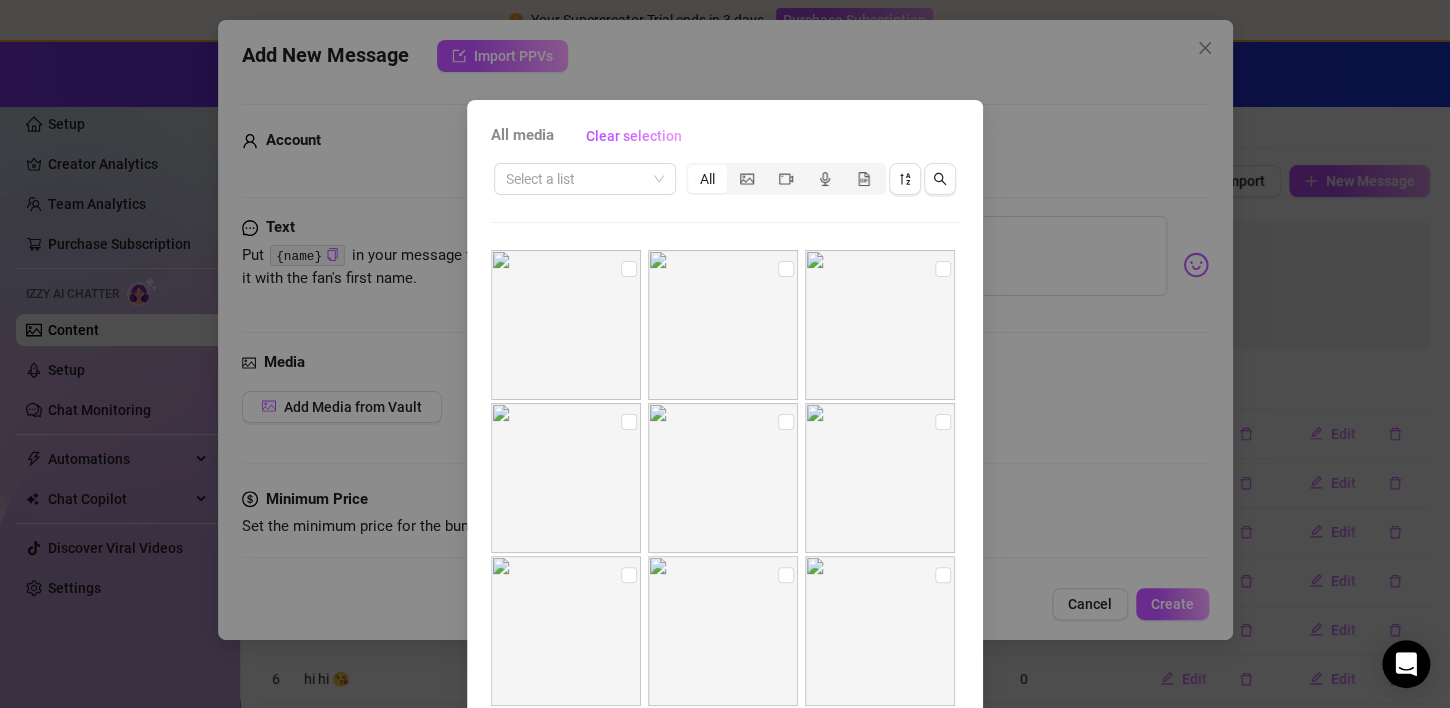 scroll, scrollTop: 5335, scrollLeft: 0, axis: vertical 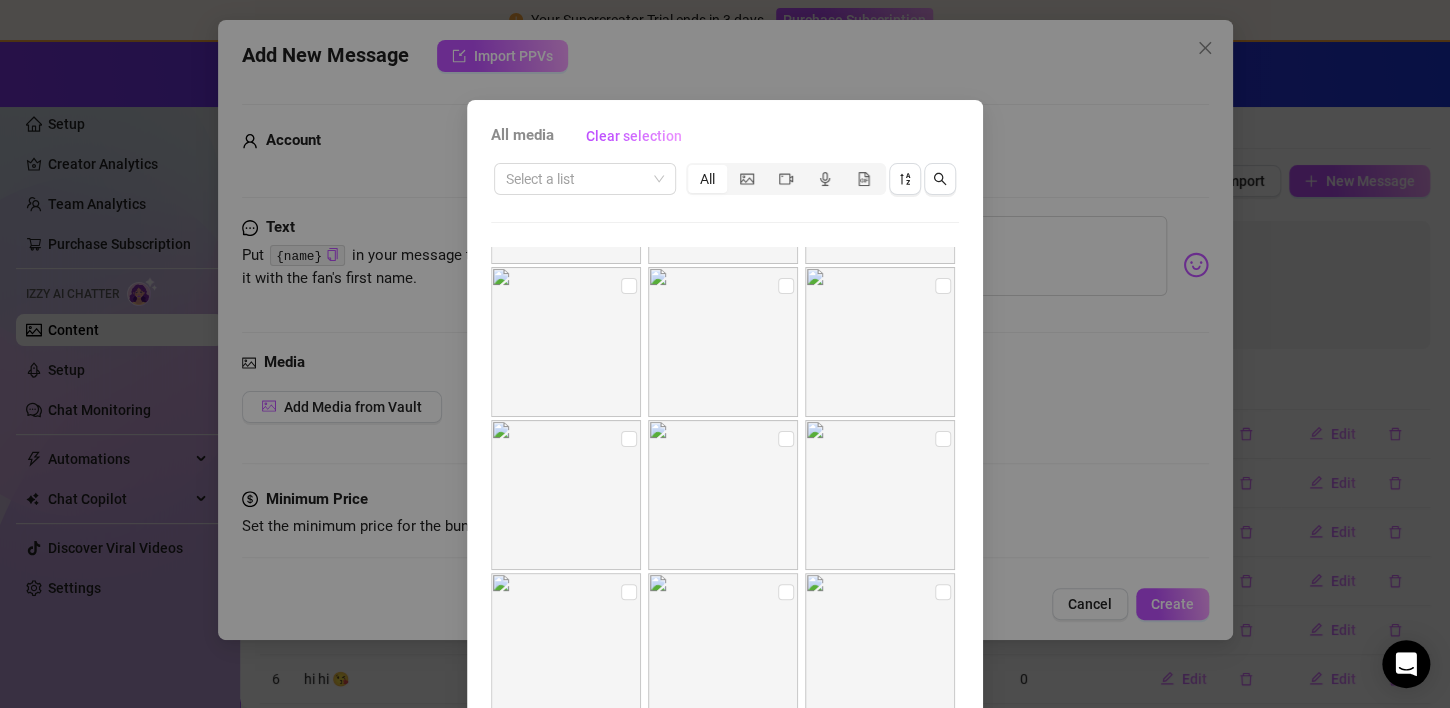 click at bounding box center (880, 495) 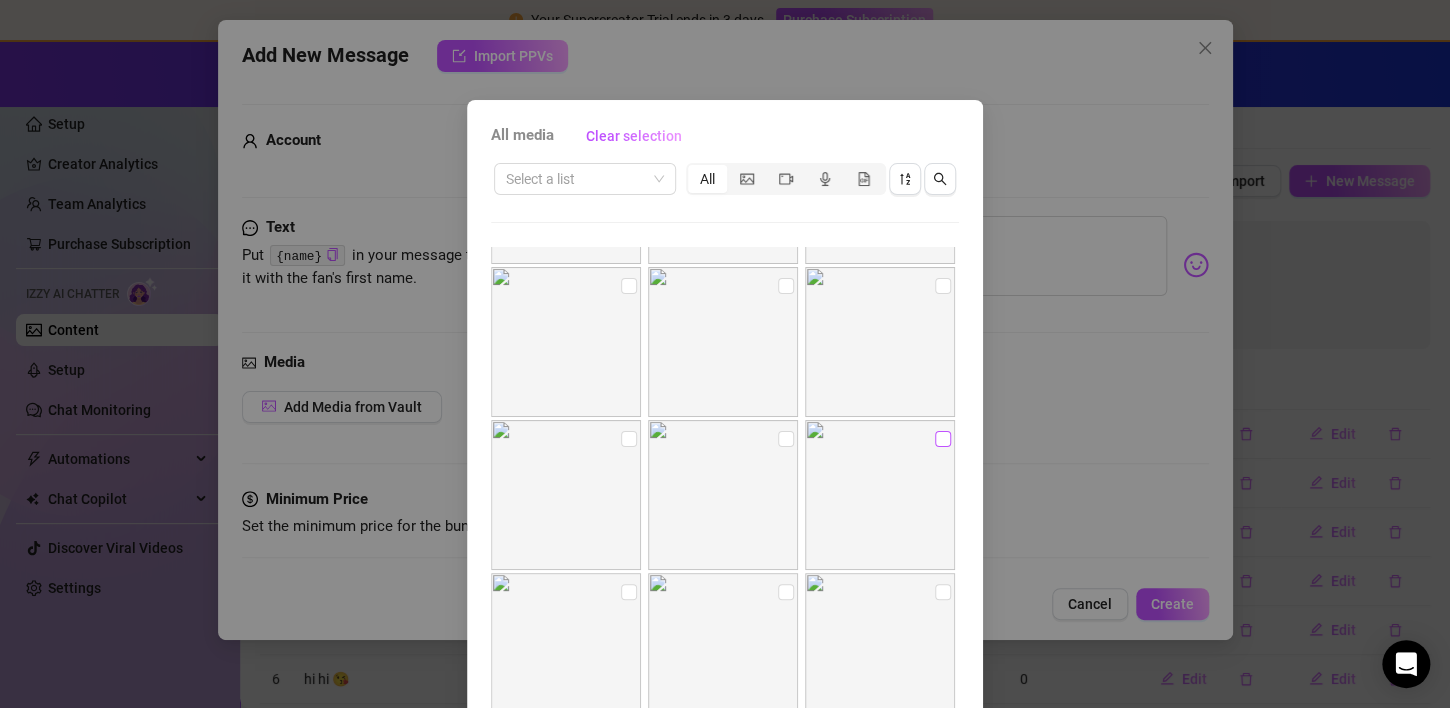 click at bounding box center (943, 439) 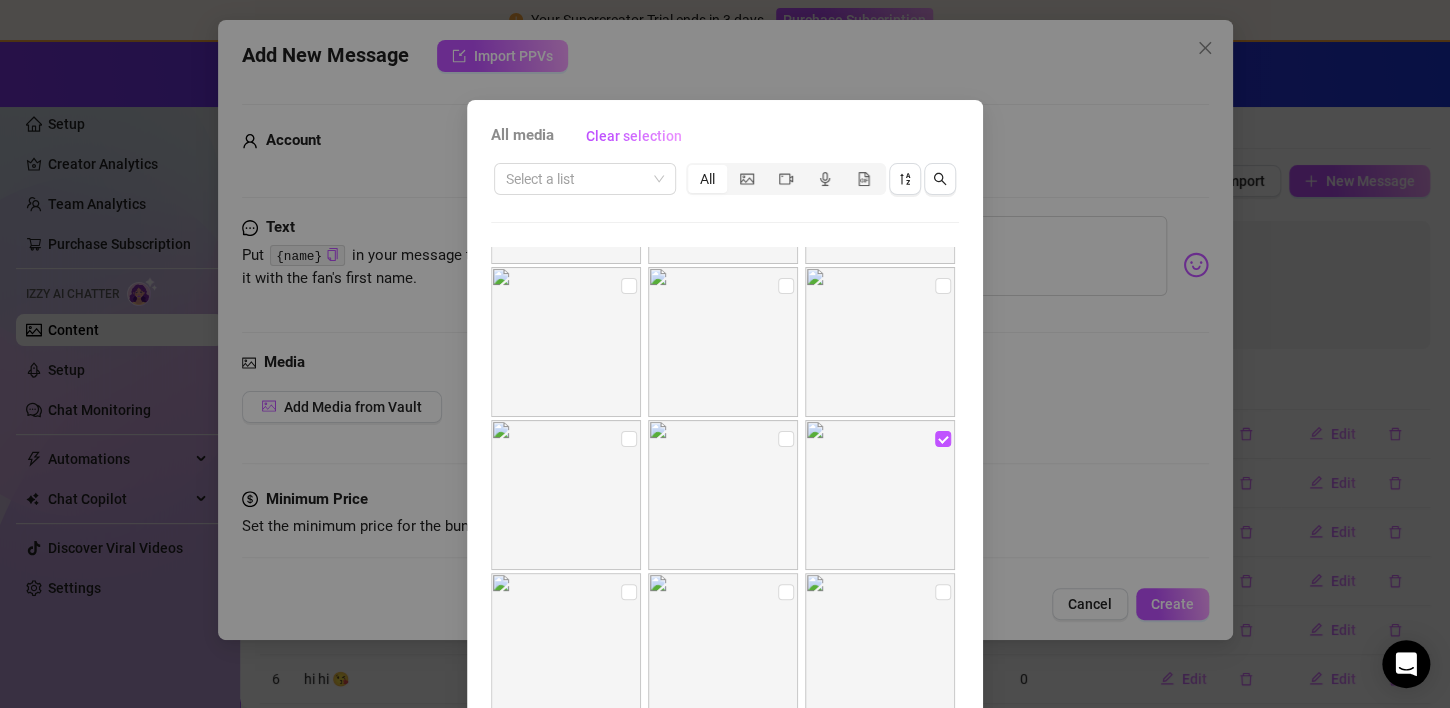 scroll, scrollTop: 127, scrollLeft: 0, axis: vertical 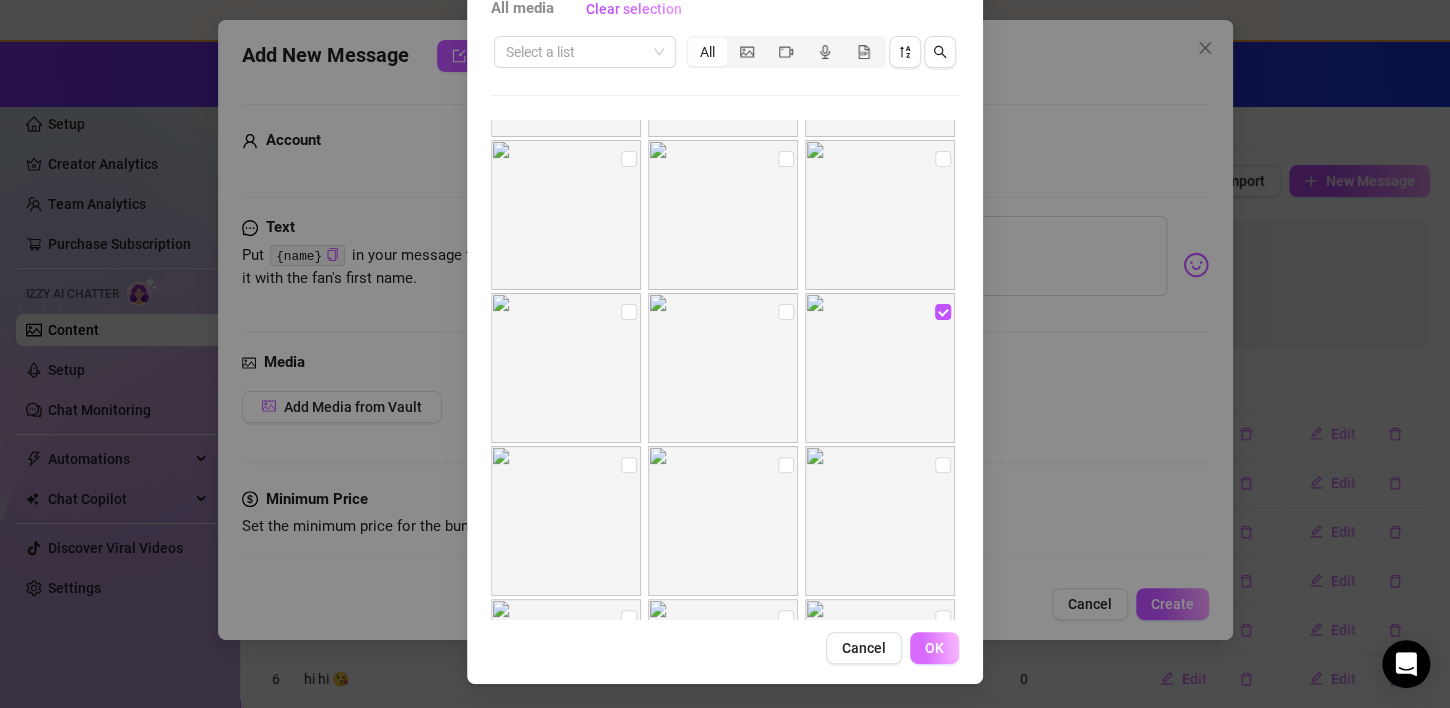 click on "OK" at bounding box center (934, 648) 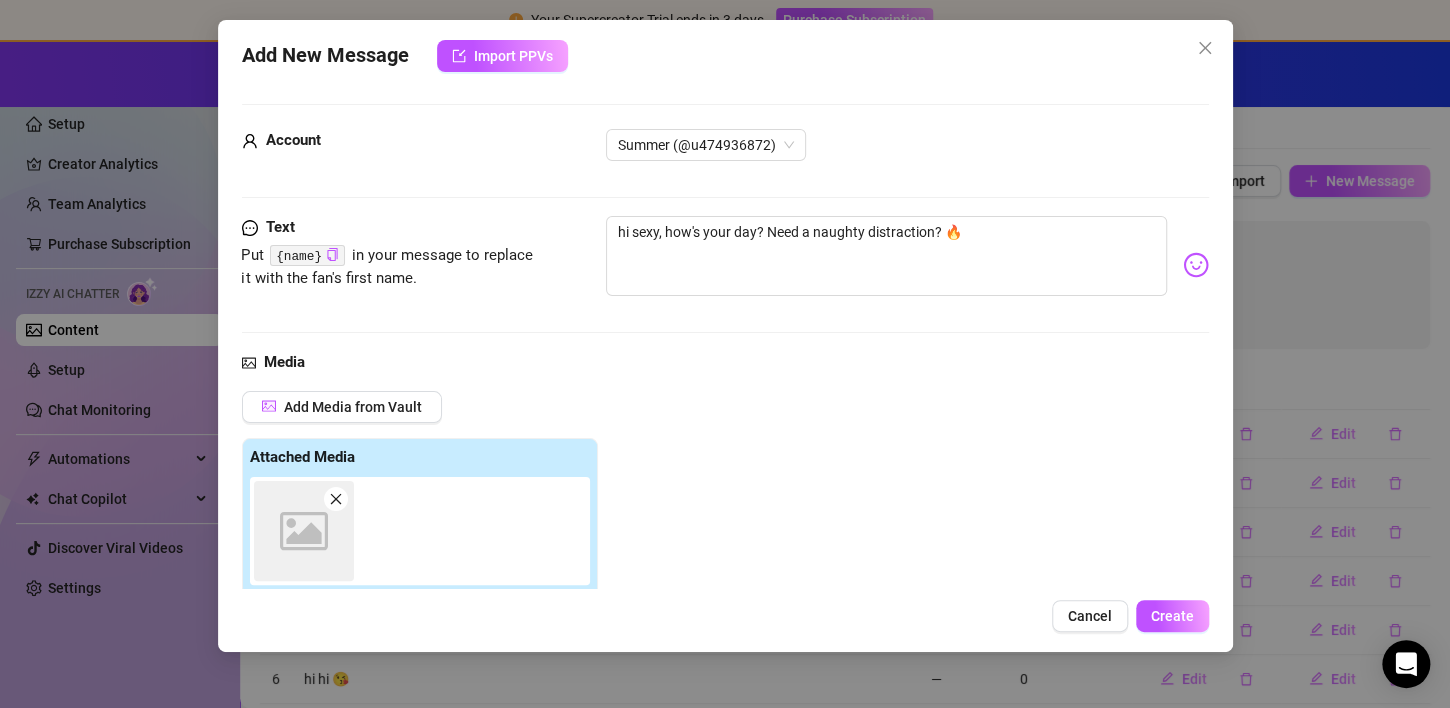 scroll, scrollTop: 20, scrollLeft: 0, axis: vertical 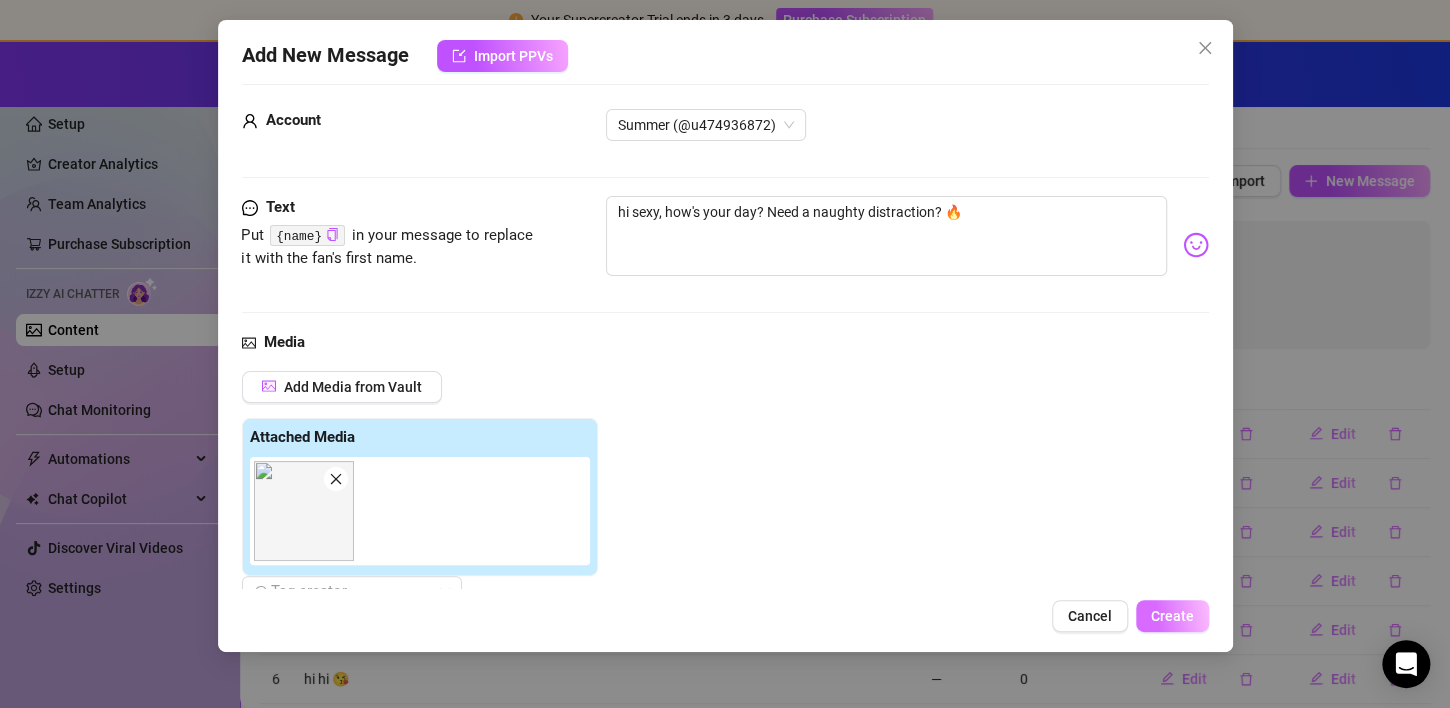 click on "Create" at bounding box center [1172, 616] 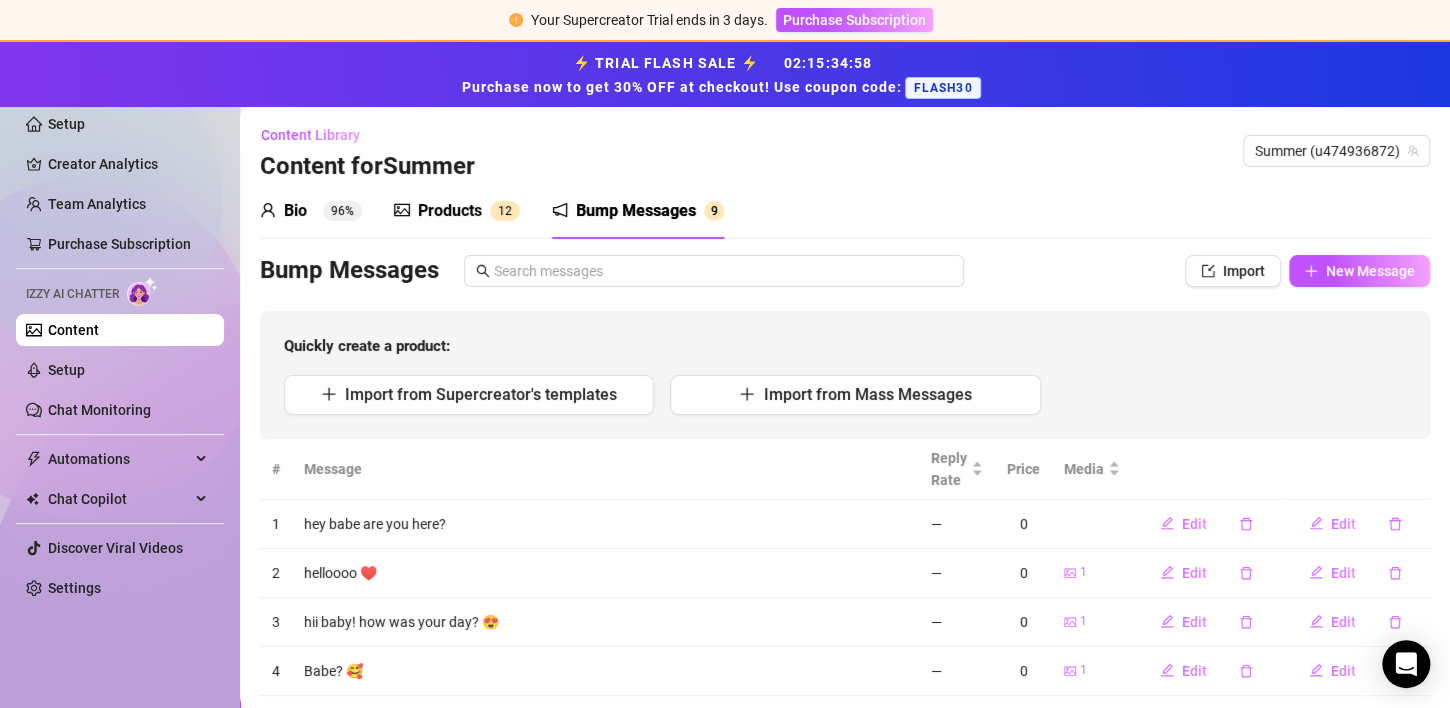 scroll, scrollTop: 0, scrollLeft: 0, axis: both 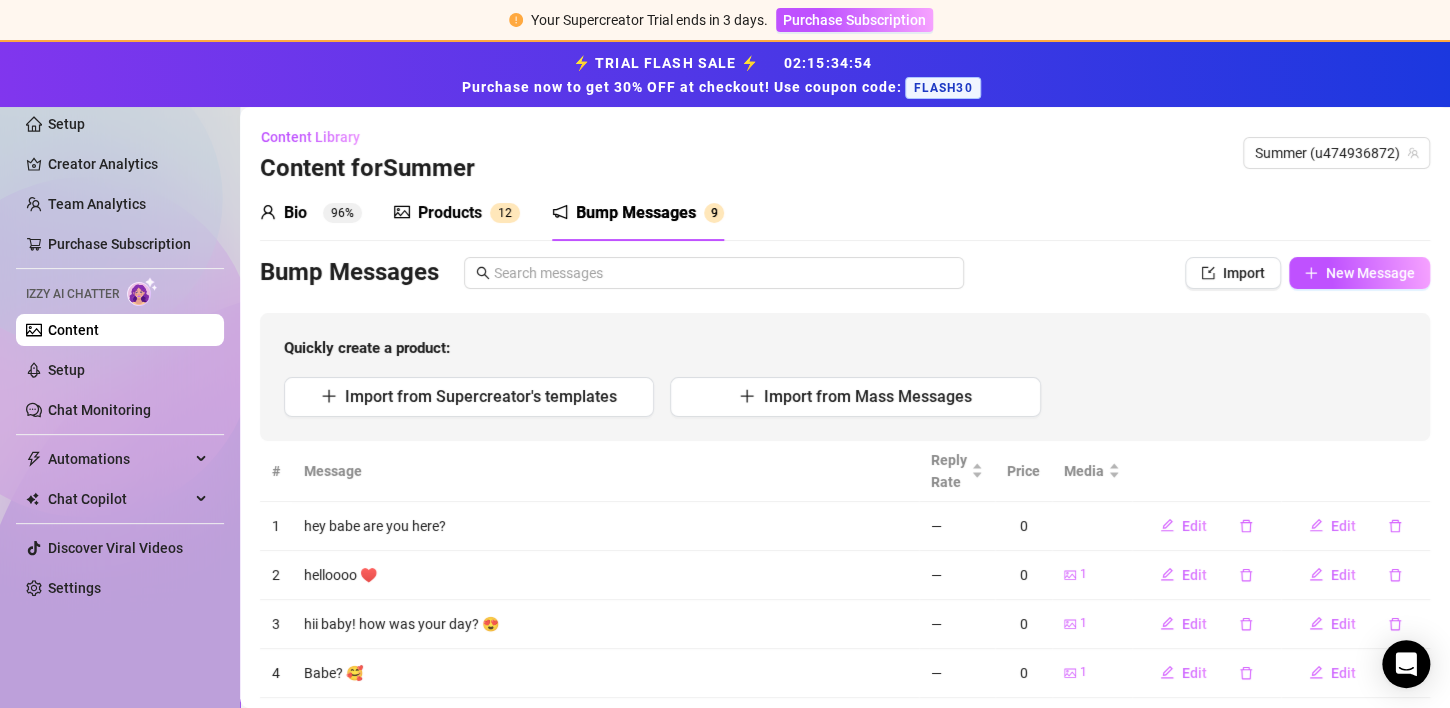click on "Bump Messages" at bounding box center [636, 213] 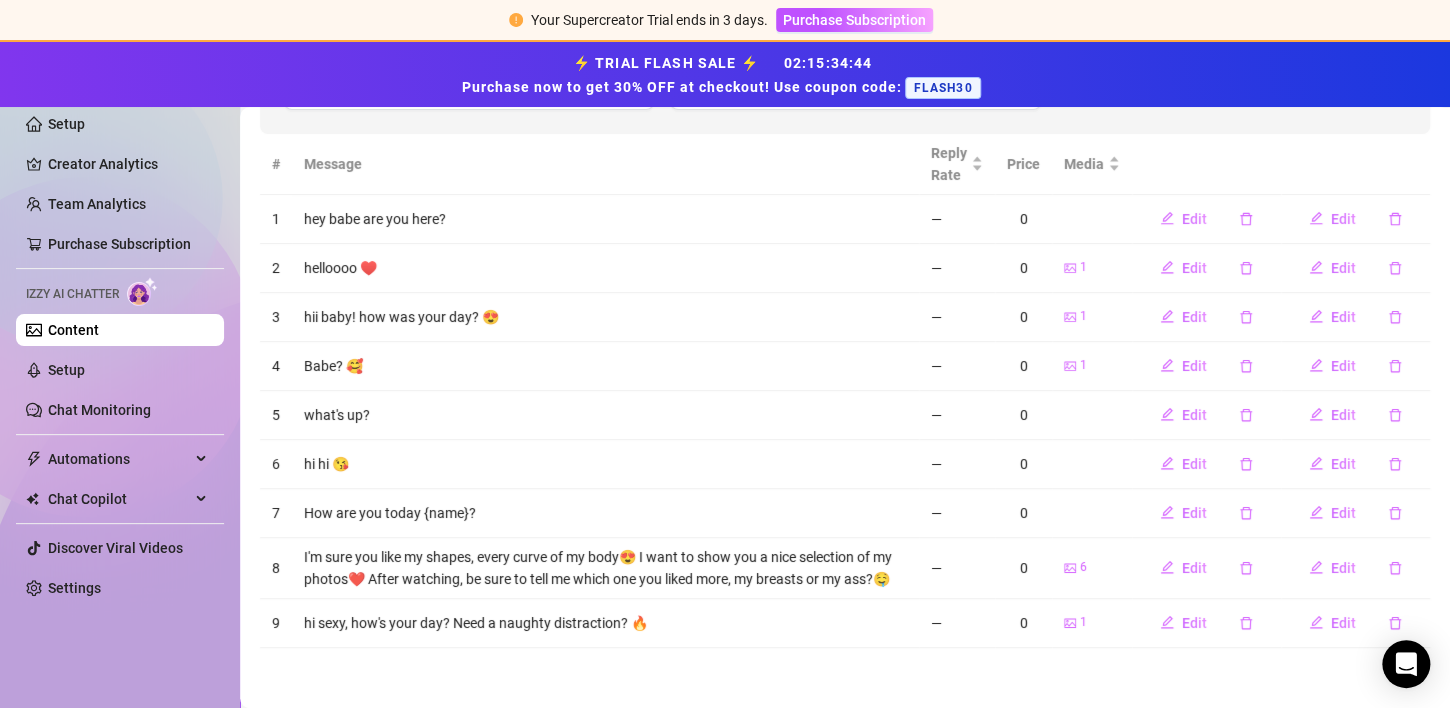 scroll, scrollTop: 0, scrollLeft: 0, axis: both 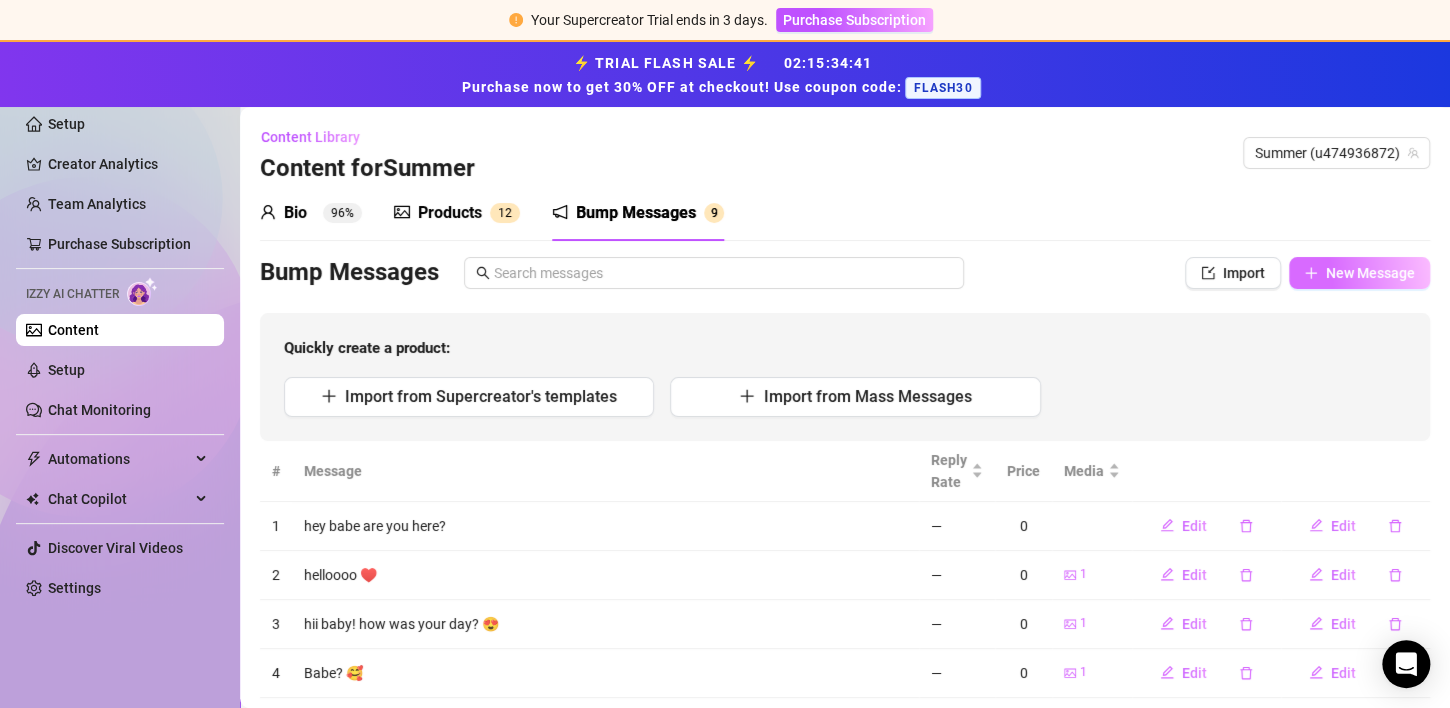 click on "New Message" at bounding box center (1370, 273) 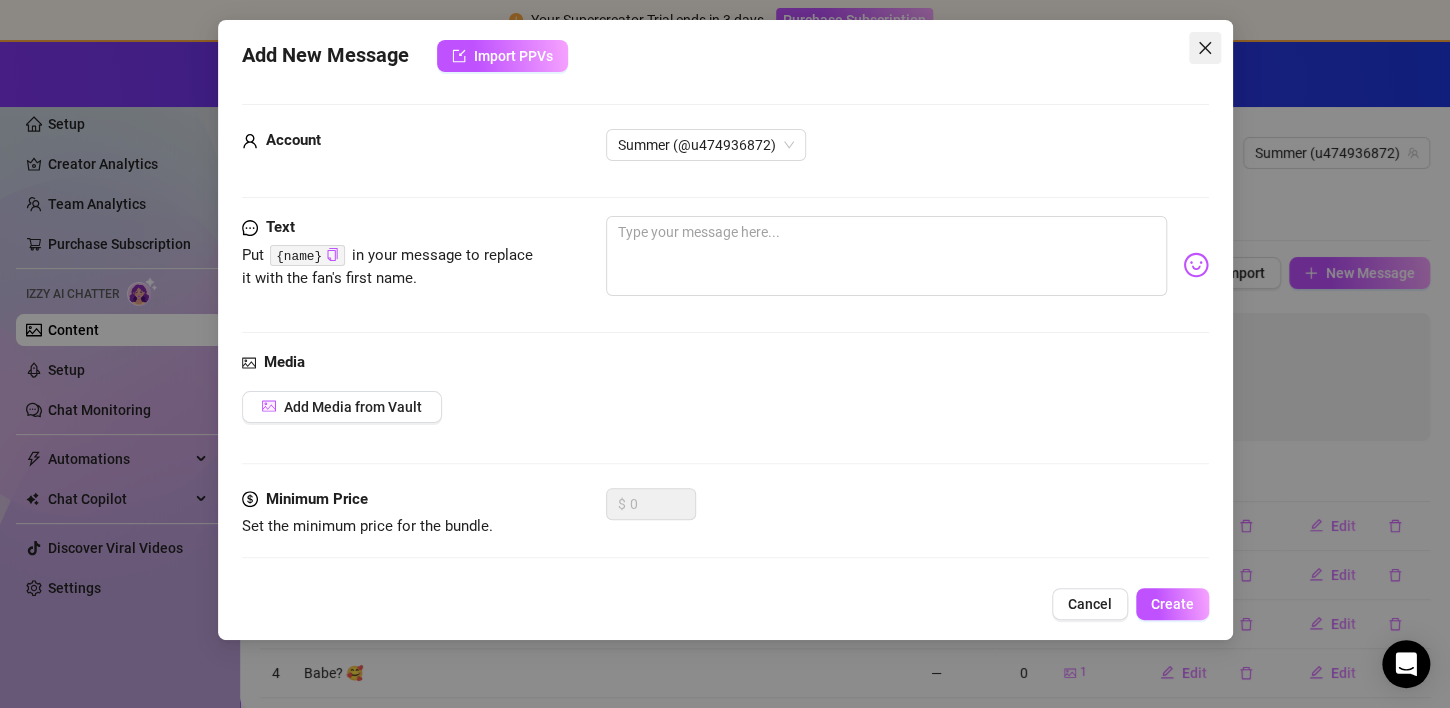 click 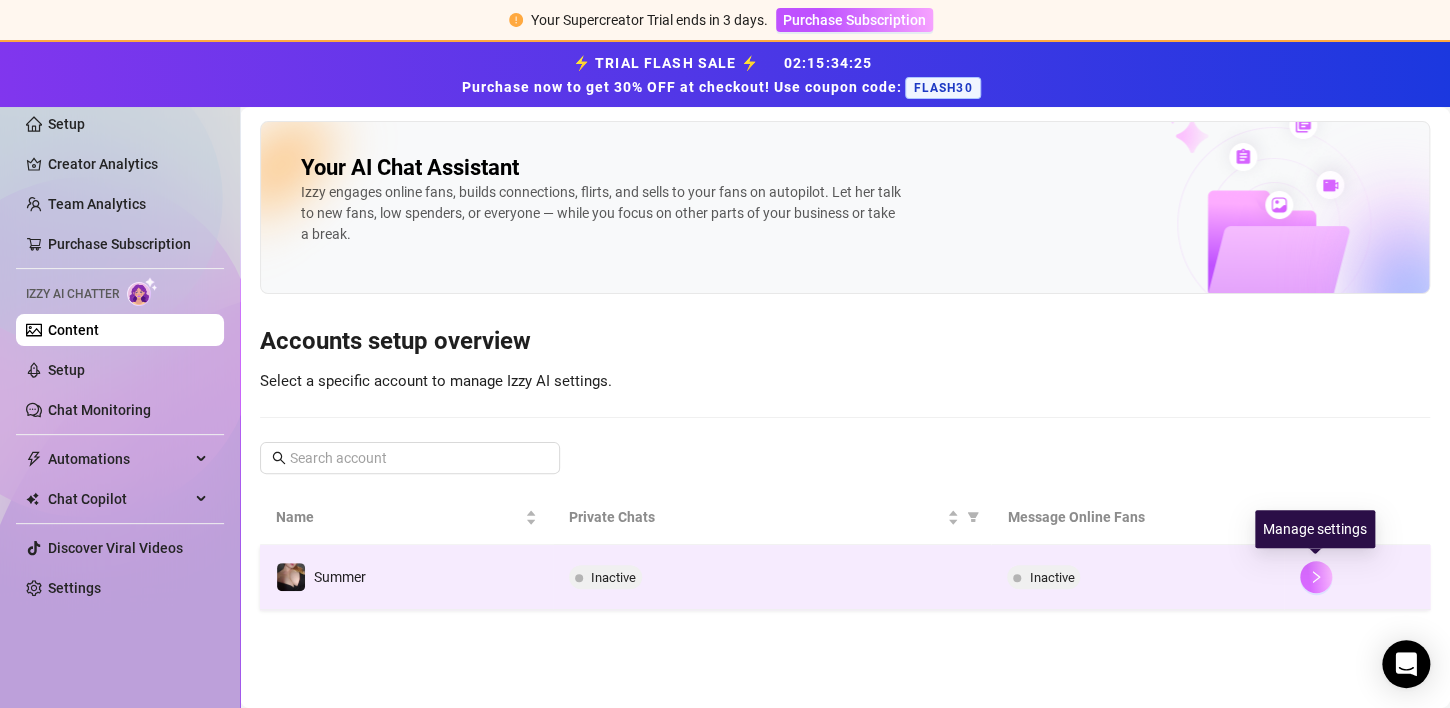 click at bounding box center [1316, 577] 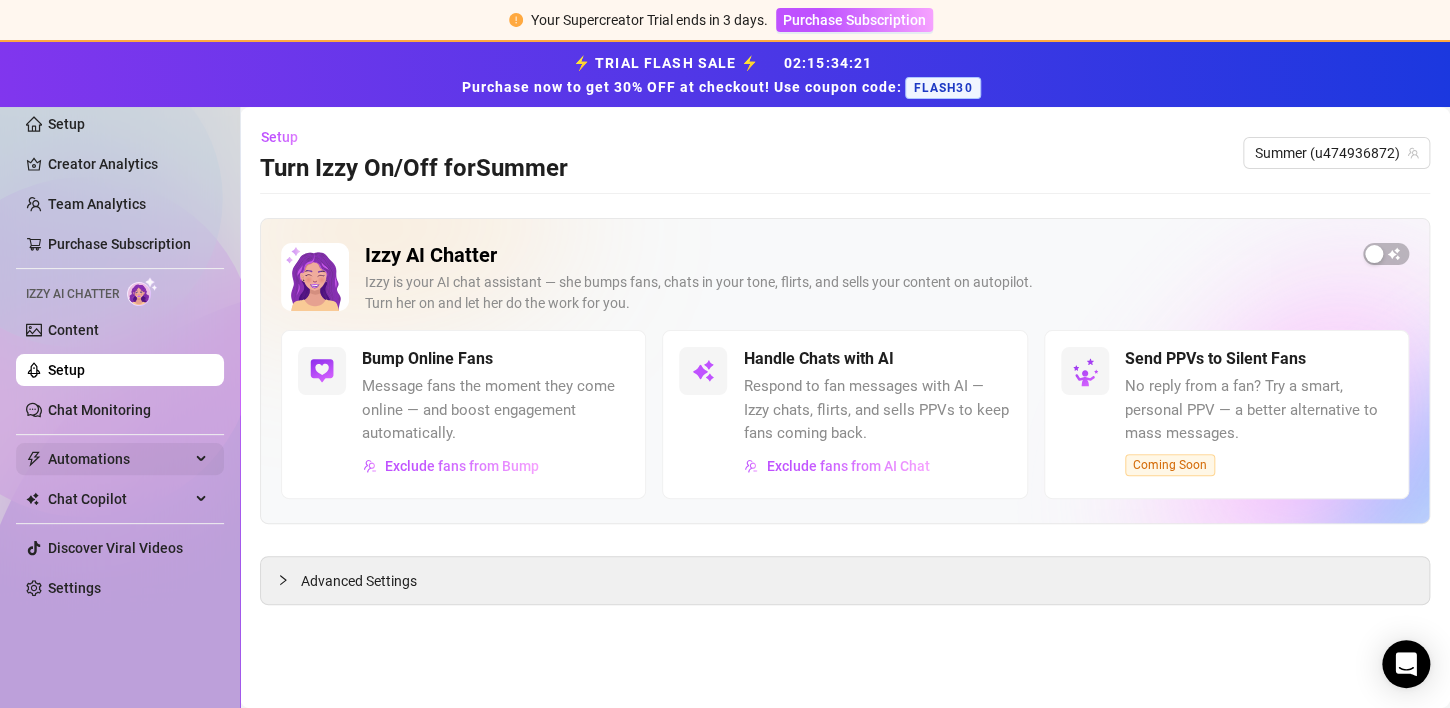 click on "Automations" at bounding box center (119, 459) 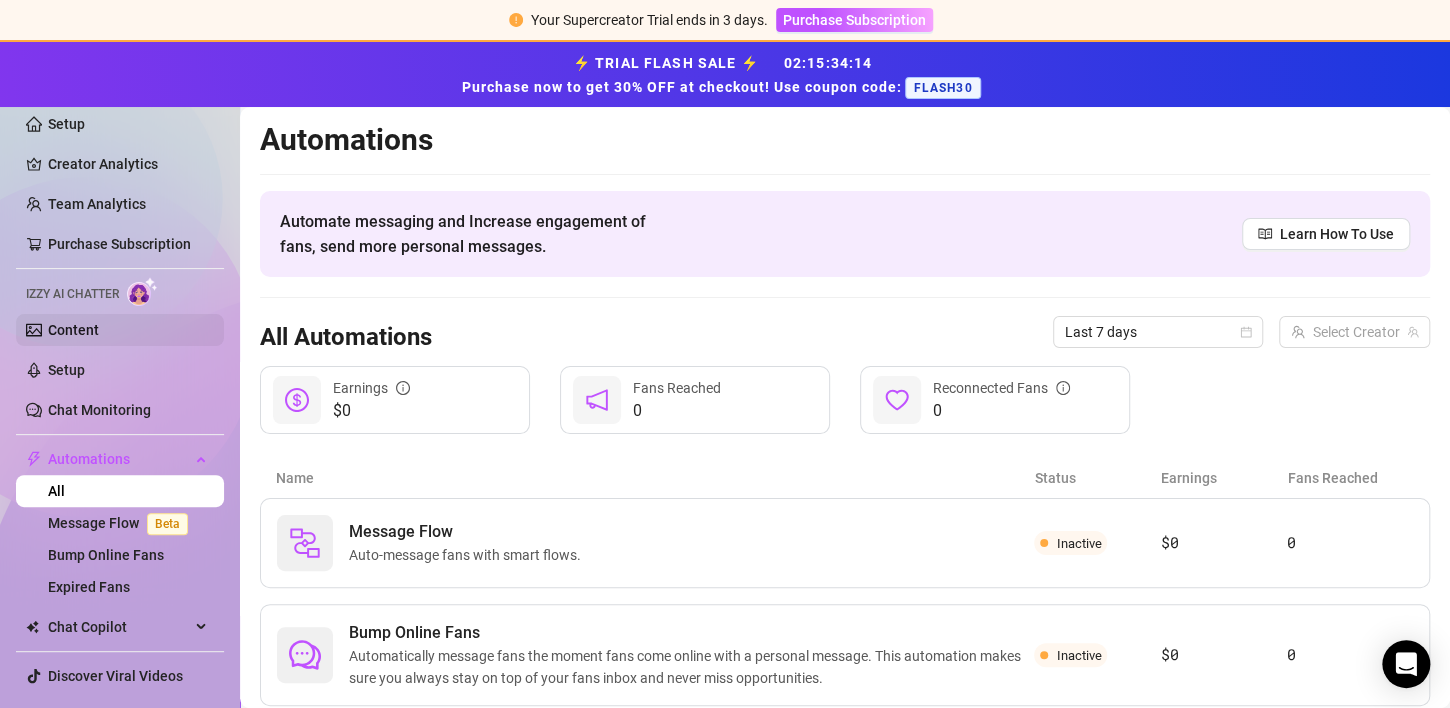 click on "Content" at bounding box center [73, 330] 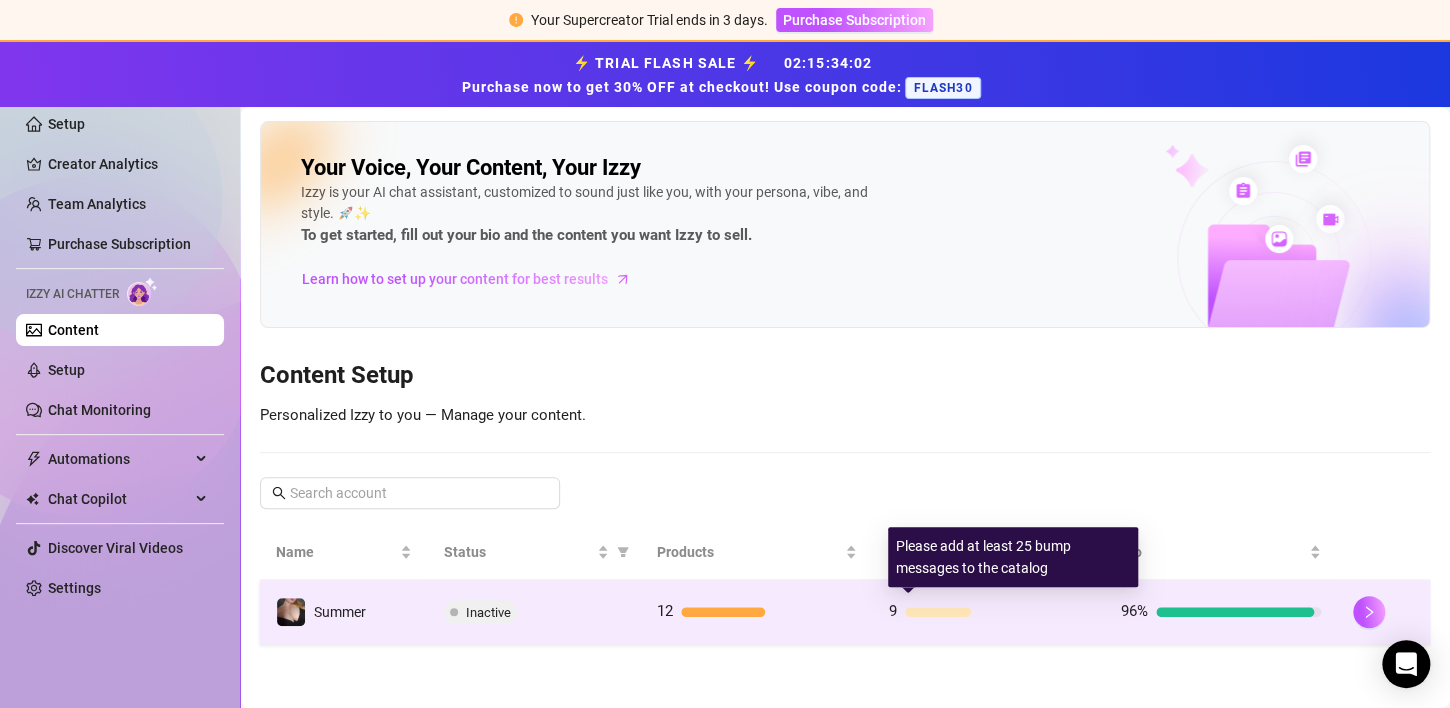 click at bounding box center (938, 612) 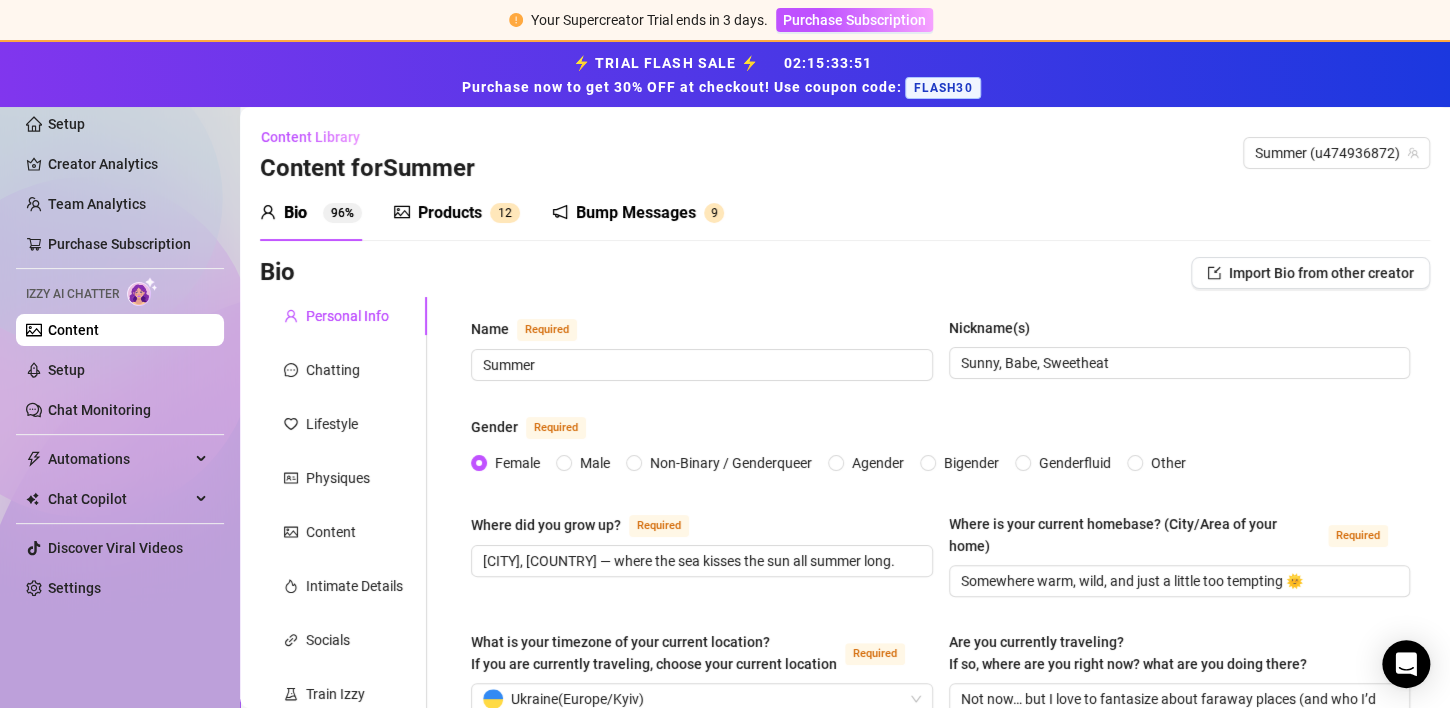 click on "Bump Messages" at bounding box center (636, 213) 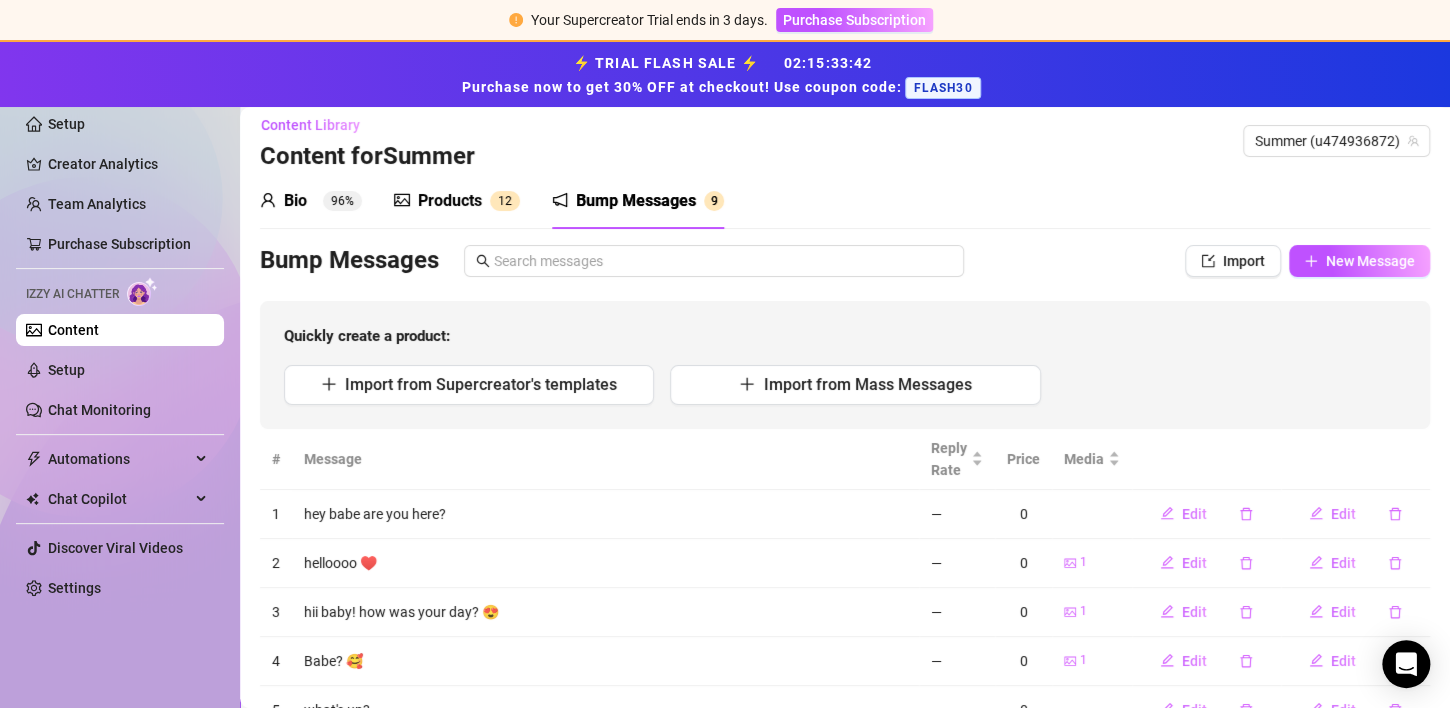 scroll, scrollTop: 7, scrollLeft: 0, axis: vertical 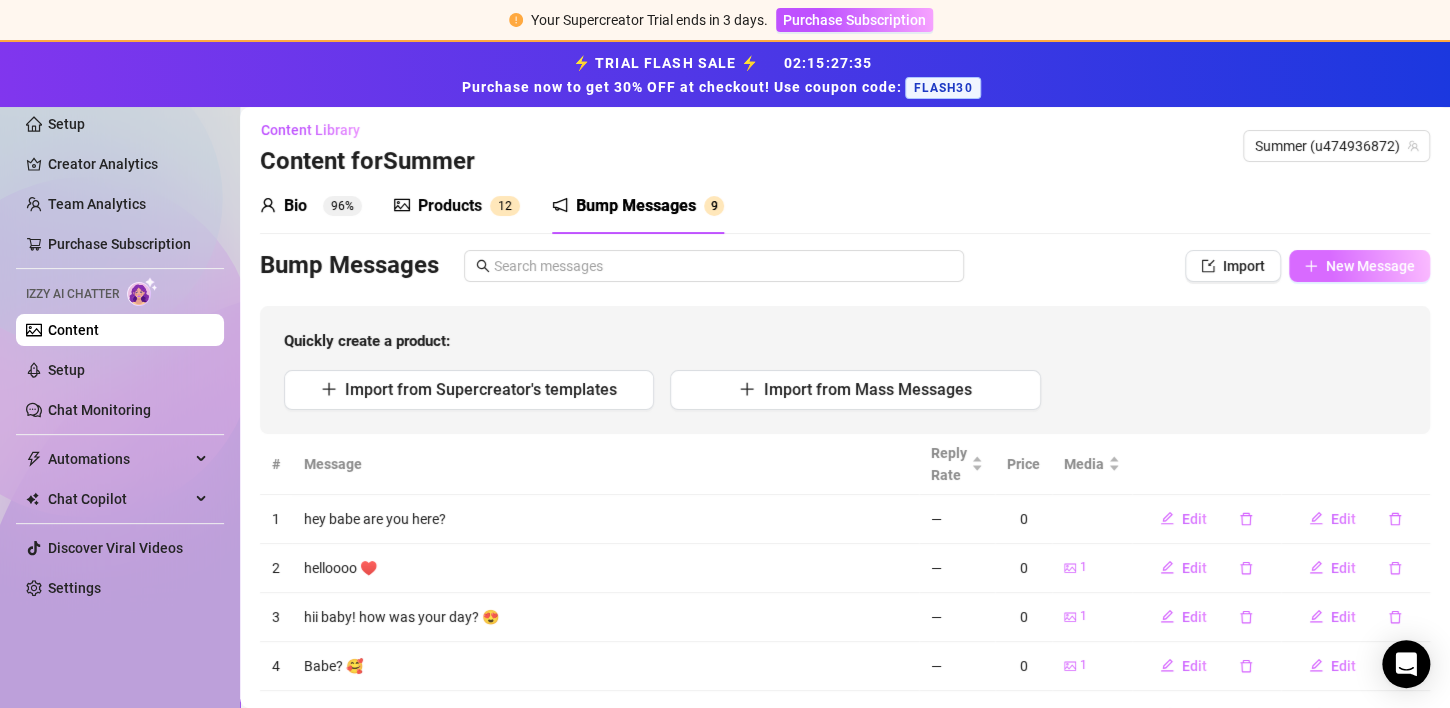 click on "New Message" at bounding box center [1370, 266] 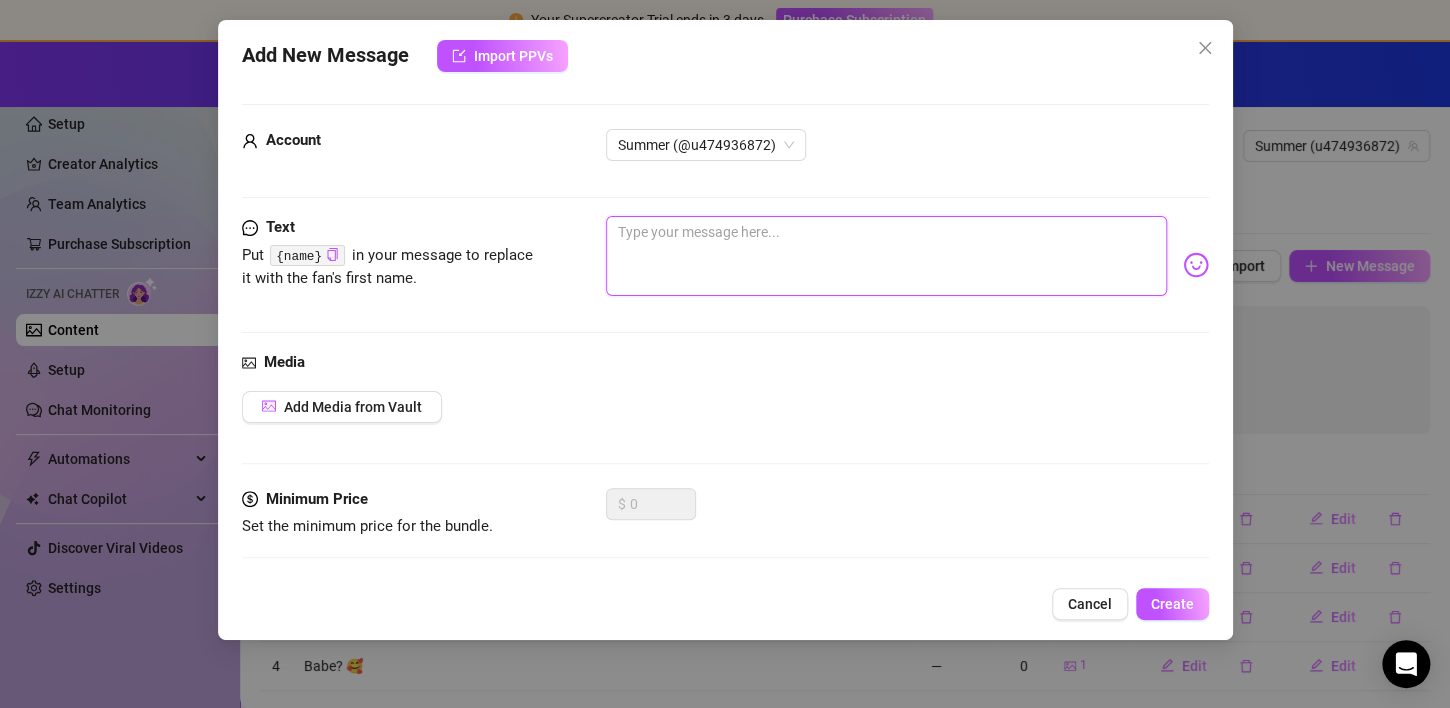 click at bounding box center (886, 256) 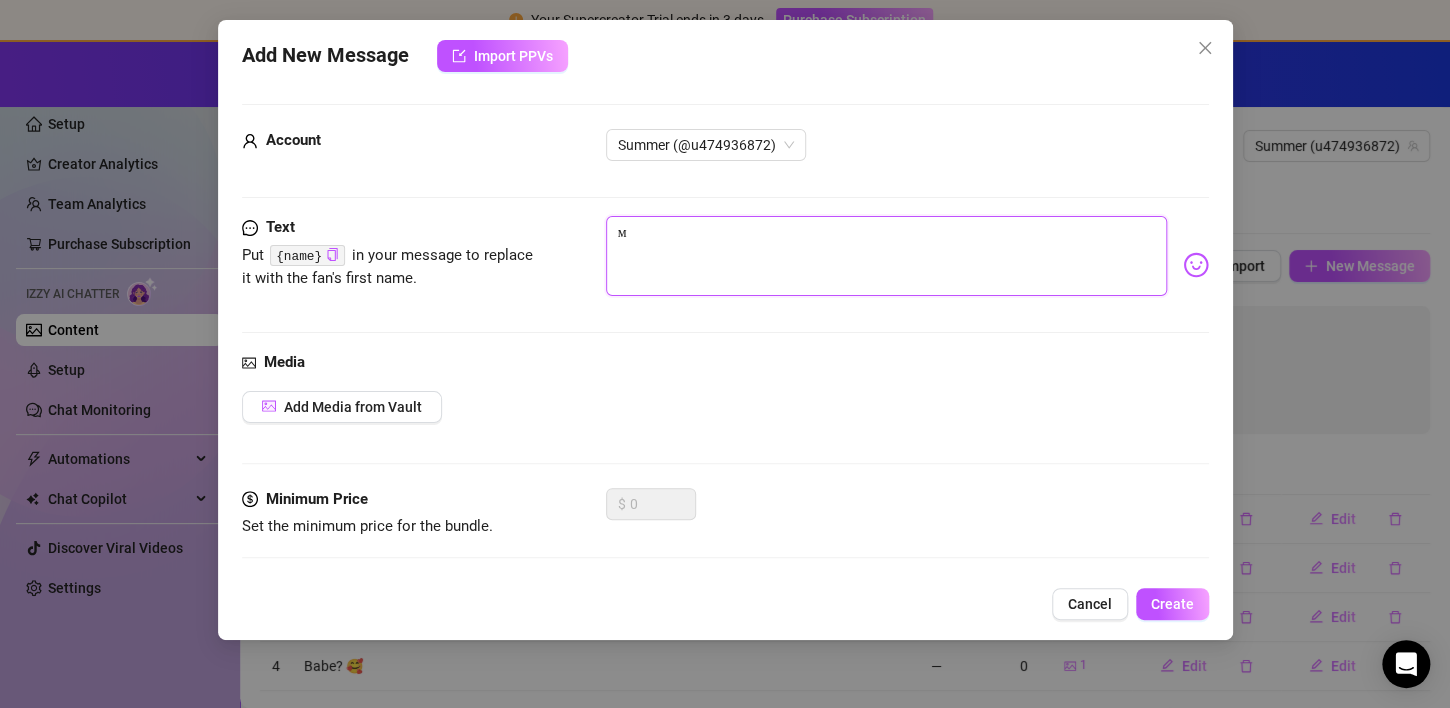 type on "Type your message here..." 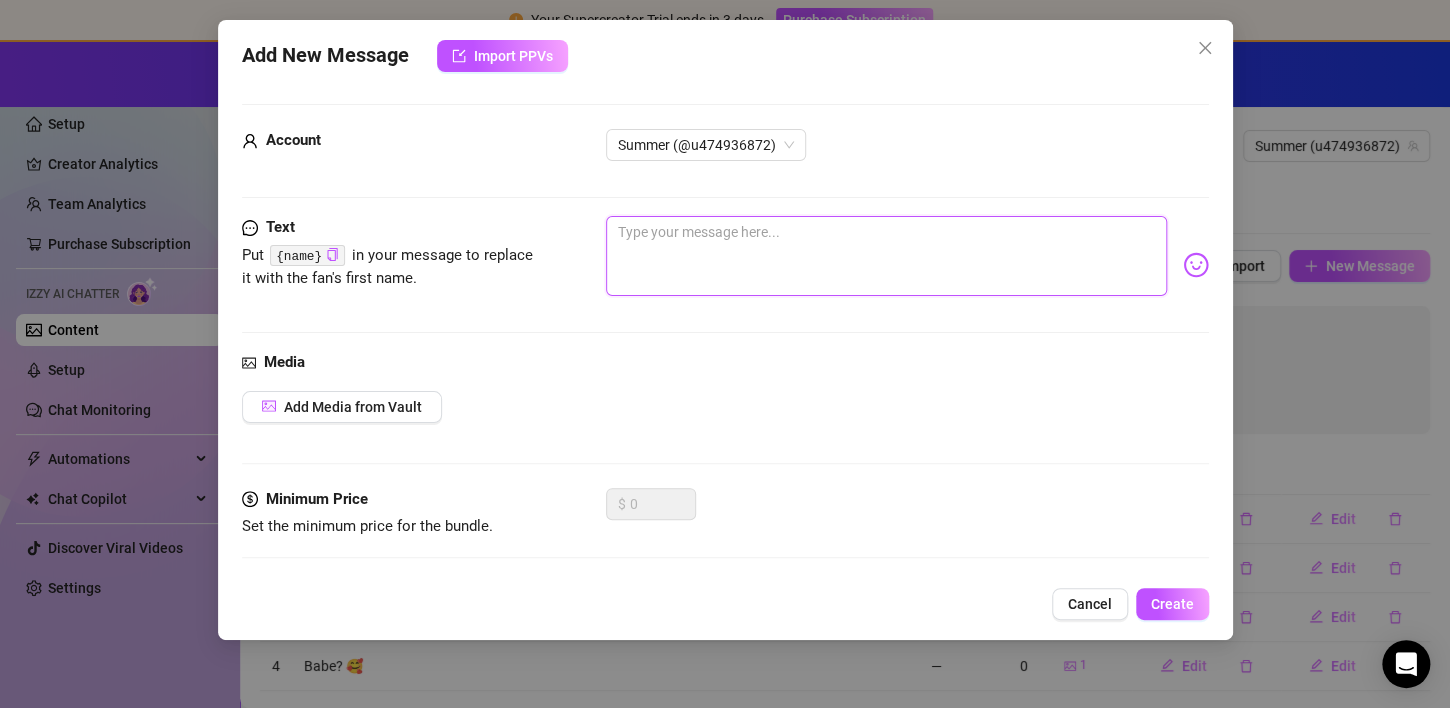 paste on "Welcome, sunshine 🌞
You’ve just stepped into my summer — and here it always feels warm, playful, and just a little too intimate to explain…
Here, I share pieces of me you won’t find anywhere else — soft skin, glowing light, slow touches, and the kind of teasing that lingers in your mind long after the screen goes dark.
No faces, no masks — just my body, my moods, my heat.
Let’s get closer… ☀️" 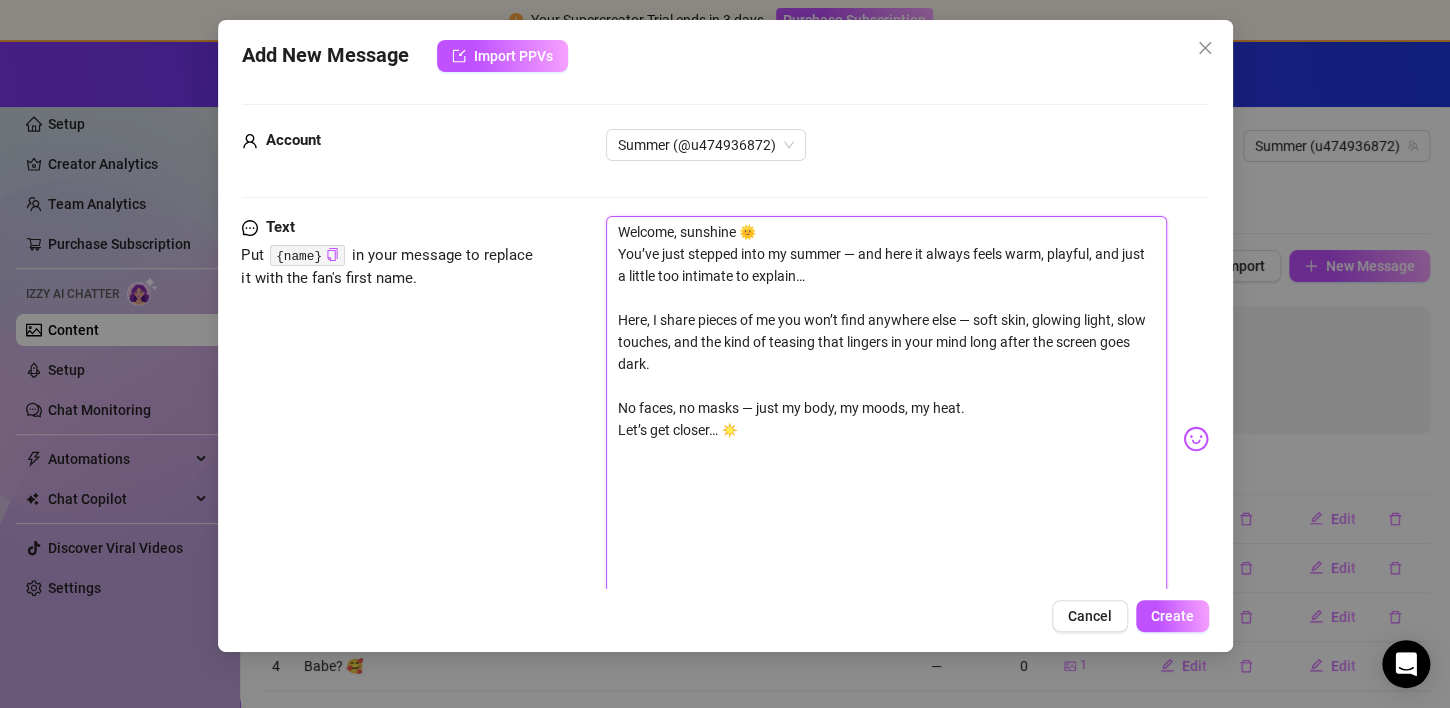 scroll, scrollTop: 0, scrollLeft: 0, axis: both 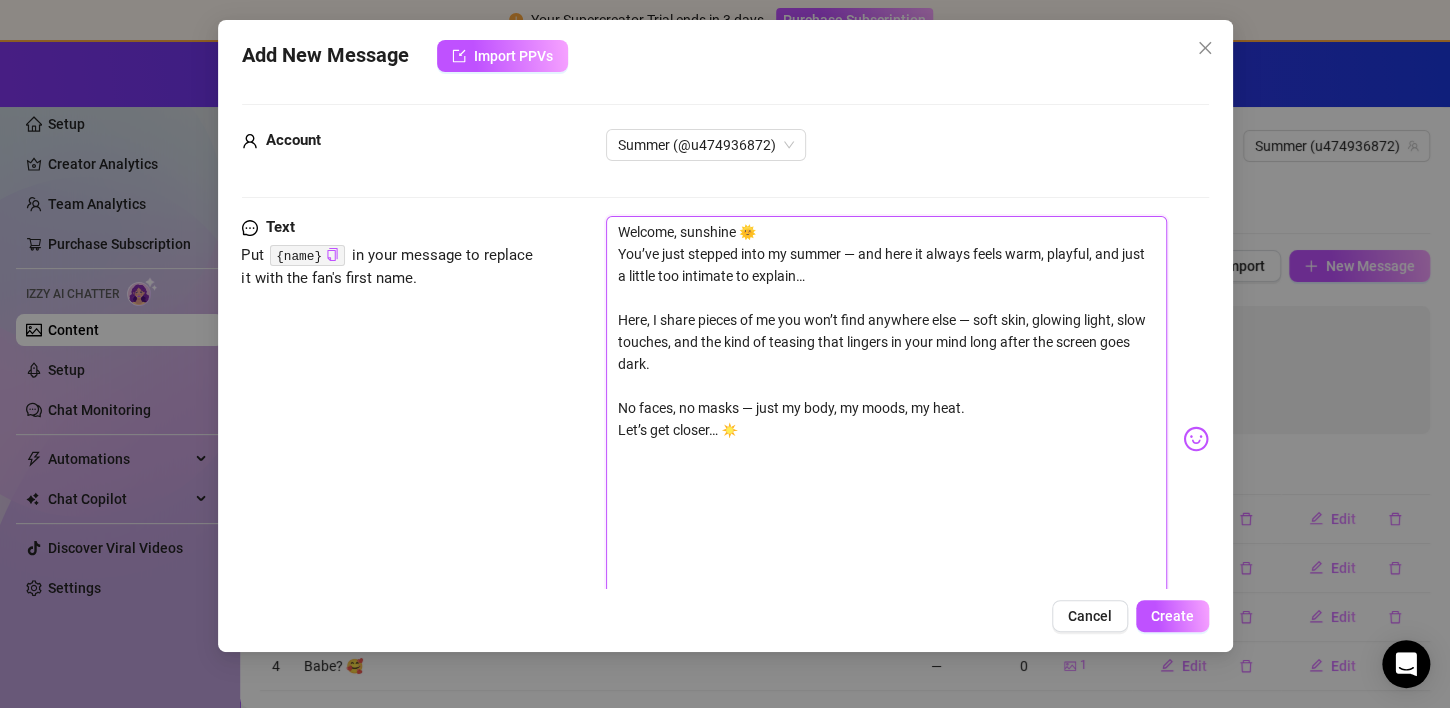 type on "Welcome, sunshine 🌞
You’ve just stepped into my summer — and here it always feels warm, playful, and just a little too intimate to explain…
Here, I share pieces of me you won’t find anywhere else — soft skin, glowing light, slow touches, and the kind of teasing that lingers in your mind long after the screen goes dark.
No faces, no masks — just my body, my moods, my heat.
Let’s get closer… ☀️" 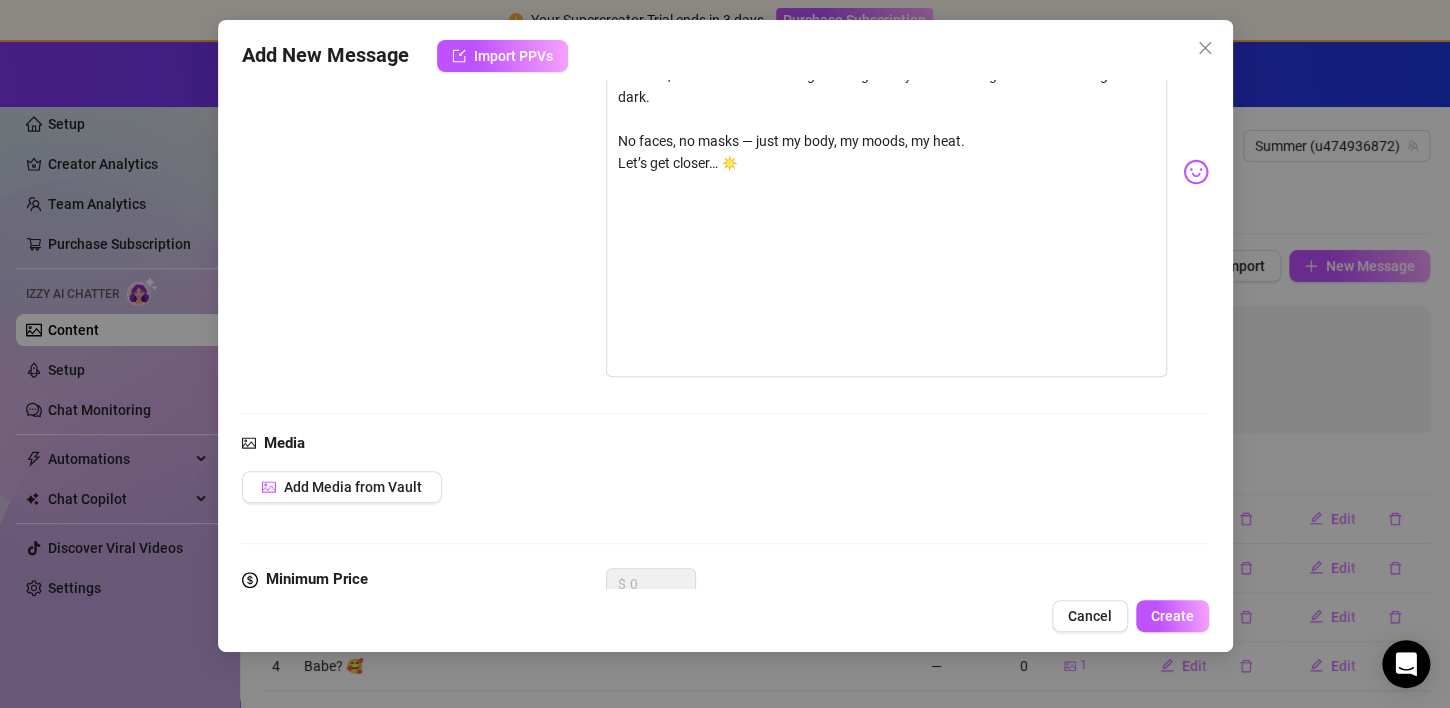 scroll, scrollTop: 334, scrollLeft: 0, axis: vertical 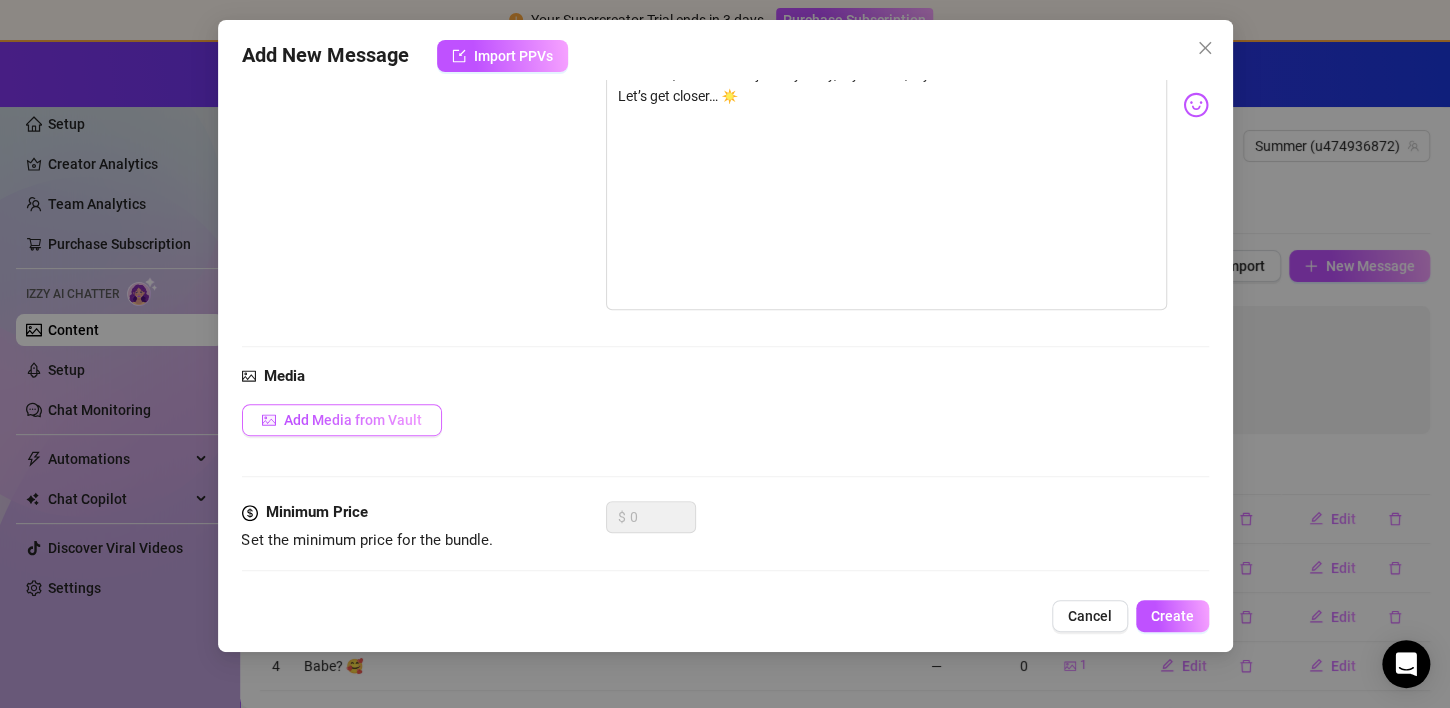 click on "Add Media from Vault" at bounding box center (353, 420) 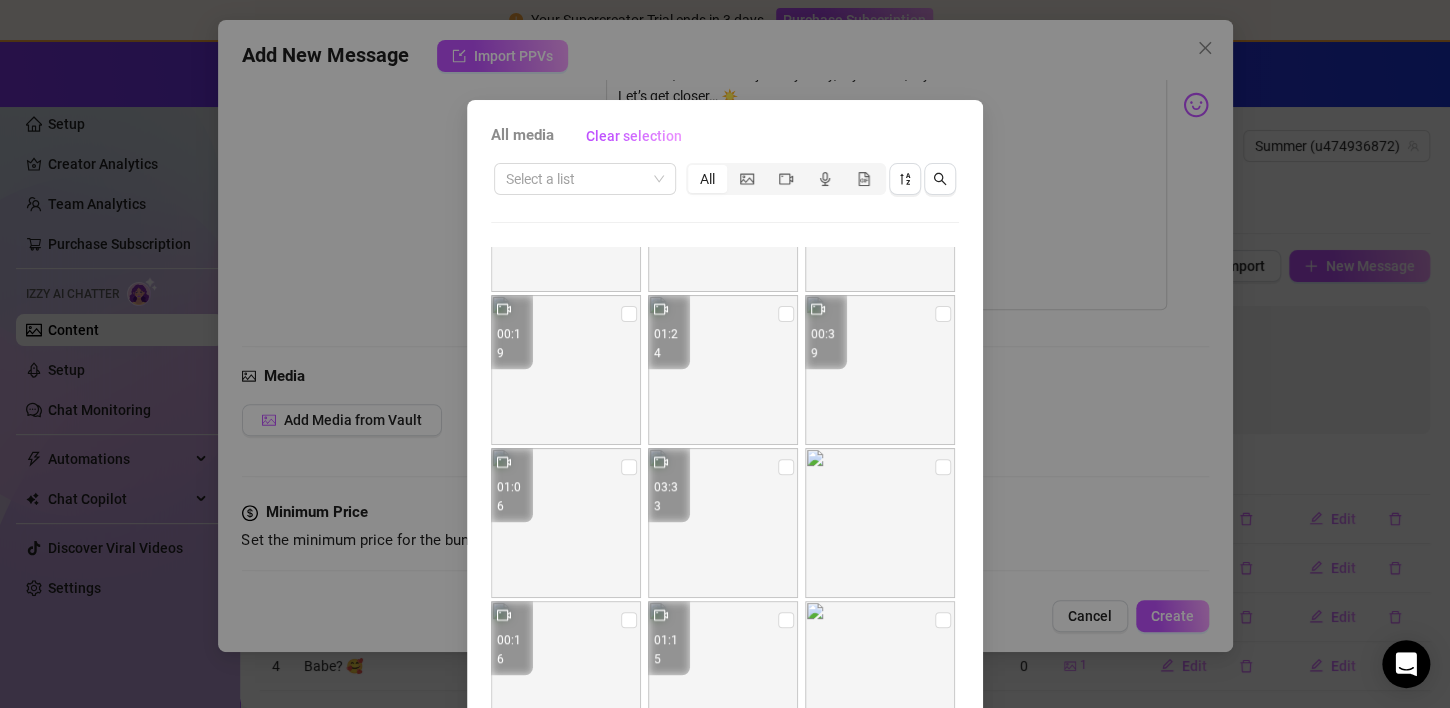 scroll, scrollTop: 748, scrollLeft: 0, axis: vertical 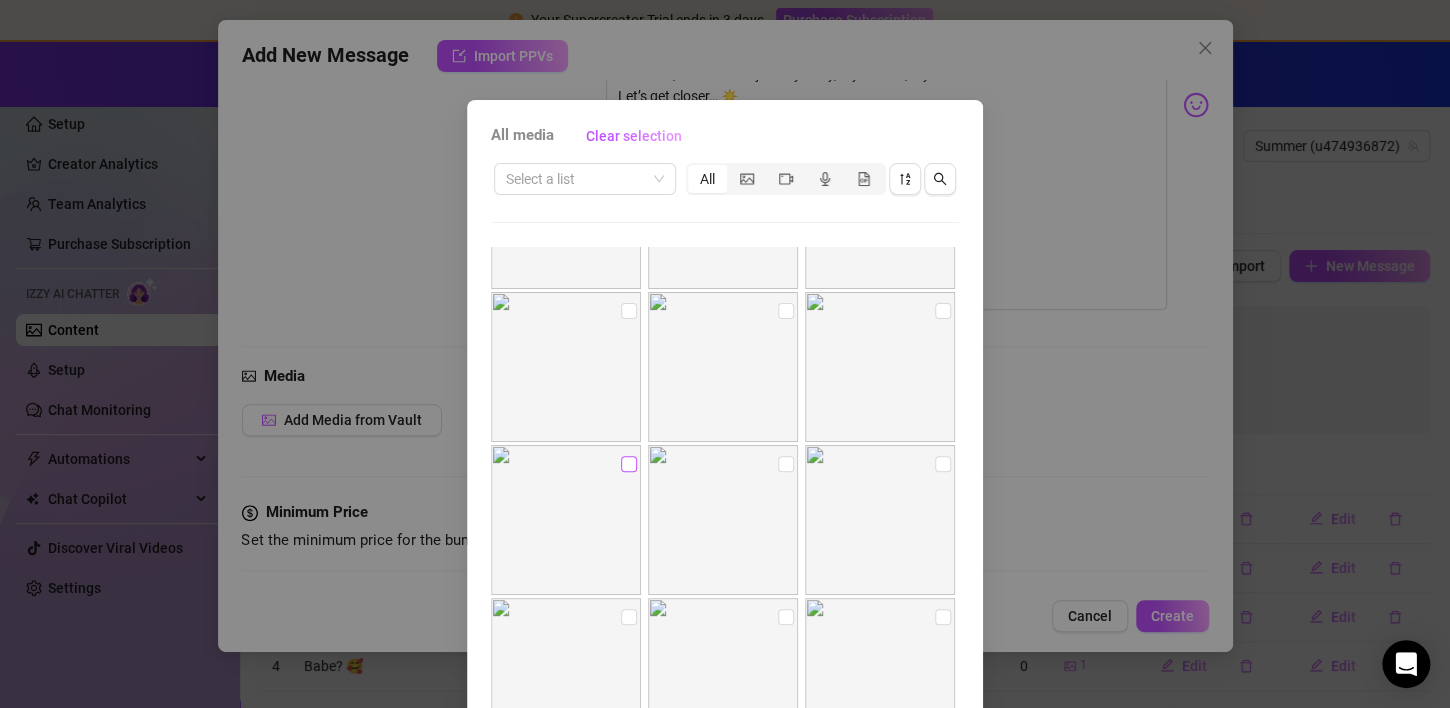 click at bounding box center [629, 464] 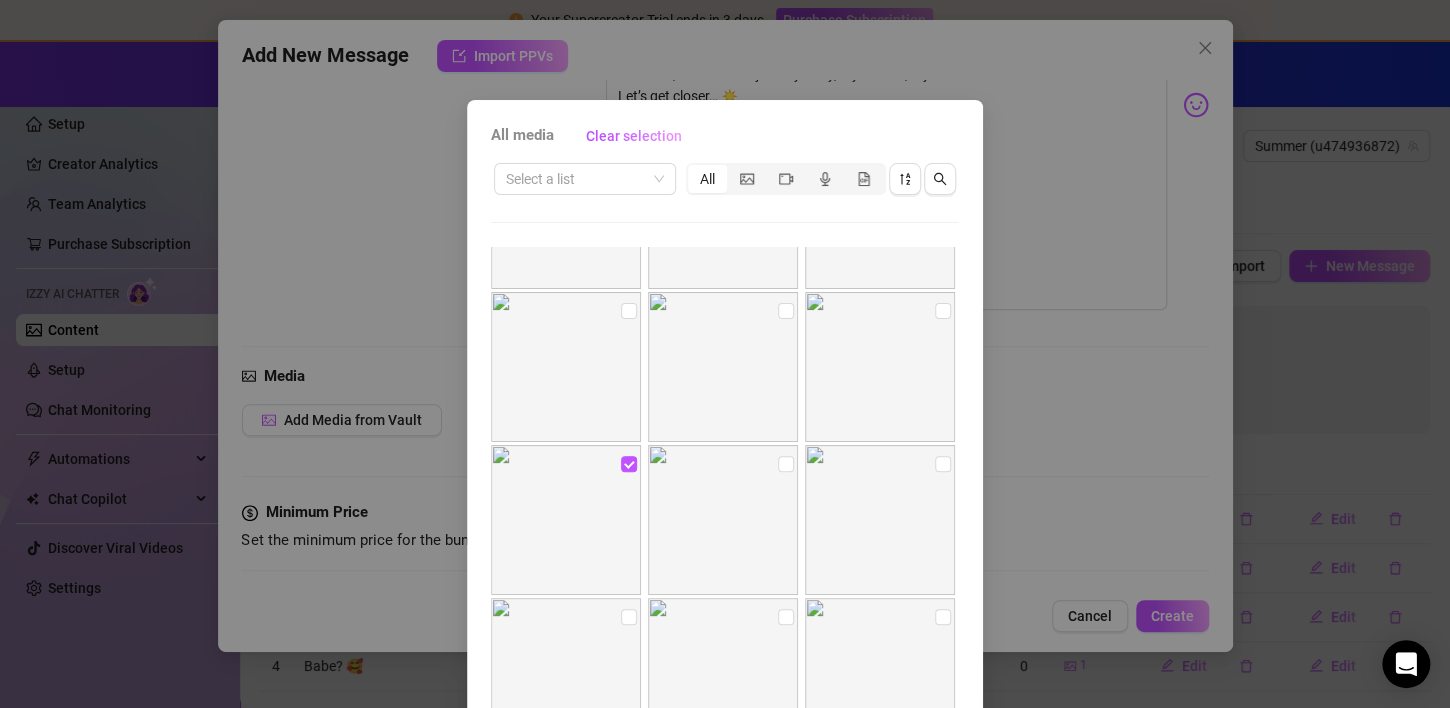 scroll, scrollTop: 127, scrollLeft: 0, axis: vertical 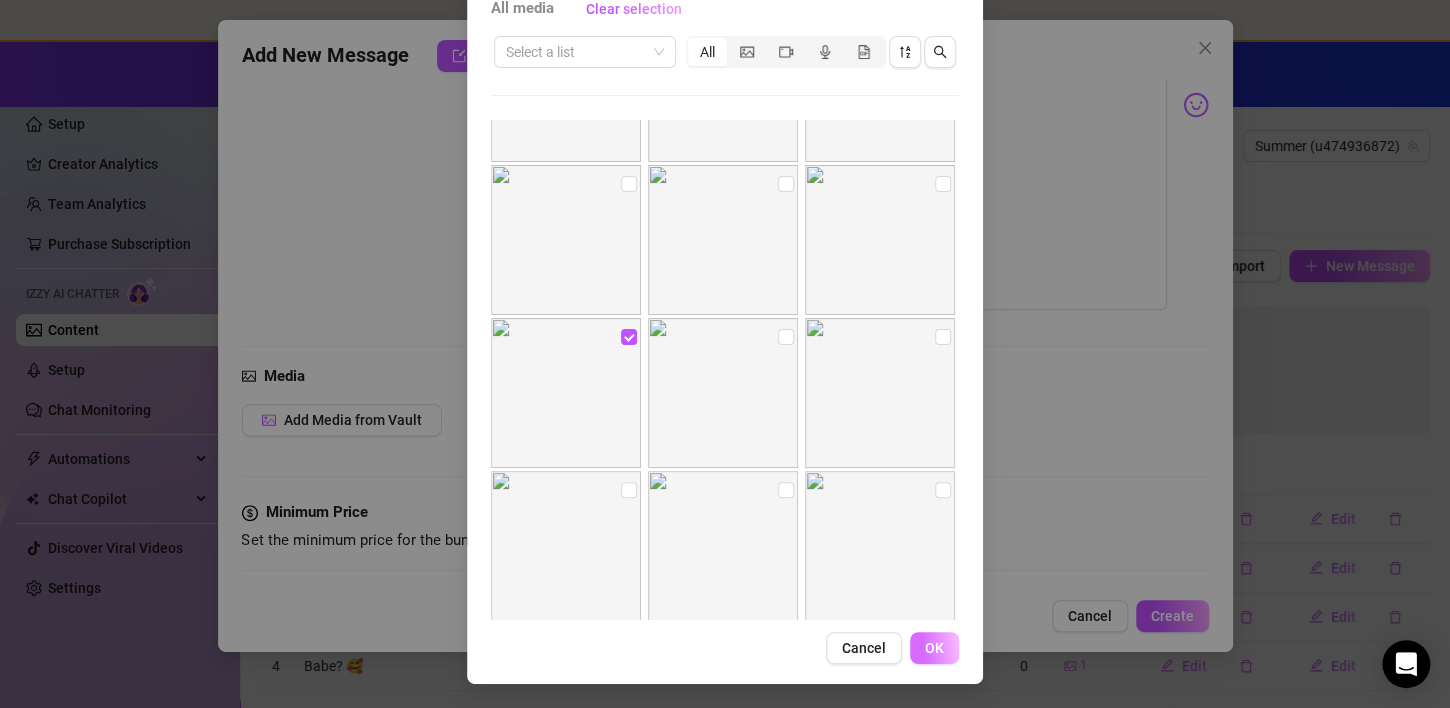 click on "OK" at bounding box center (934, 648) 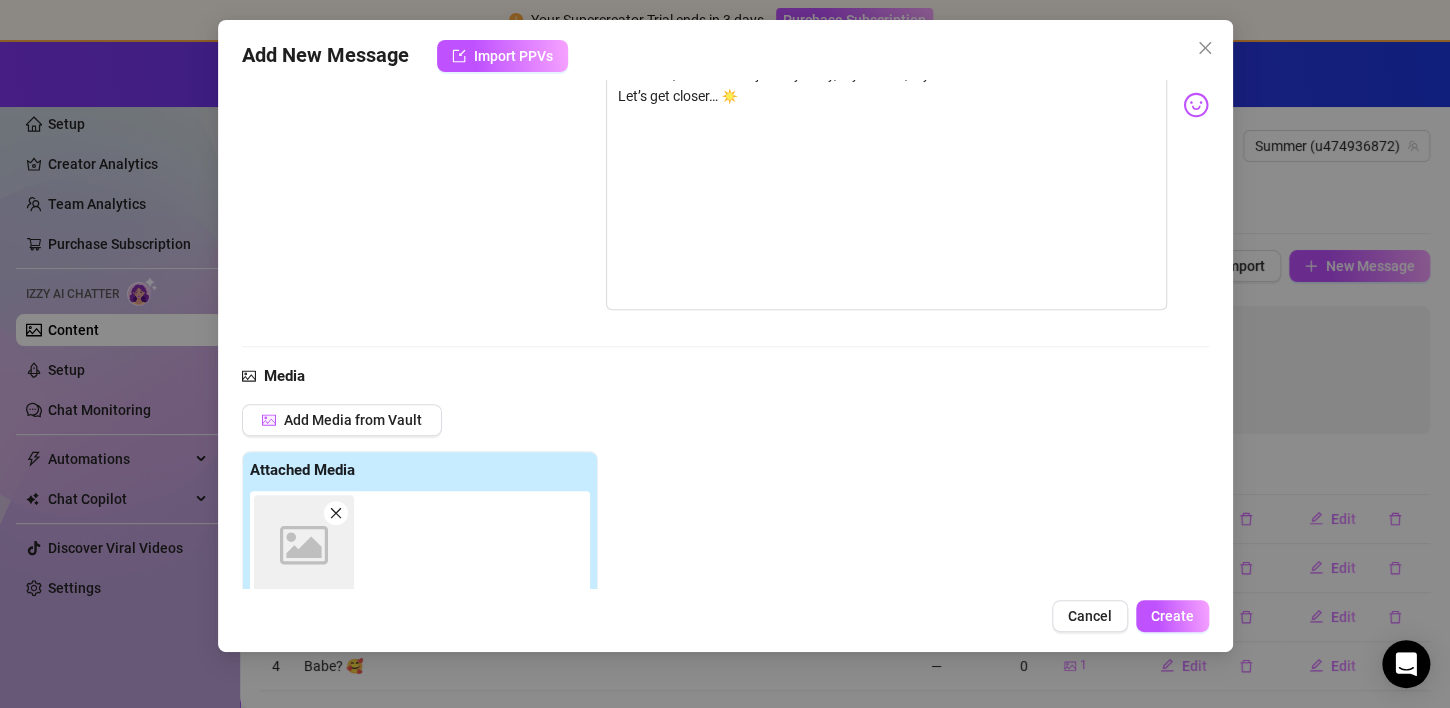scroll, scrollTop: 524, scrollLeft: 0, axis: vertical 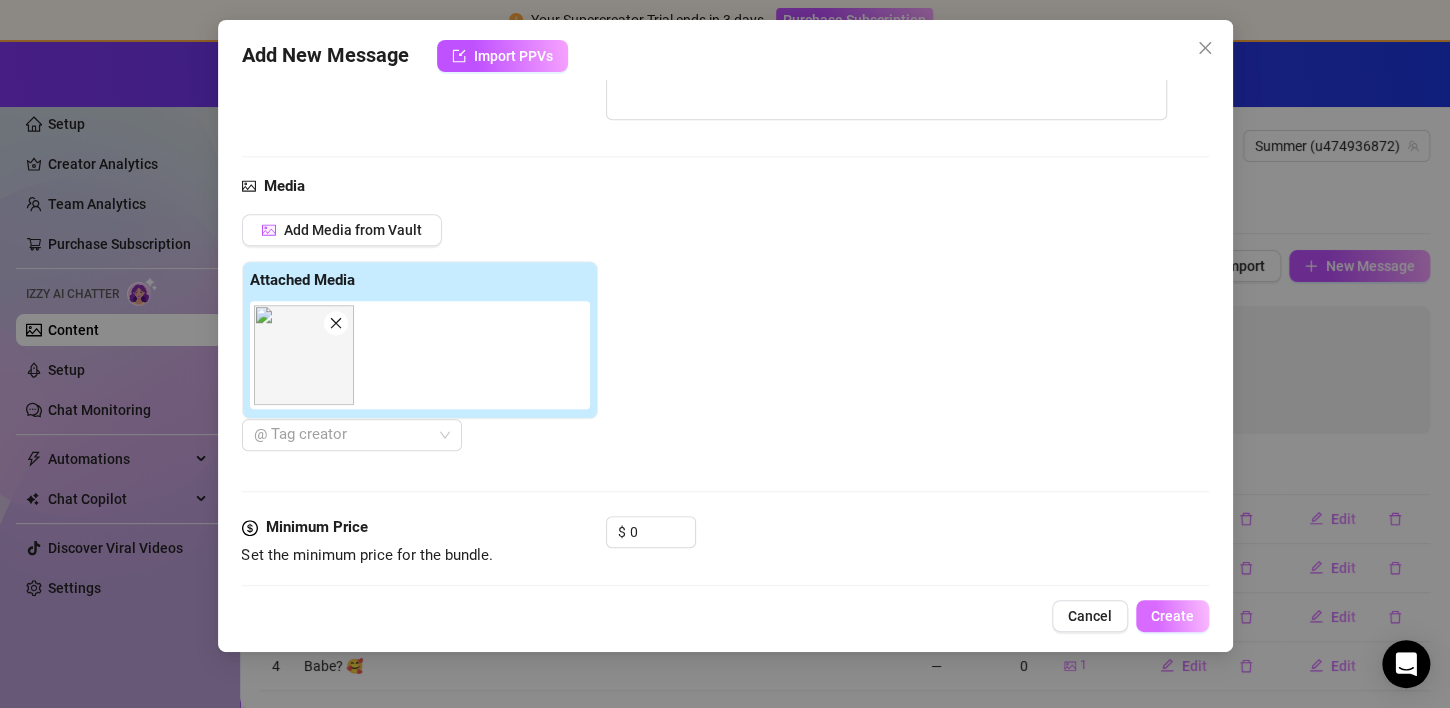 click on "Create" at bounding box center [1172, 616] 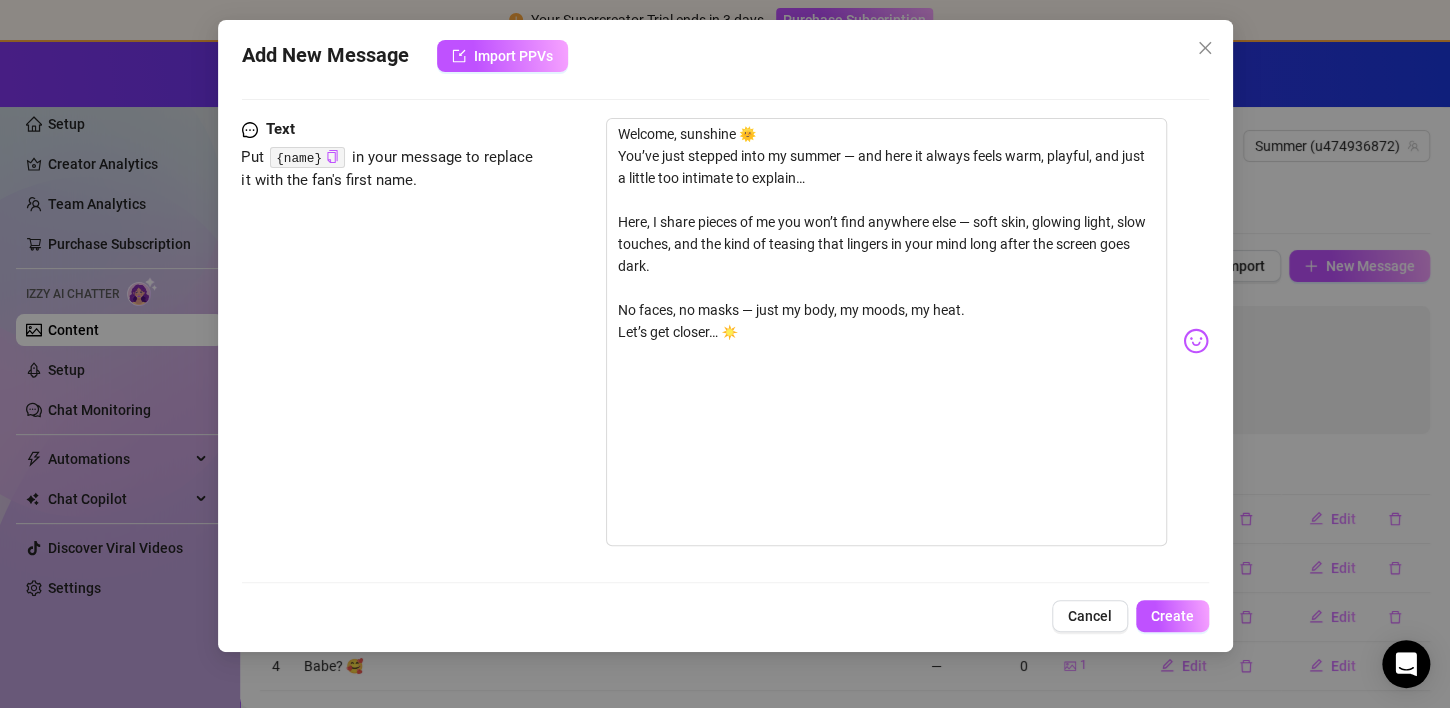 scroll, scrollTop: 84, scrollLeft: 0, axis: vertical 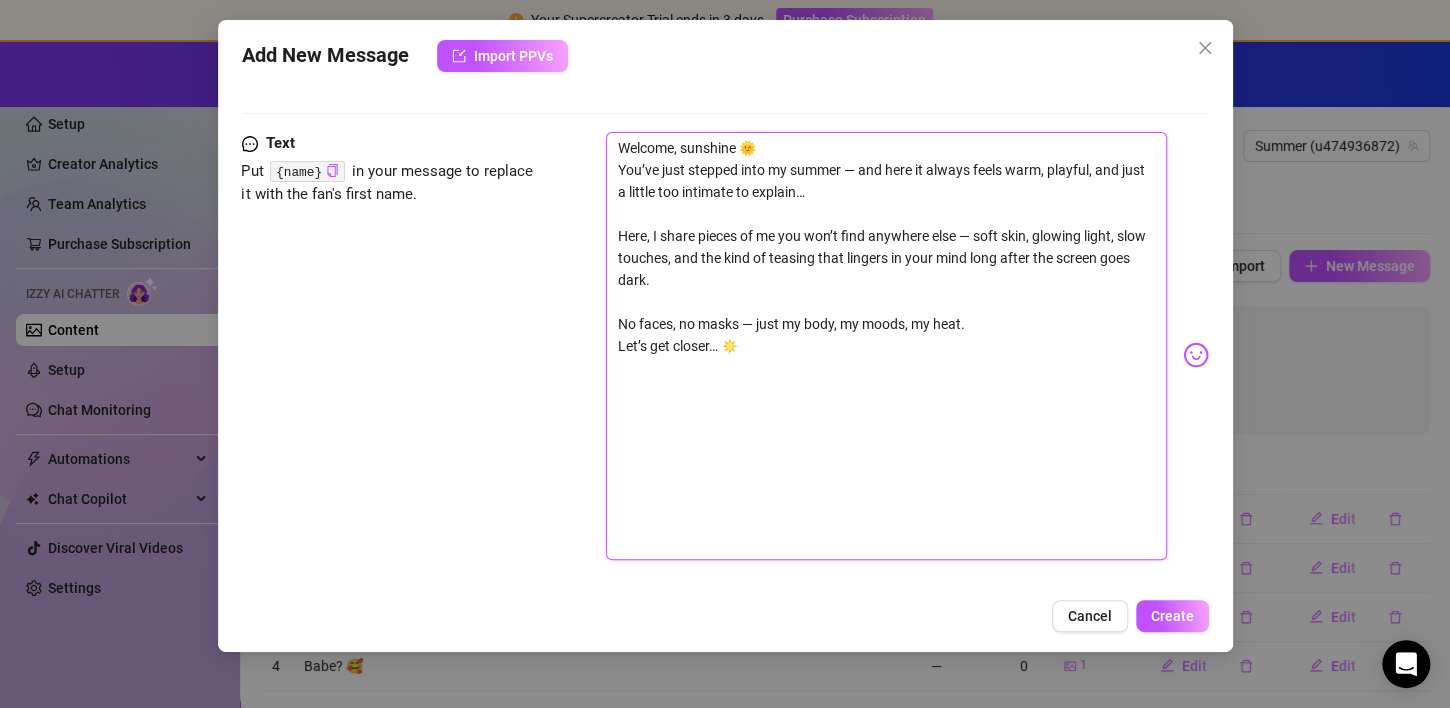 drag, startPoint x: 615, startPoint y: 154, endPoint x: 770, endPoint y: 526, distance: 403 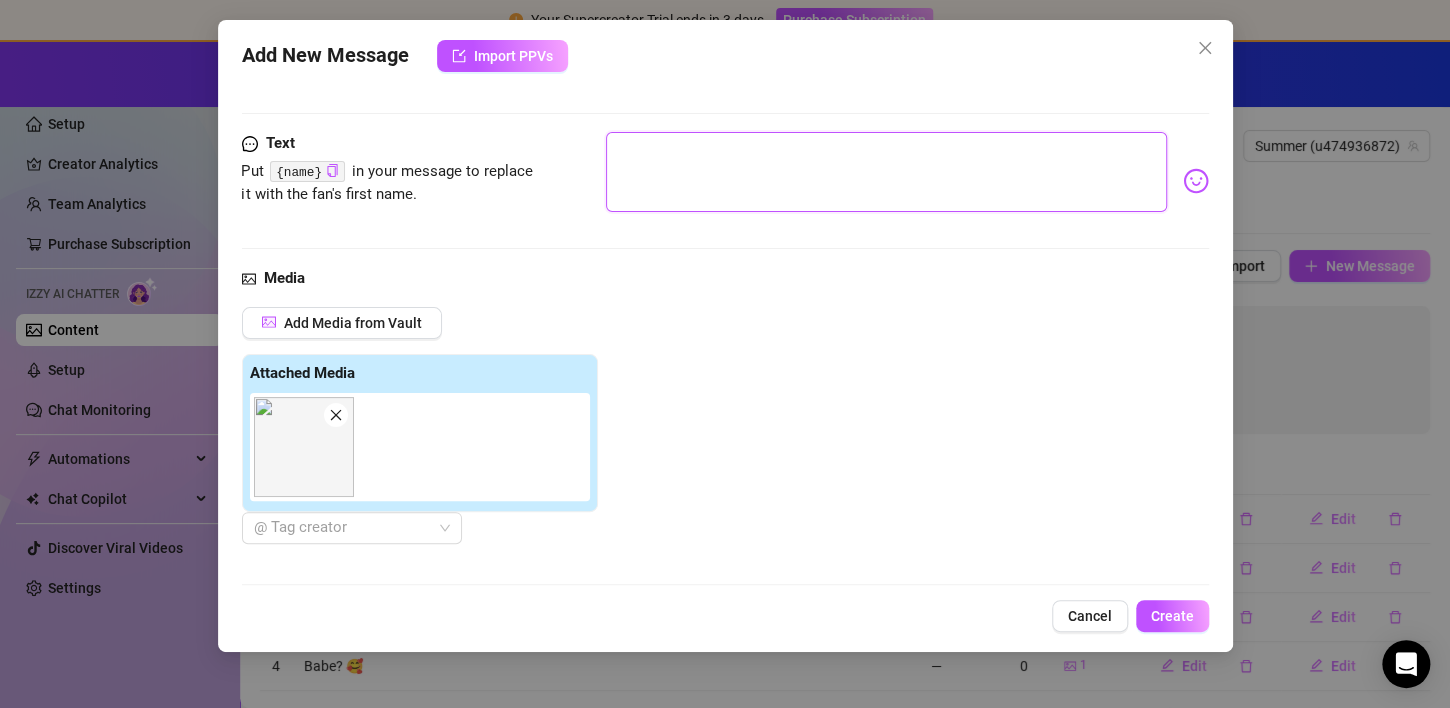 click at bounding box center (886, 172) 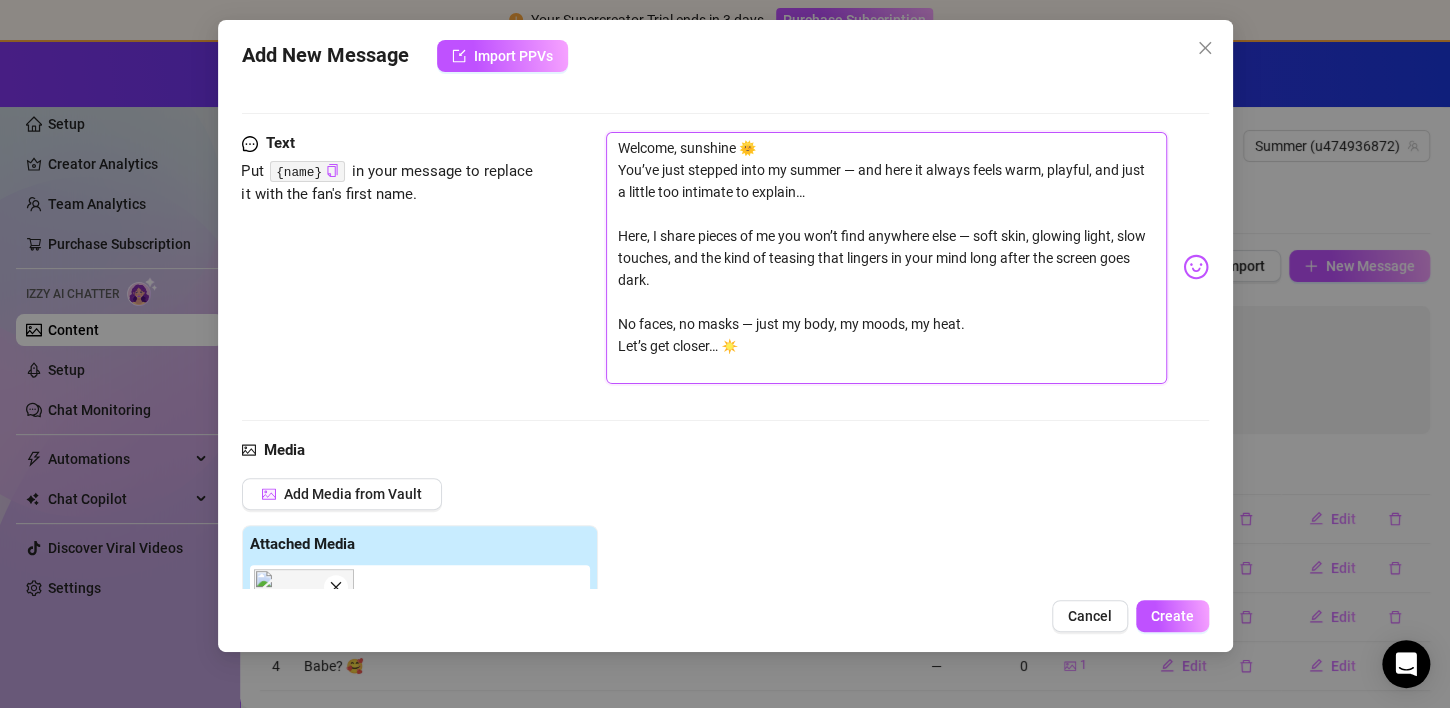 scroll, scrollTop: 0, scrollLeft: 0, axis: both 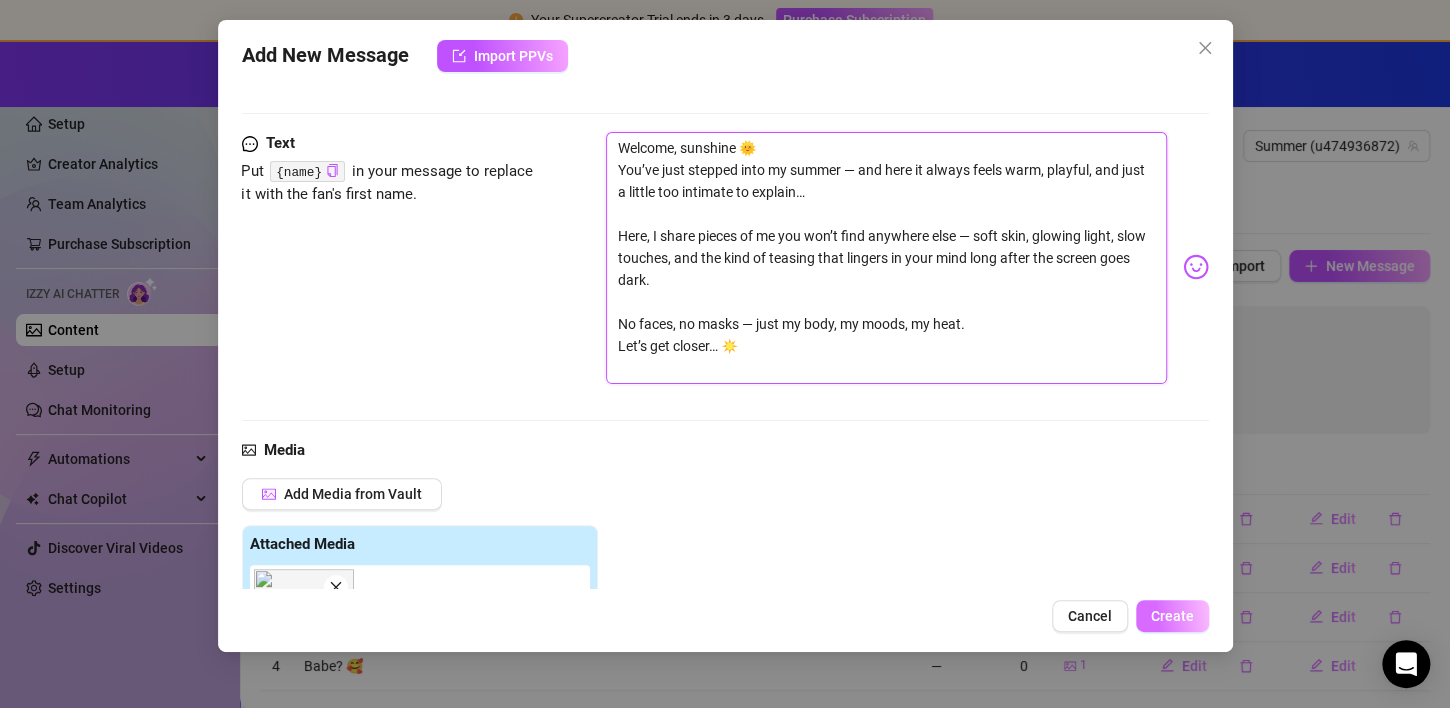 type on "Welcome, sunshine 🌞
You’ve just stepped into my summer — and here it always feels warm, playful, and just a little too intimate to explain…
Here, I share pieces of me you won’t find anywhere else — soft skin, glowing light, slow touches, and the kind of teasing that lingers in your mind long after the screen goes dark.
No faces, no masks — just my body, my moods, my heat.
Let’s get closer… ☀️" 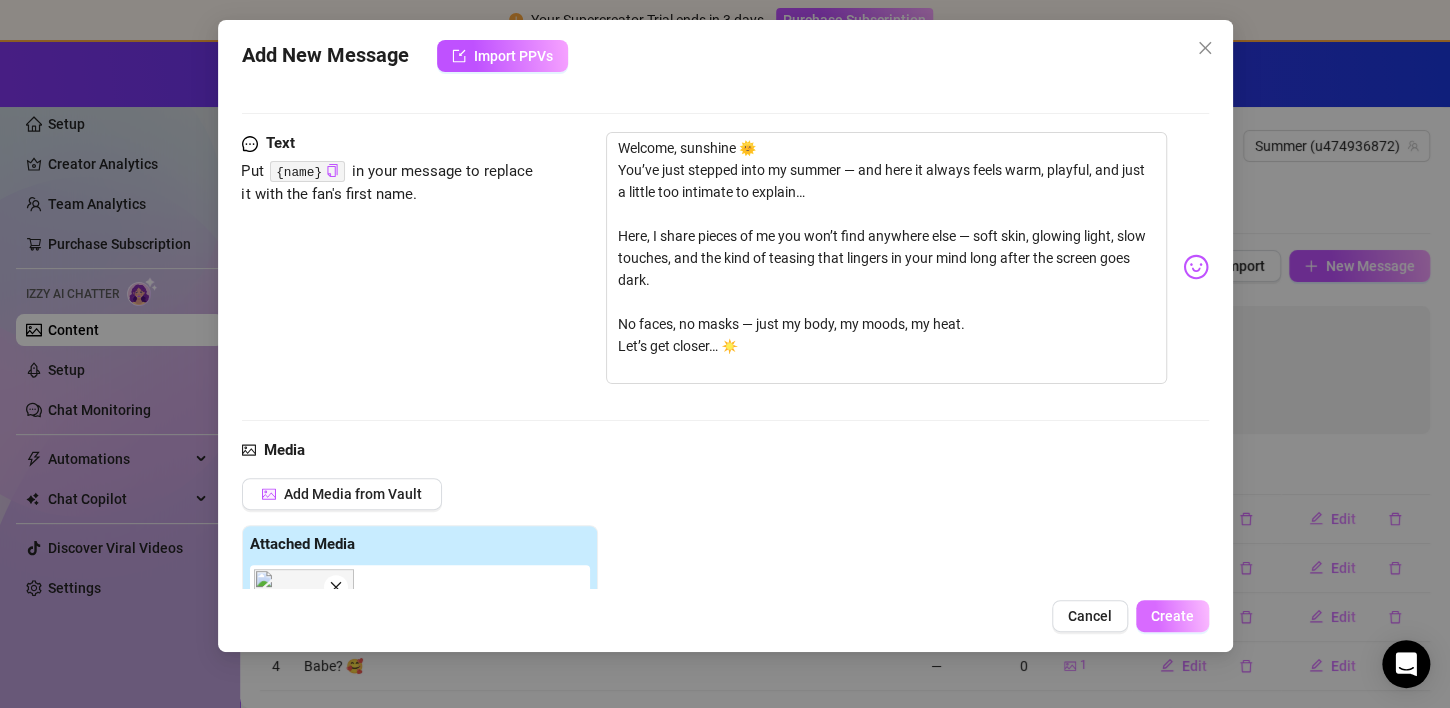 click on "Create" at bounding box center [1172, 616] 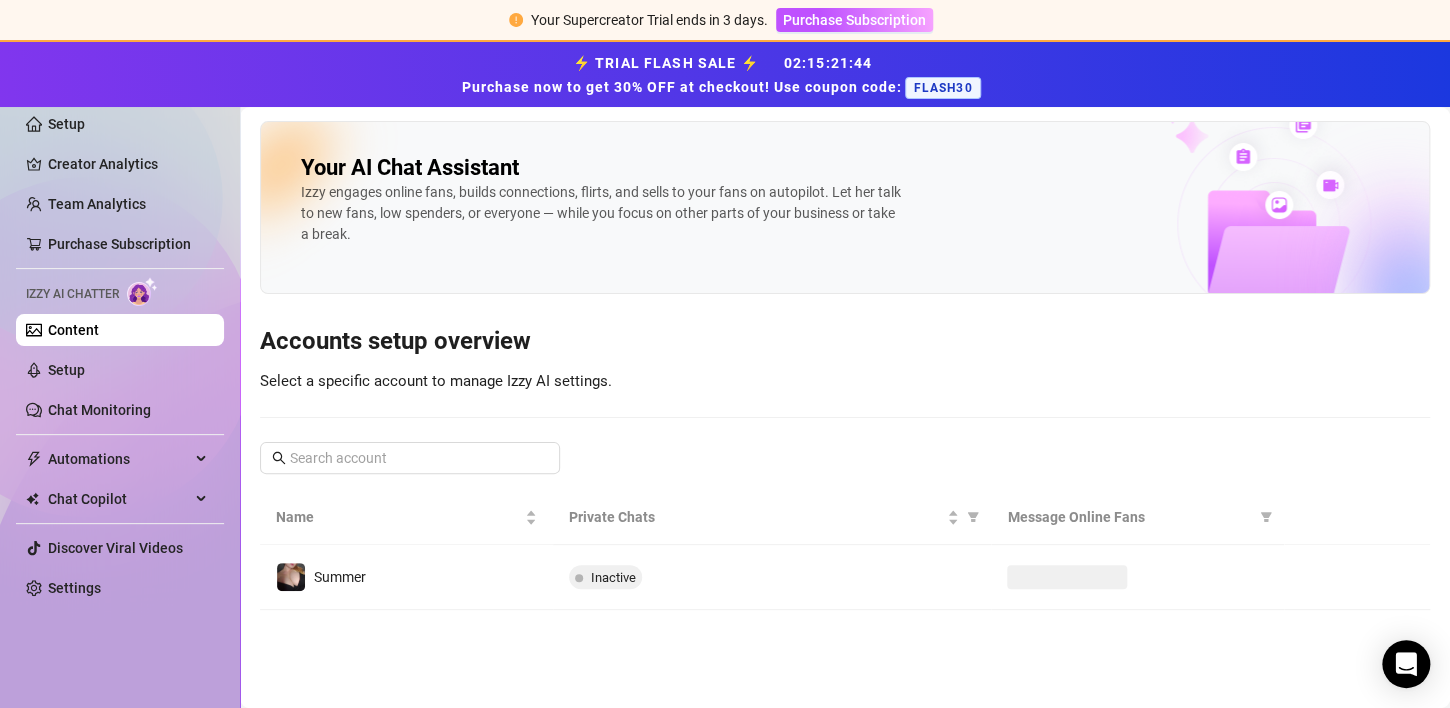 scroll, scrollTop: 0, scrollLeft: 0, axis: both 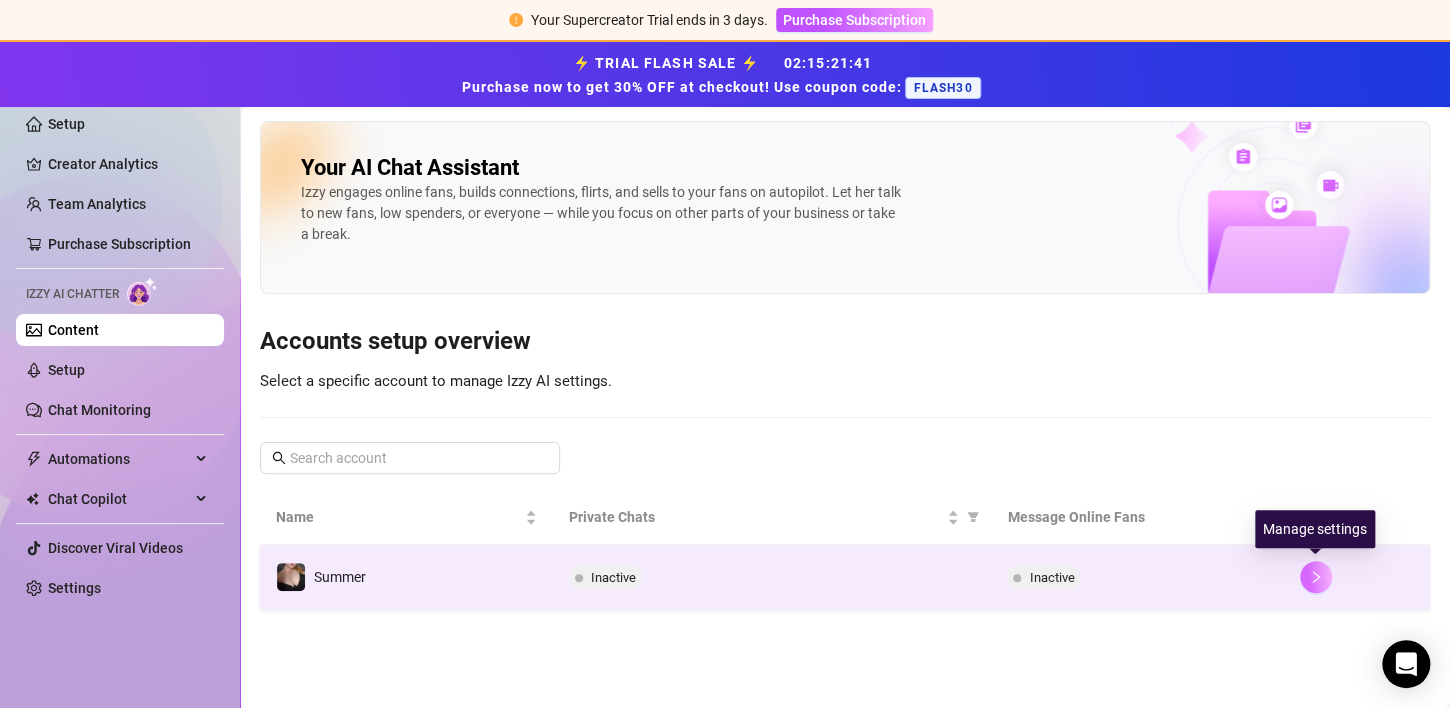 click at bounding box center (1316, 577) 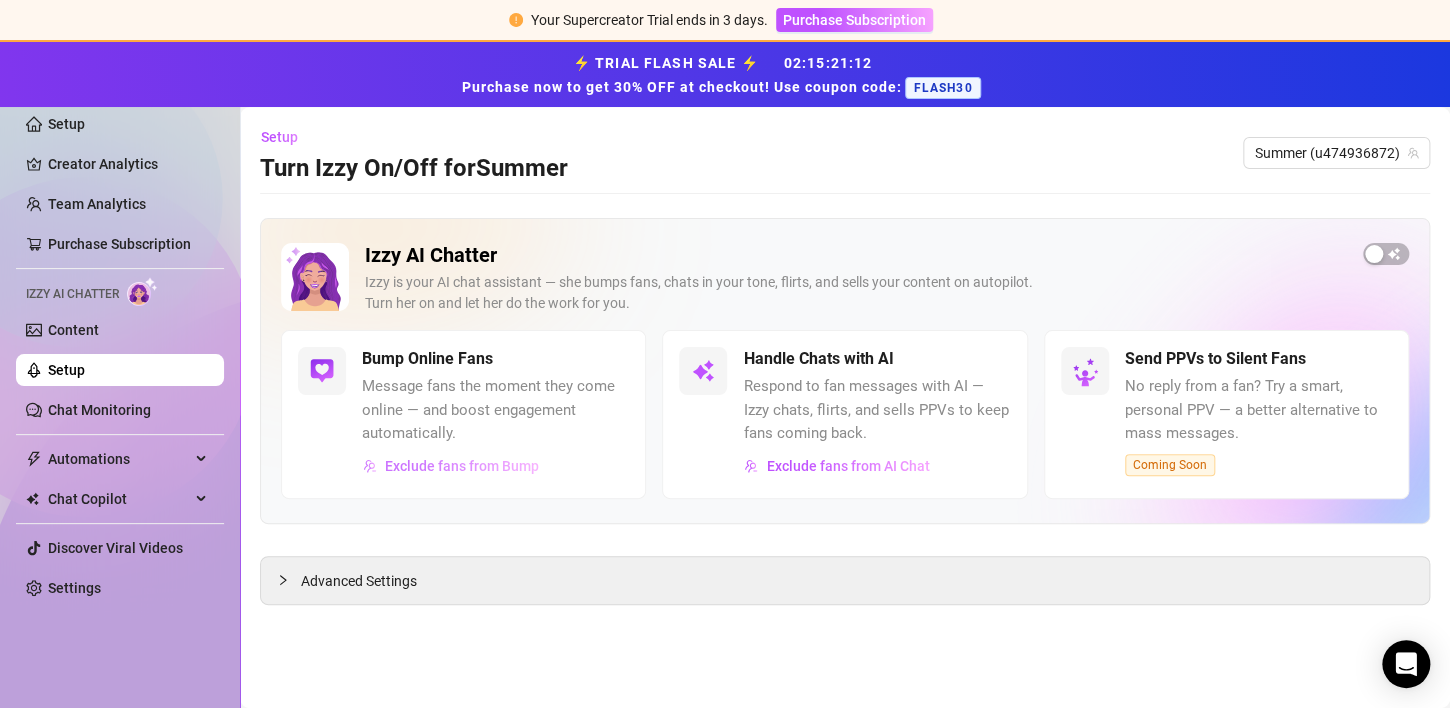click on "Exclude fans from Bump" at bounding box center [462, 466] 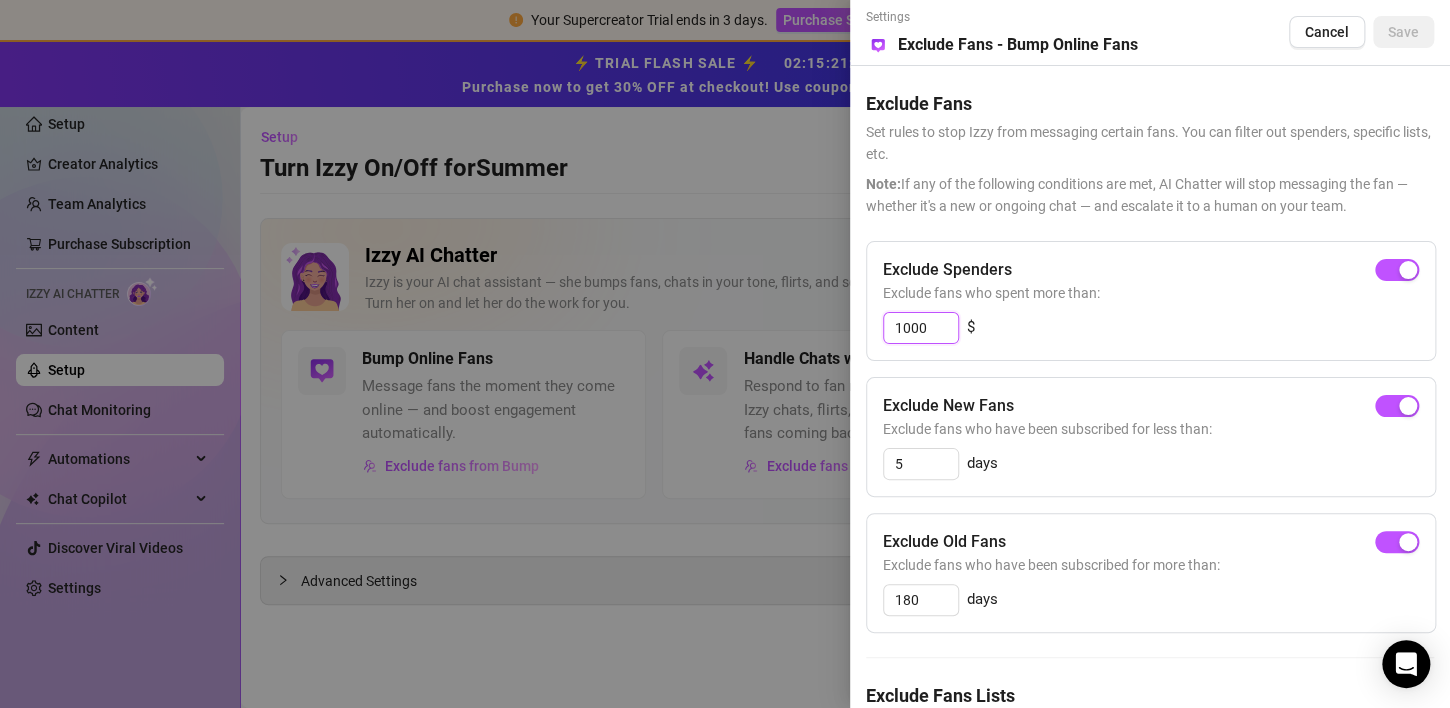 click on "1000" at bounding box center (921, 328) 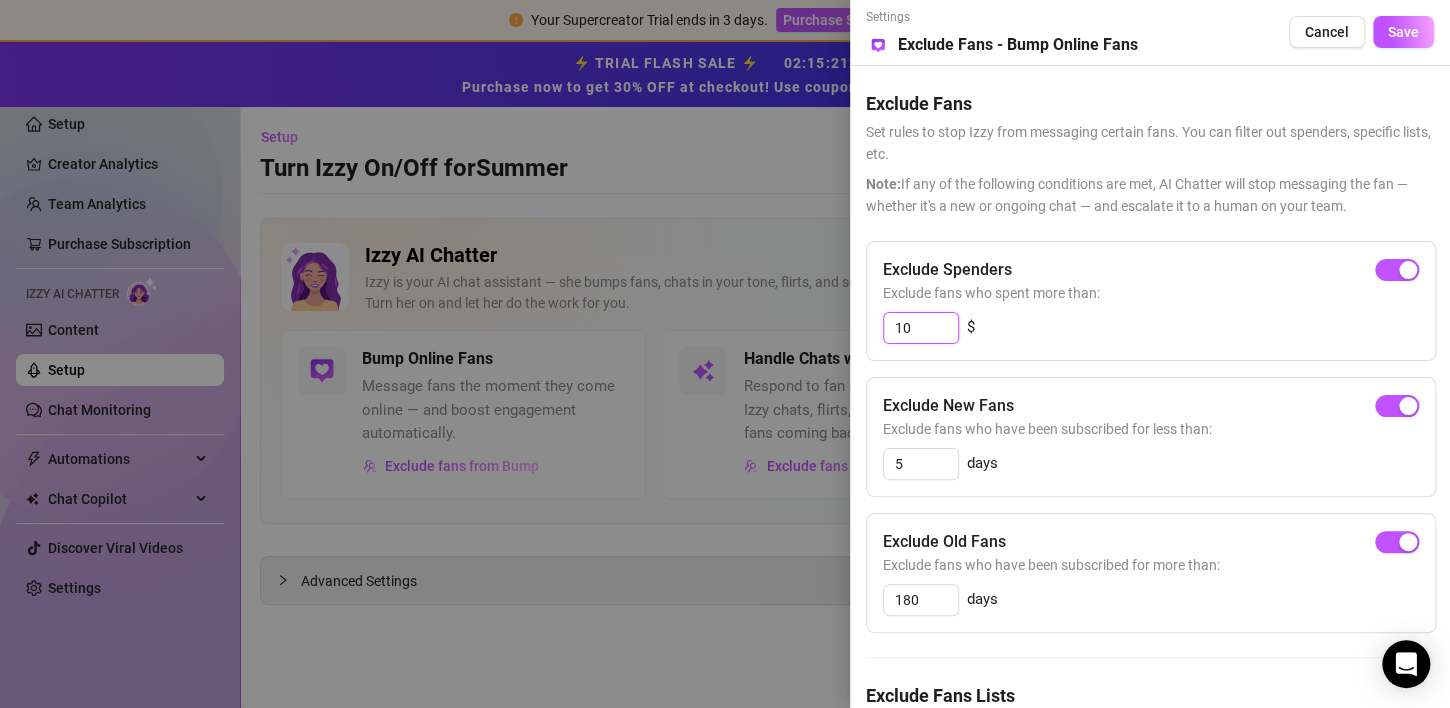 type on "10" 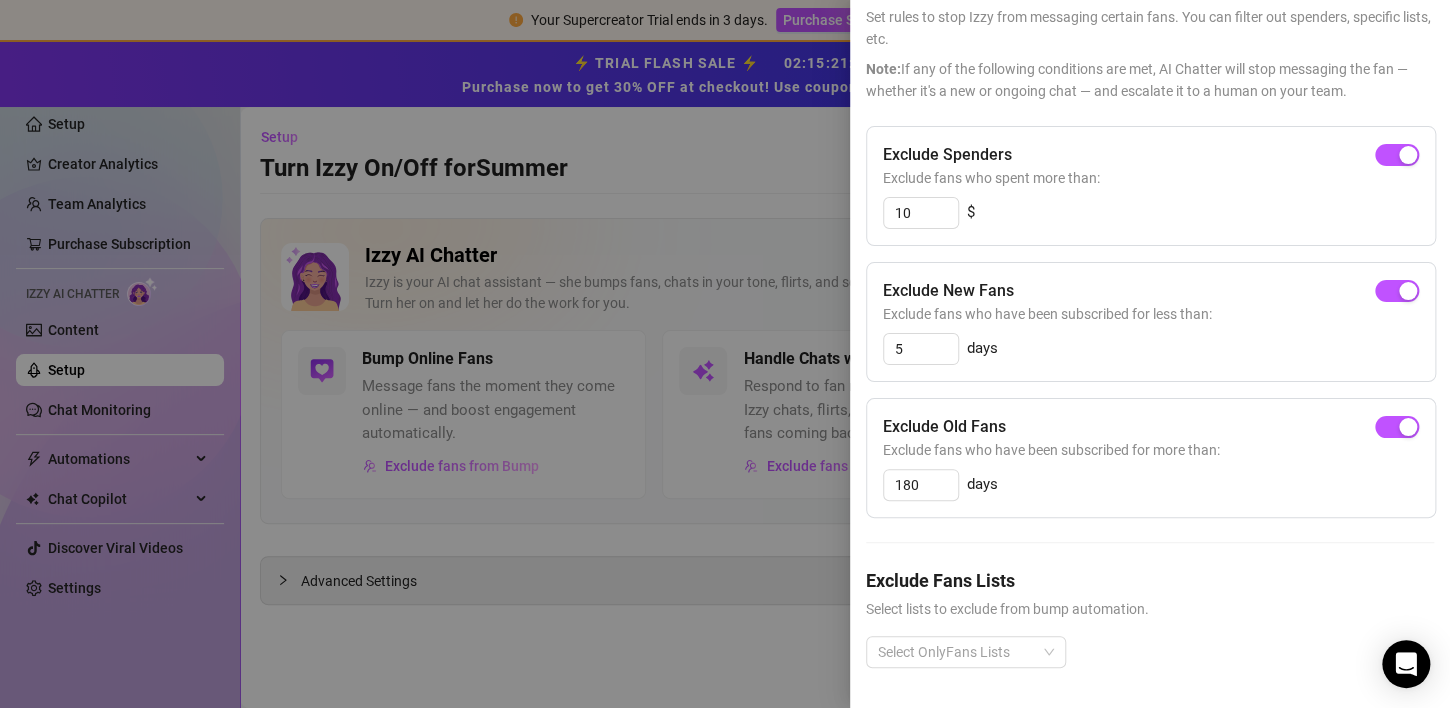 scroll, scrollTop: 0, scrollLeft: 0, axis: both 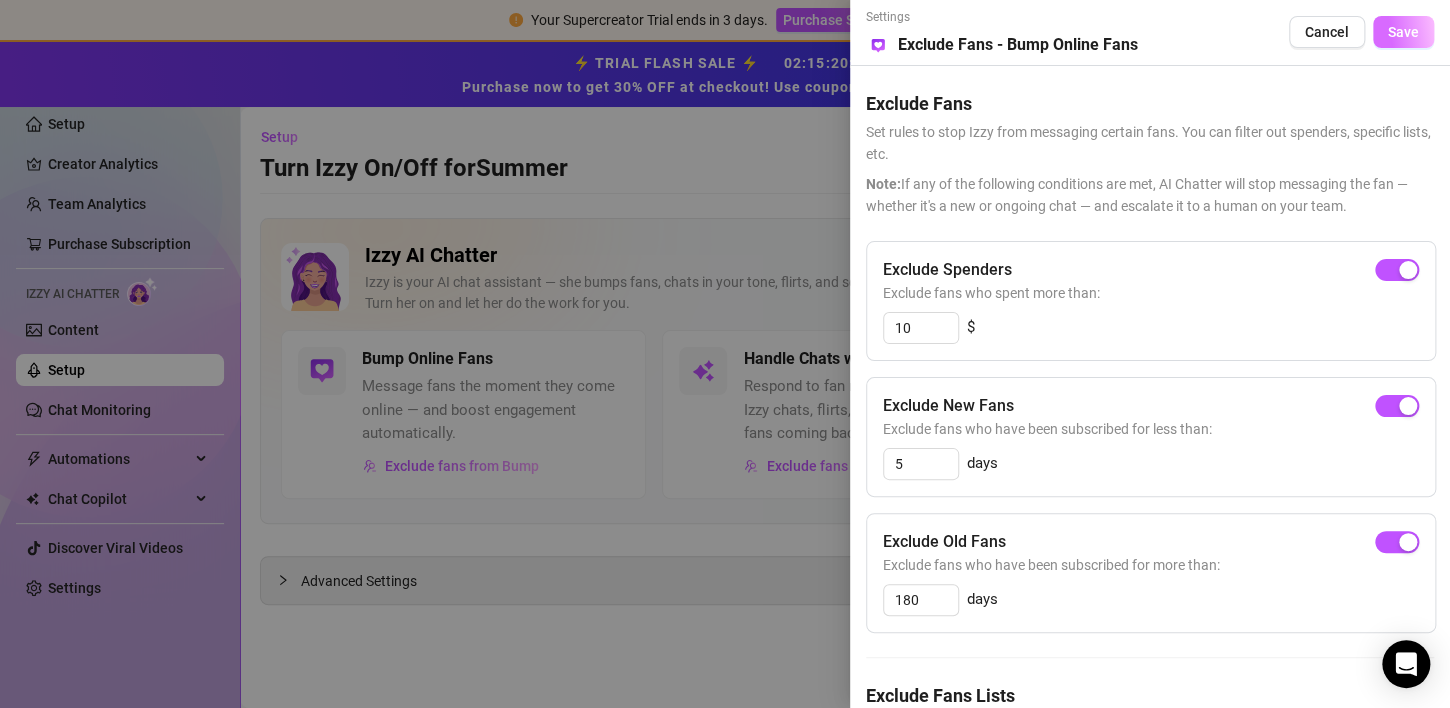 click on "Save" at bounding box center (1403, 32) 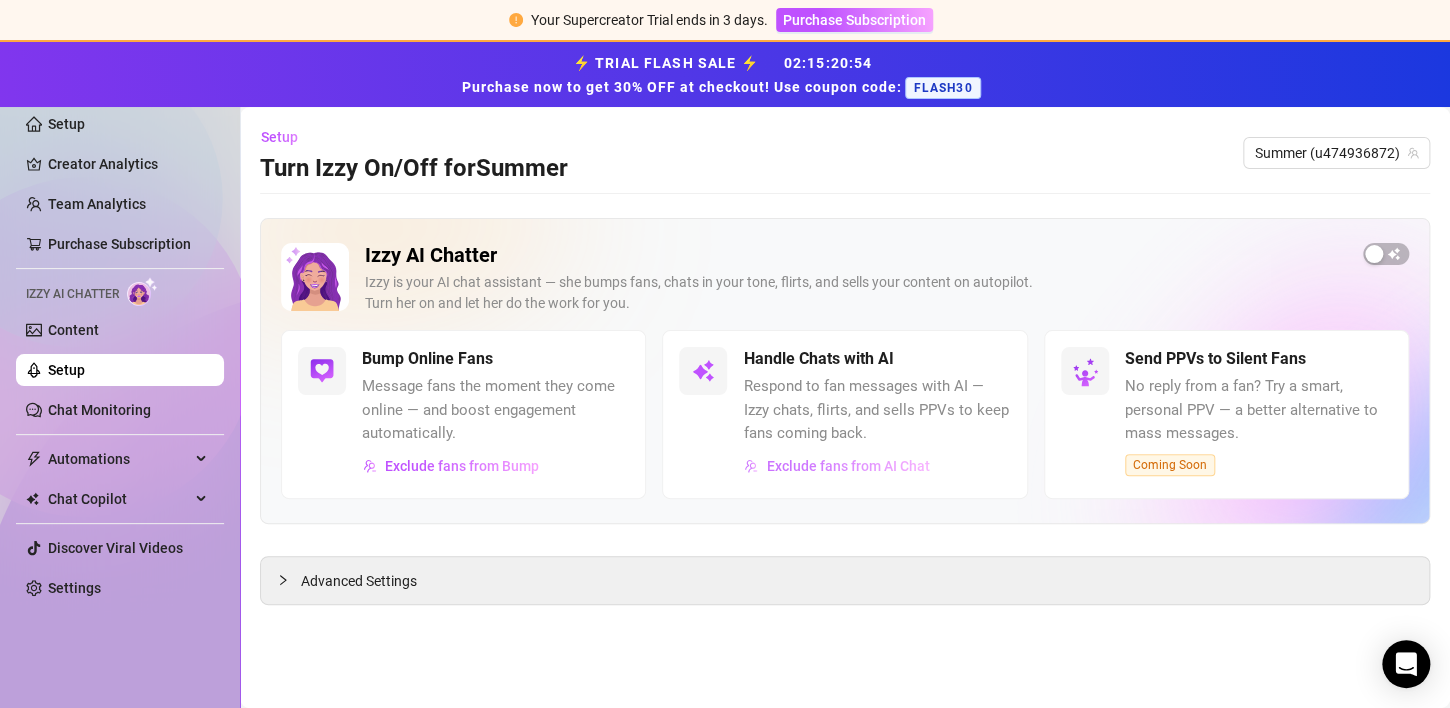 click on "Exclude fans from AI Chat" at bounding box center [847, 466] 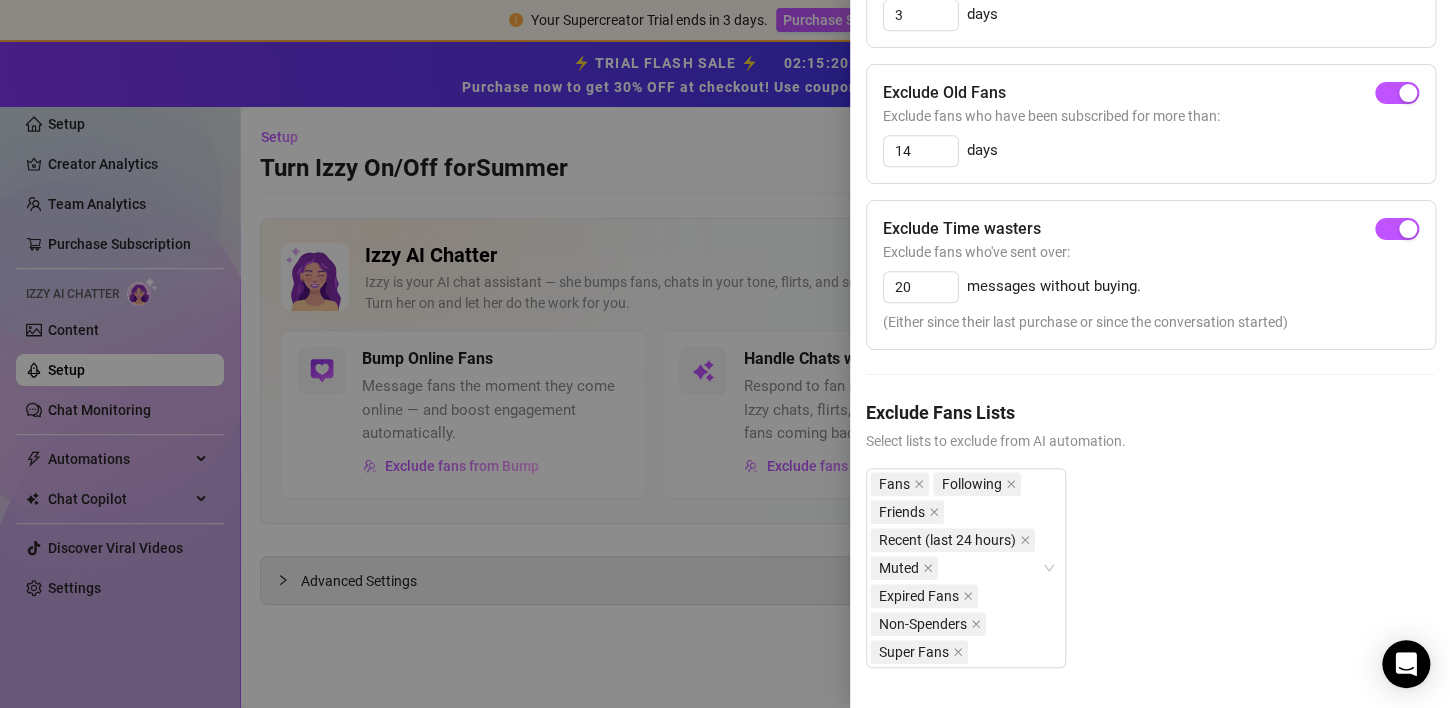 scroll, scrollTop: 0, scrollLeft: 0, axis: both 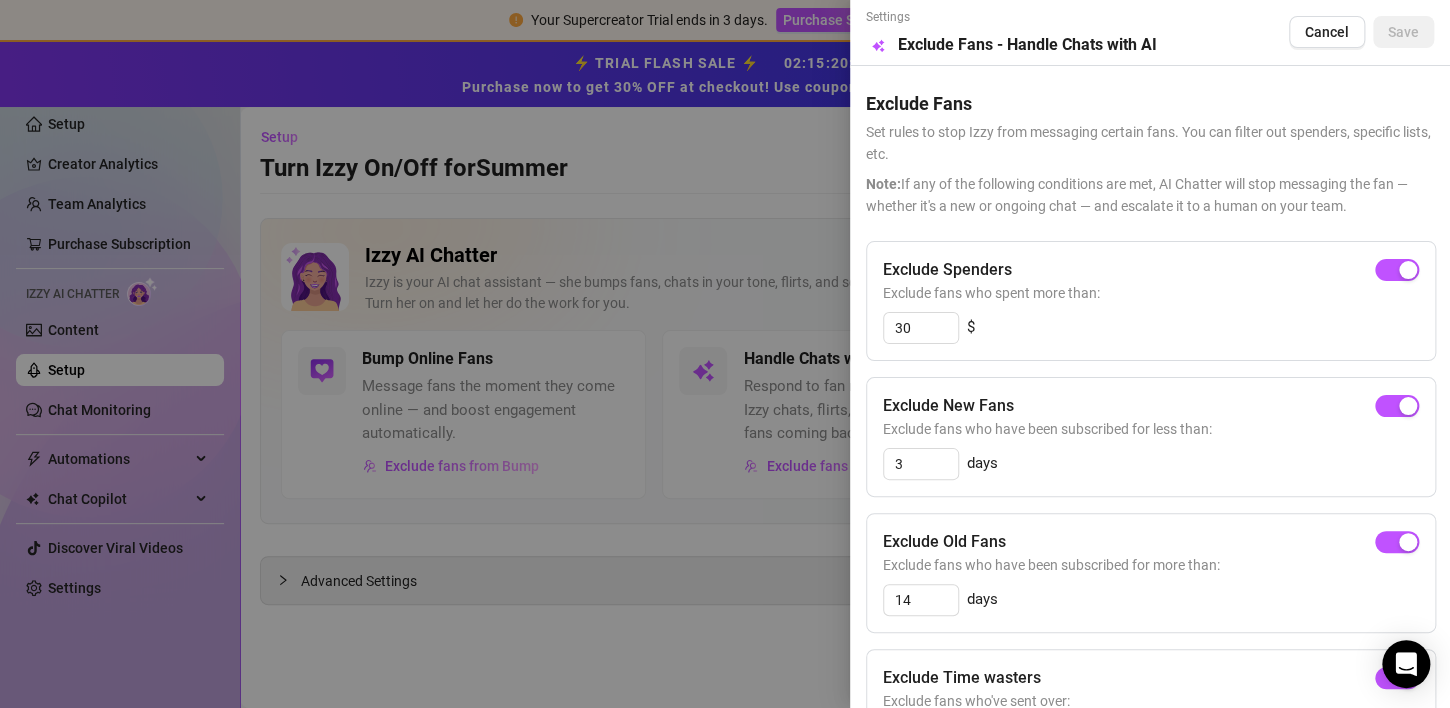 click at bounding box center (725, 354) 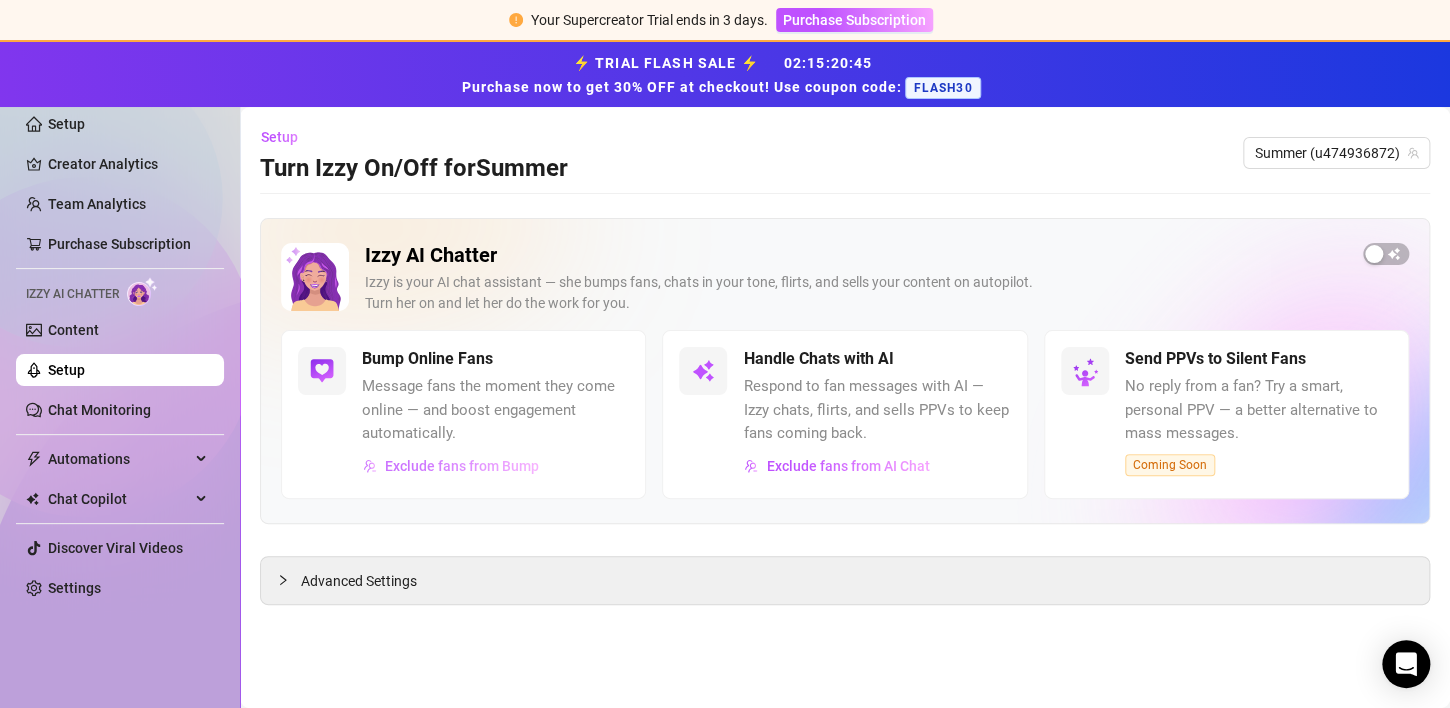 click on "Exclude fans from Bump" at bounding box center (451, 466) 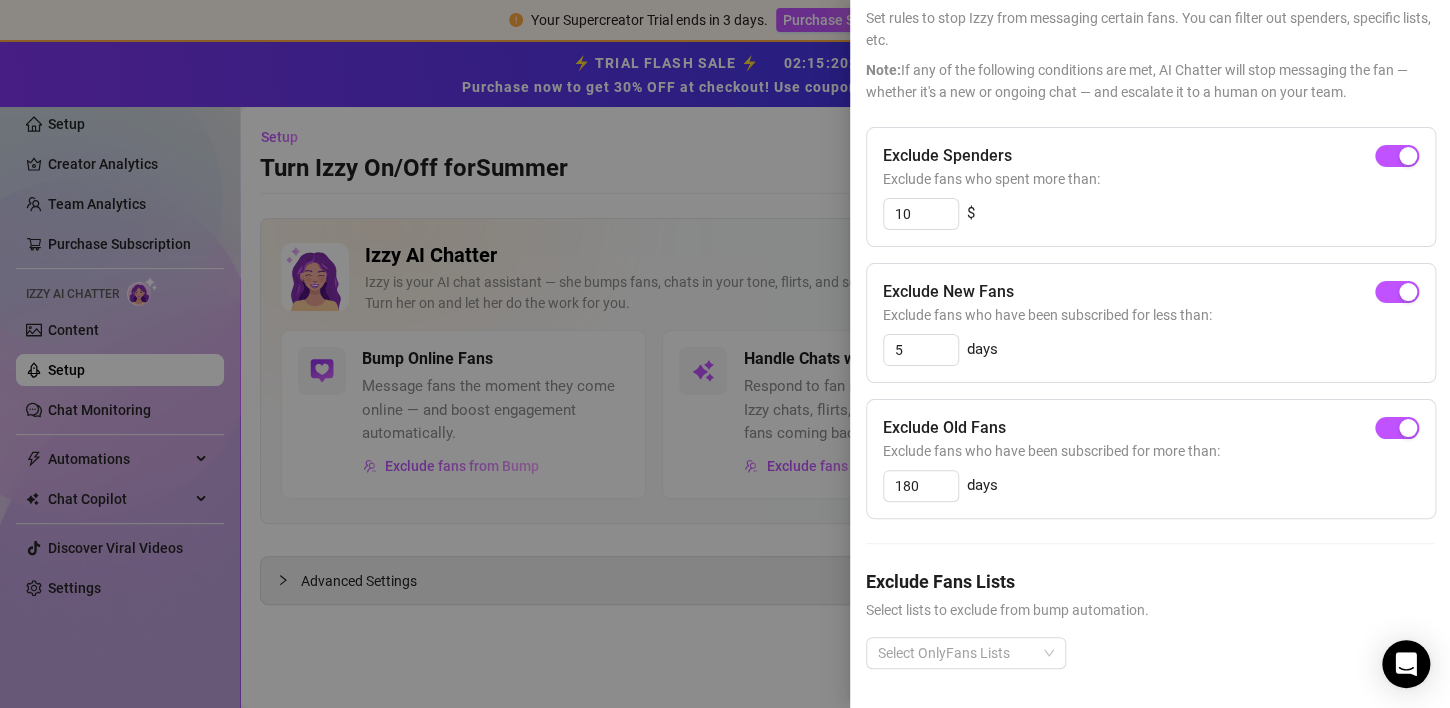 scroll, scrollTop: 129, scrollLeft: 0, axis: vertical 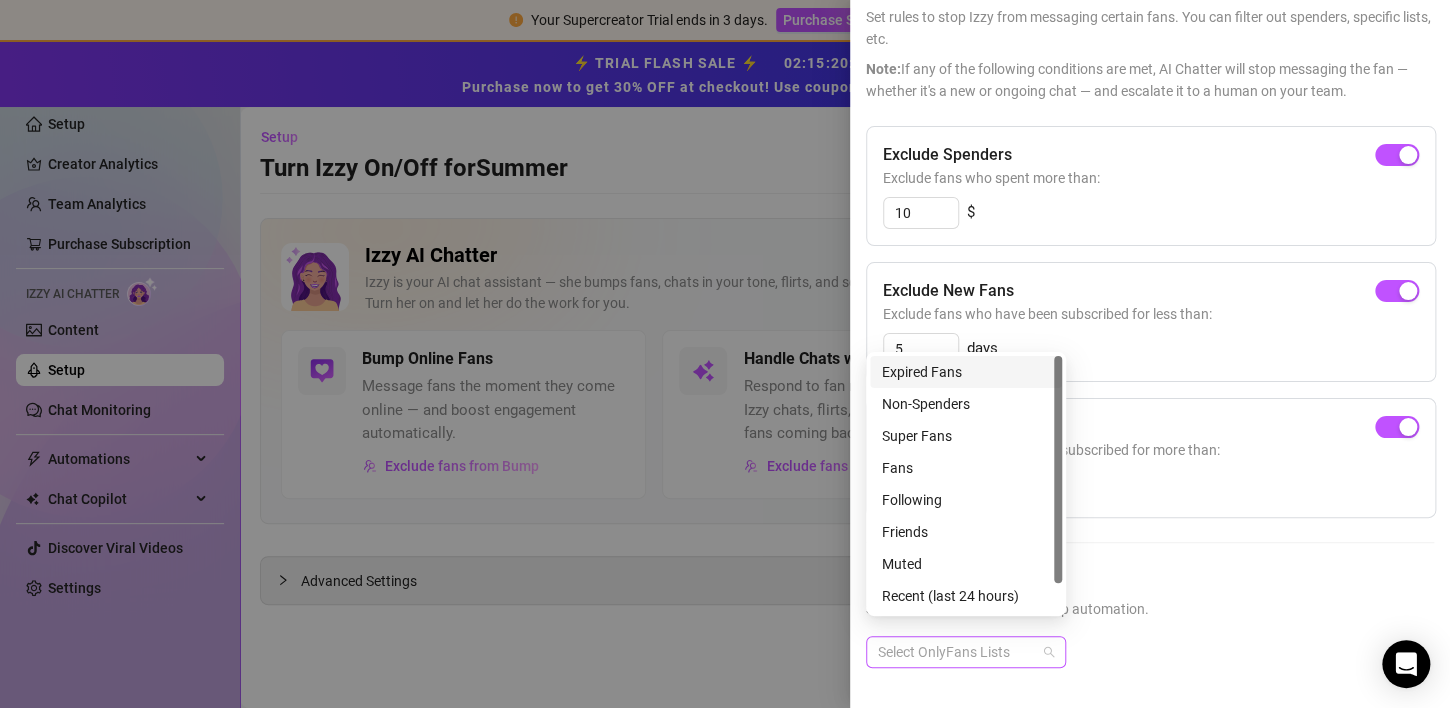 click on "Select OnlyFans Lists" at bounding box center [966, 652] 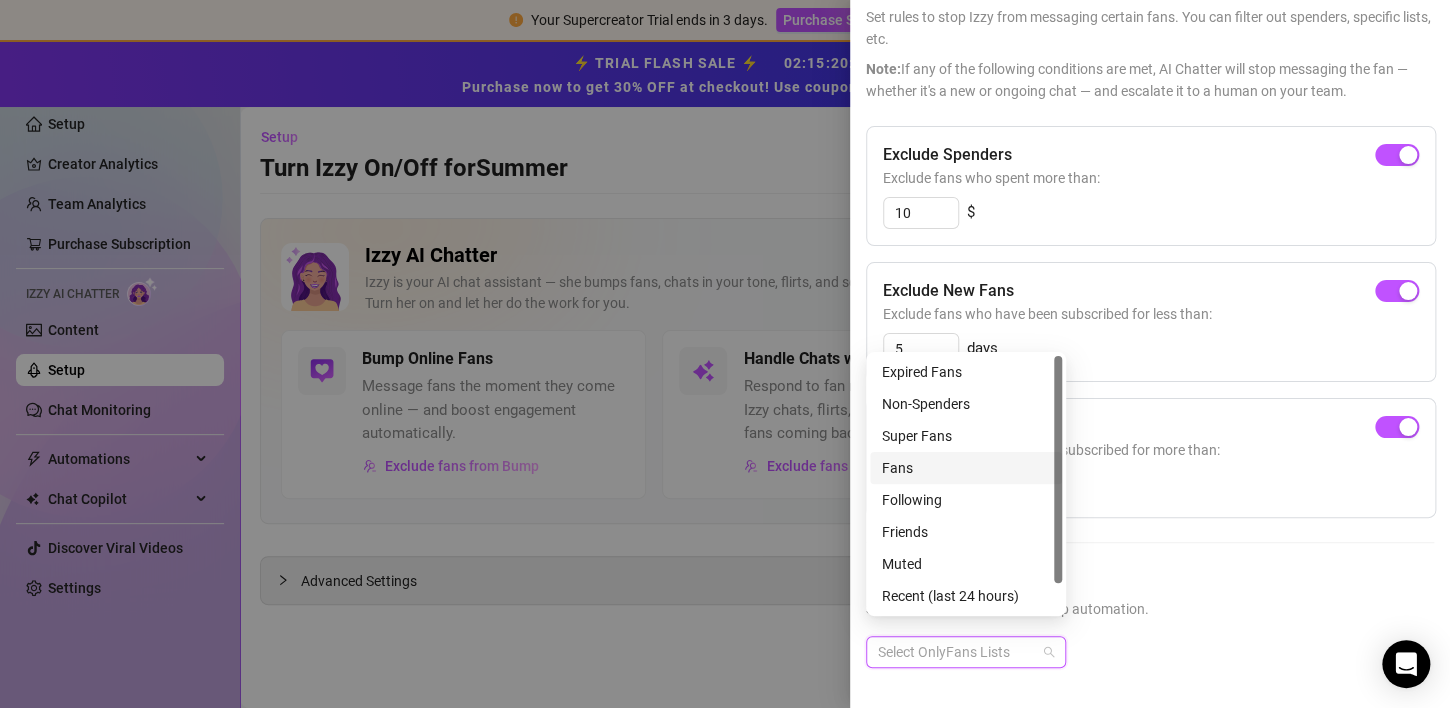 click on "Fans" at bounding box center (966, 468) 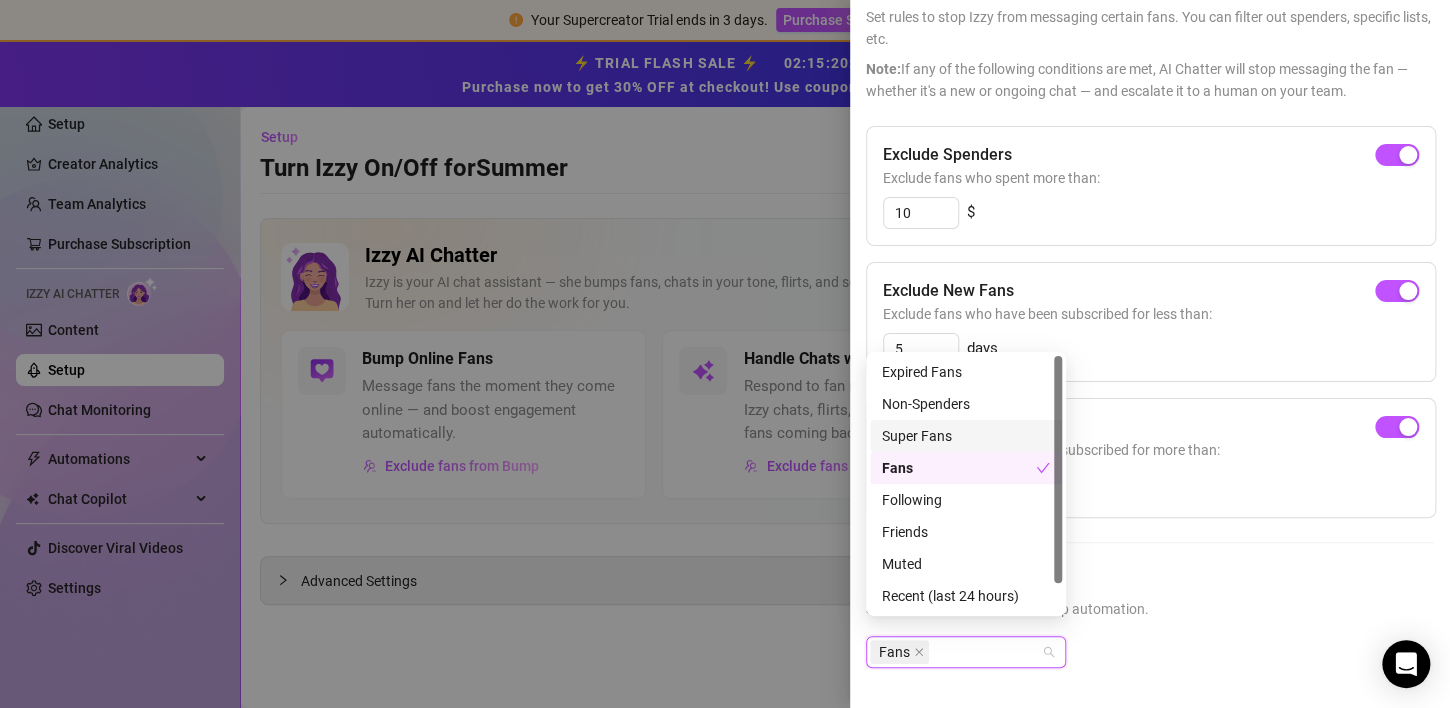 click on "Super Fans" at bounding box center [966, 436] 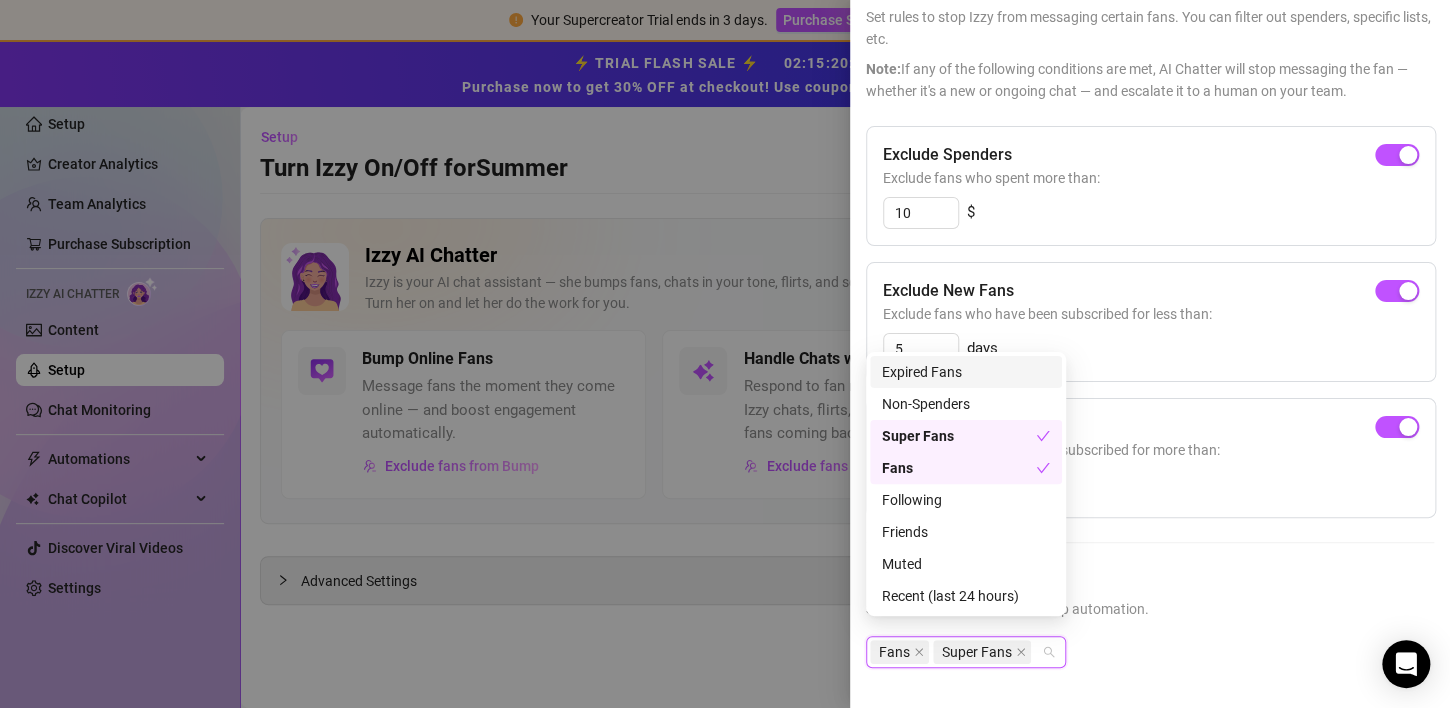 click on "Expired Fans" at bounding box center [966, 372] 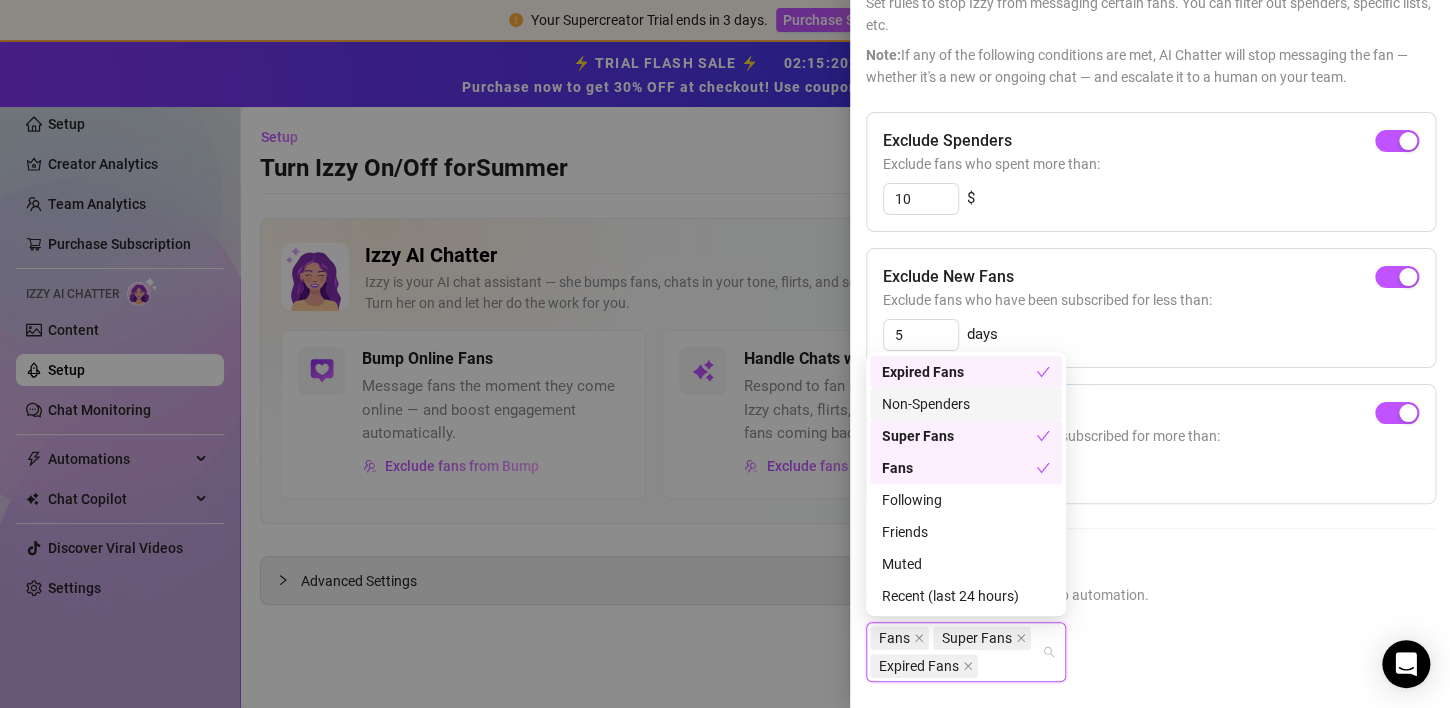 click on "Non-Spenders" at bounding box center (966, 404) 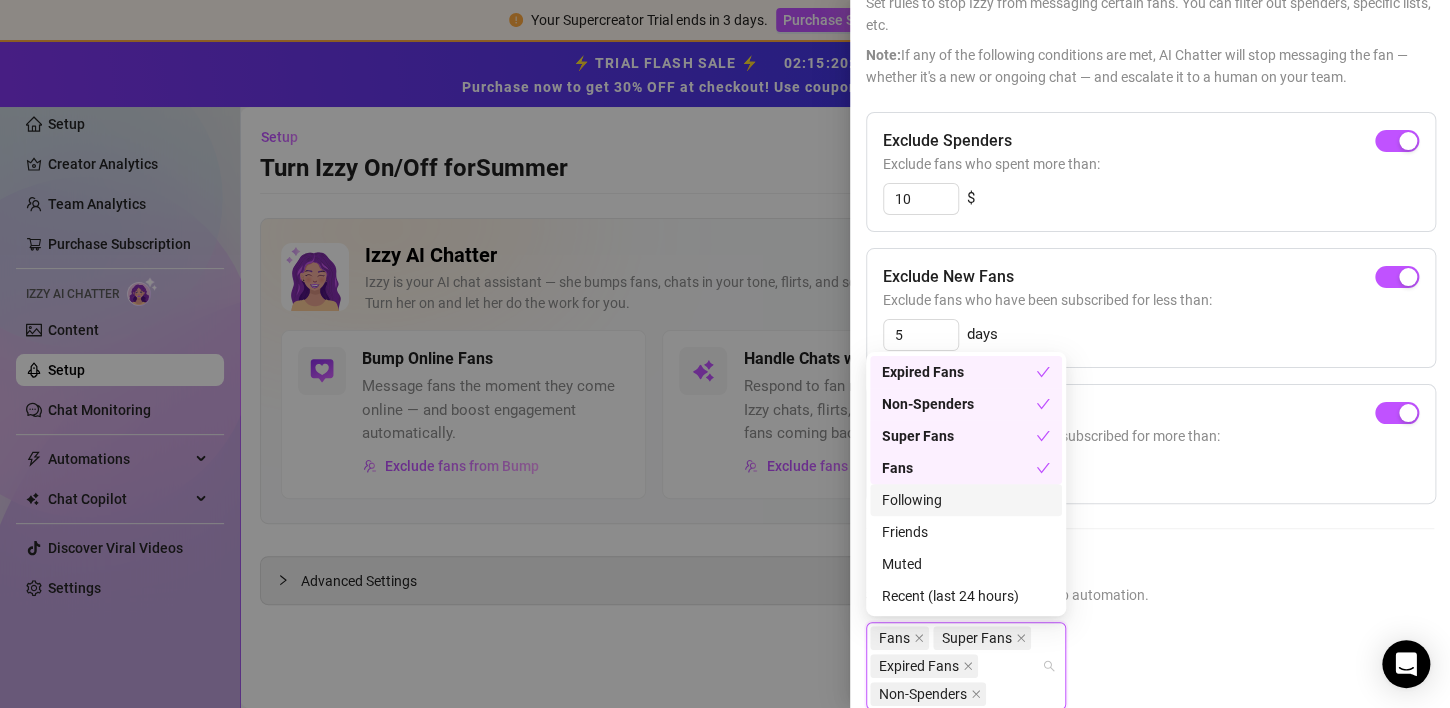 click on "Following" at bounding box center (966, 500) 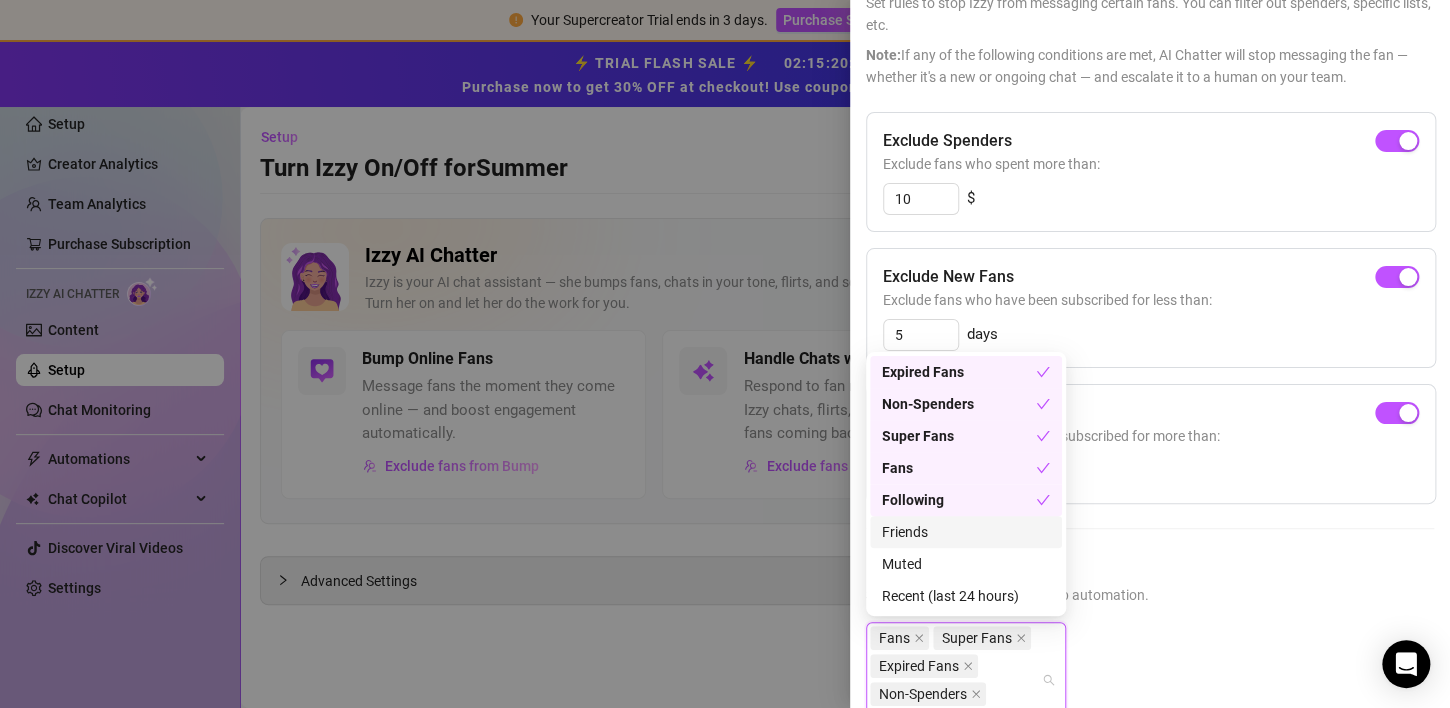 click on "Friends" at bounding box center [966, 532] 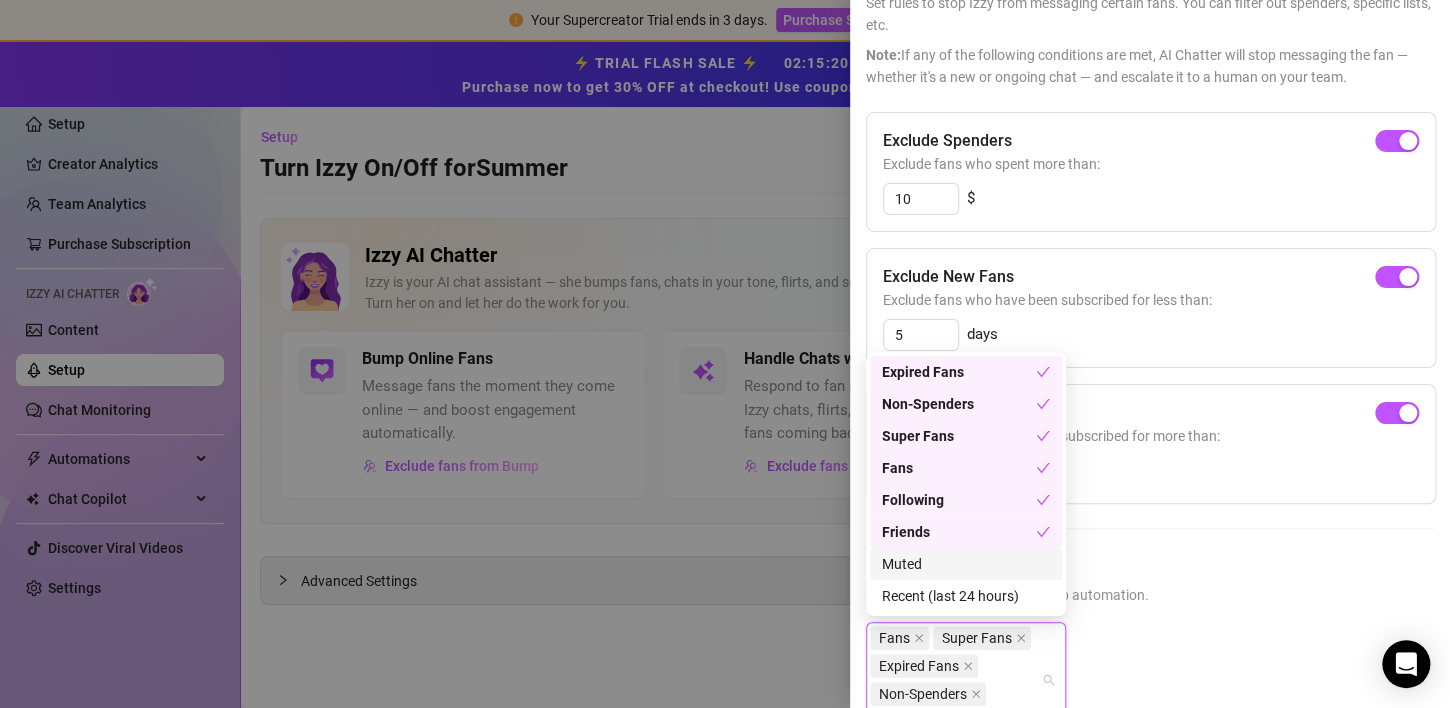 click on "Muted" at bounding box center [966, 564] 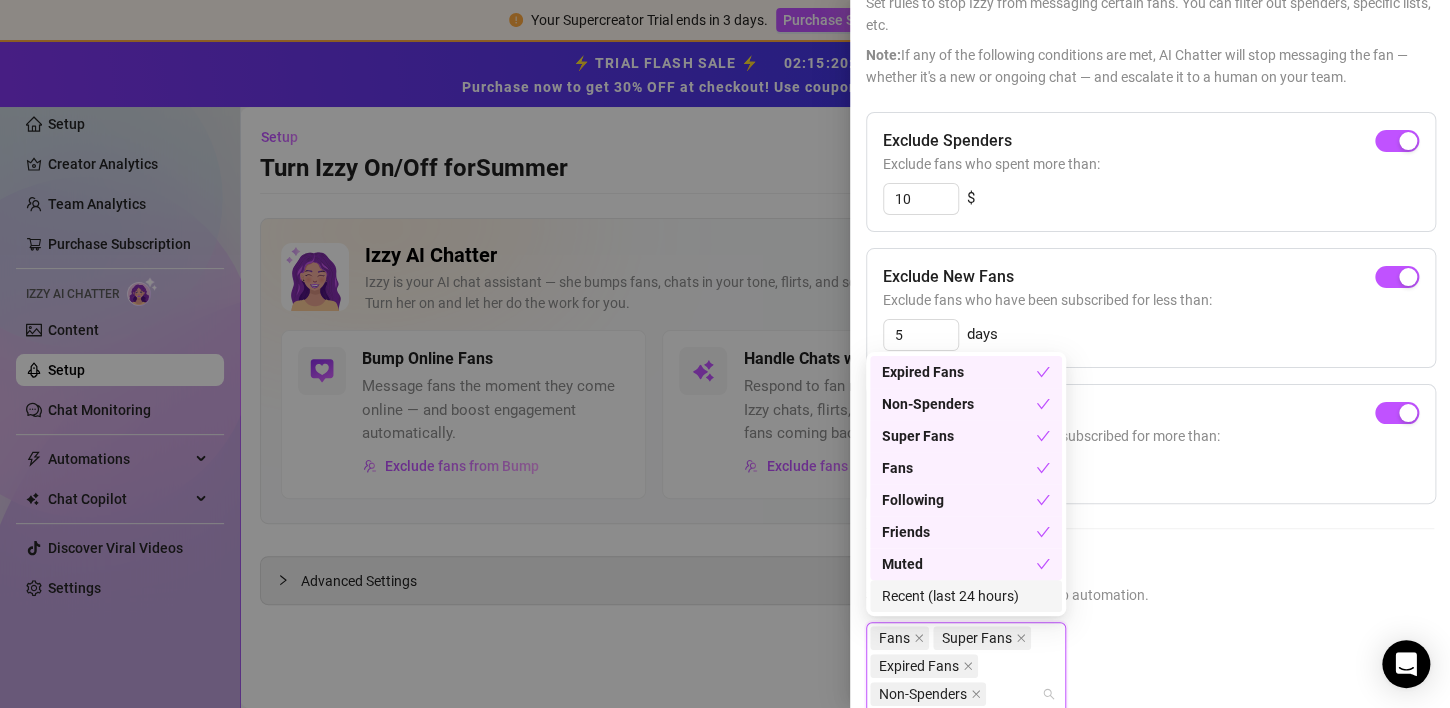 click on "Recent (last 24 hours)" at bounding box center [966, 596] 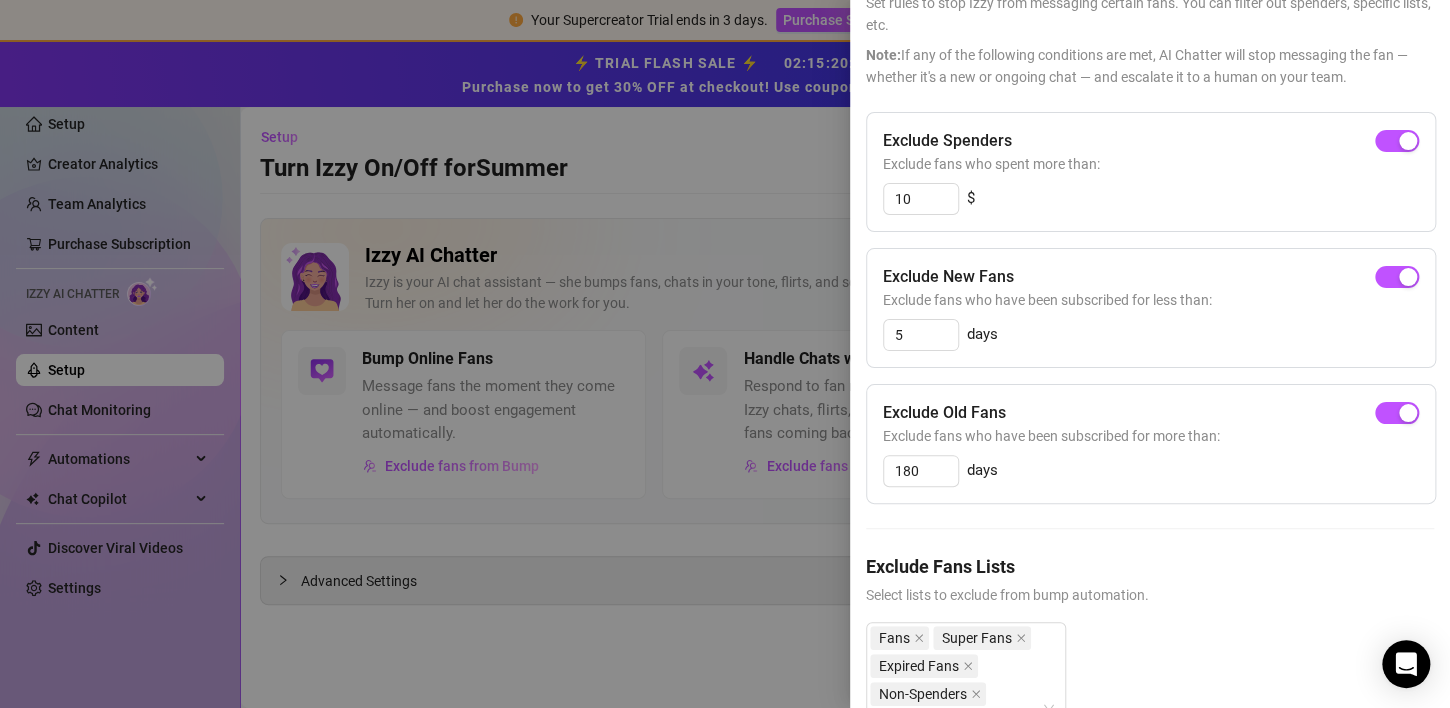 scroll, scrollTop: 269, scrollLeft: 0, axis: vertical 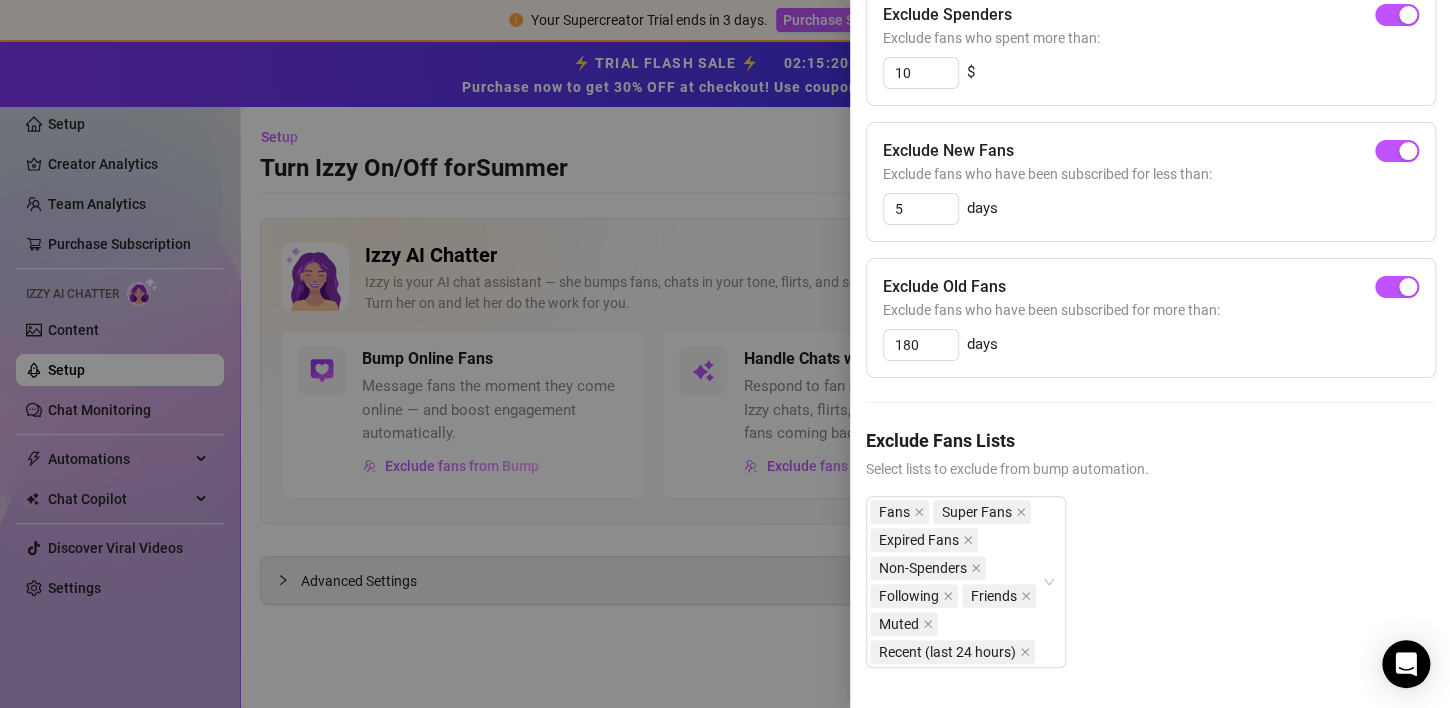 click at bounding box center [725, 354] 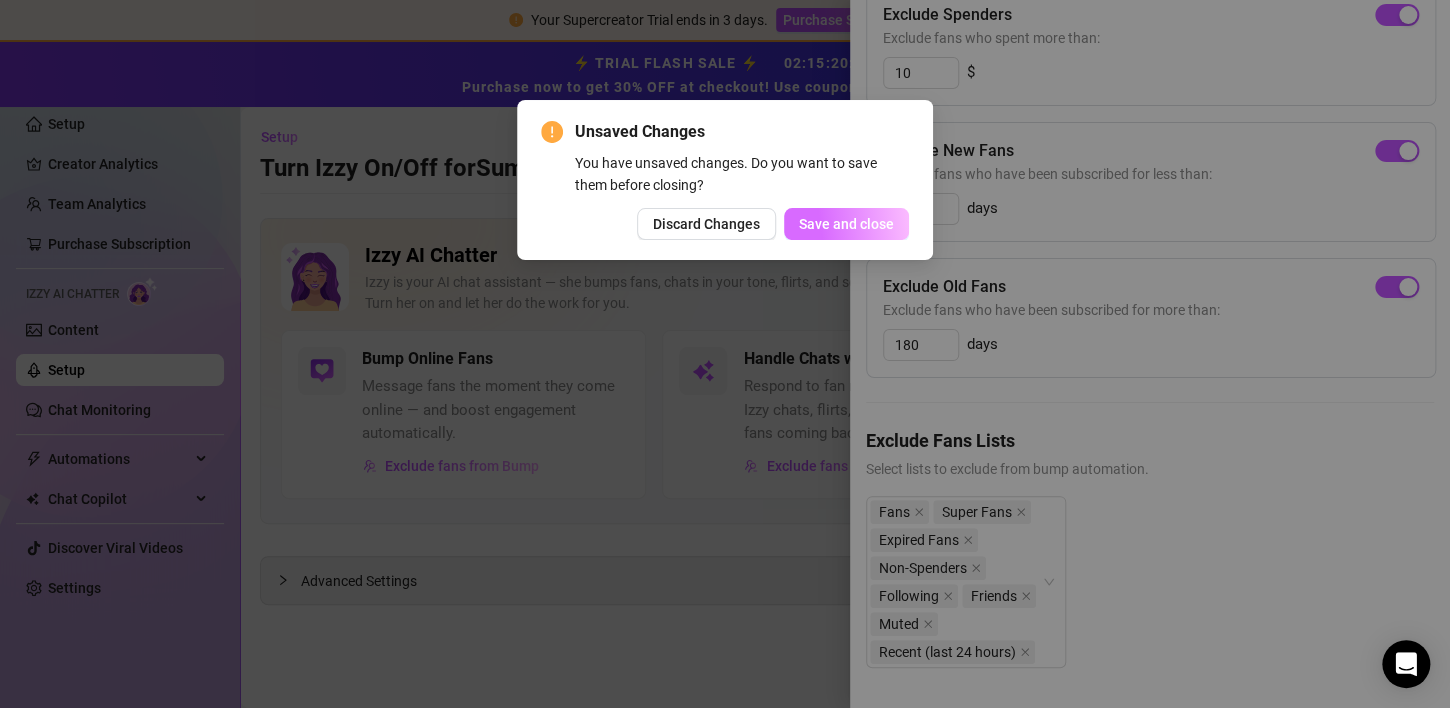 click on "Save and close" at bounding box center (846, 224) 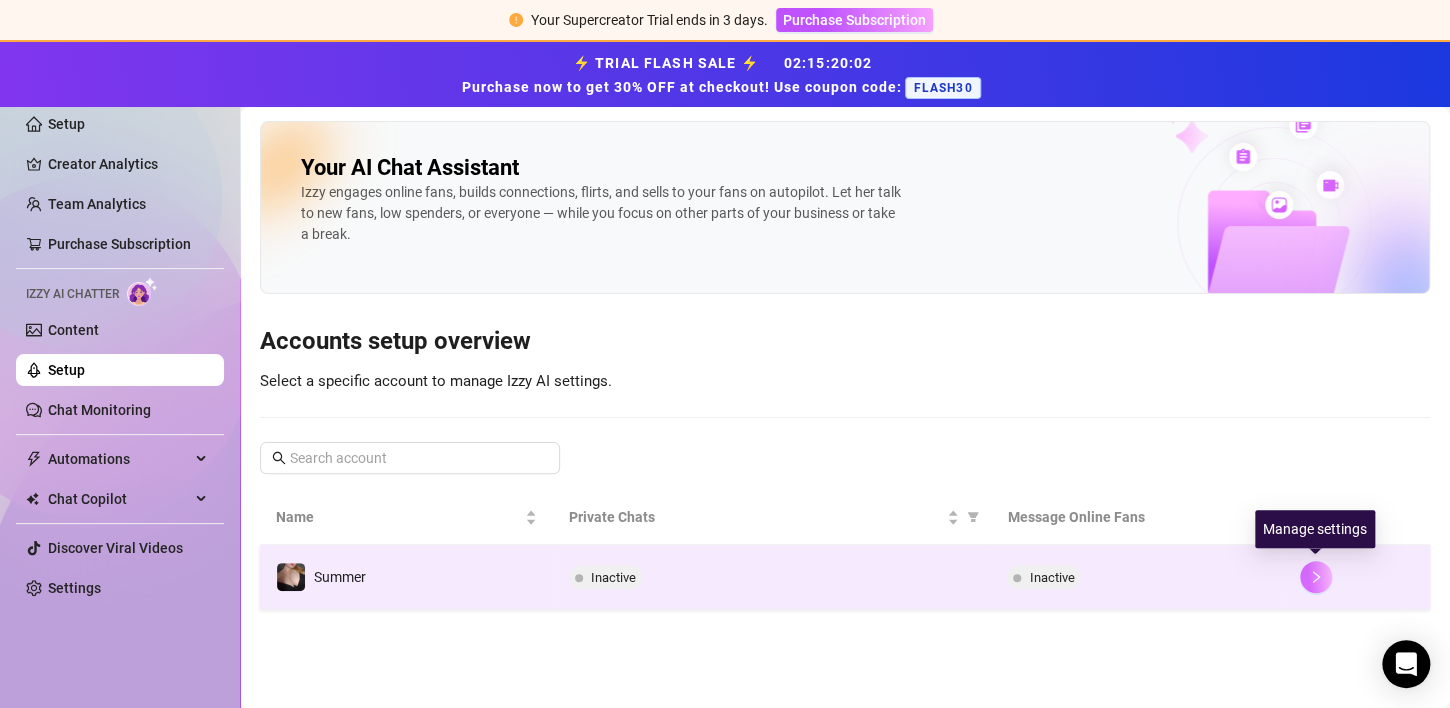 click at bounding box center [1316, 577] 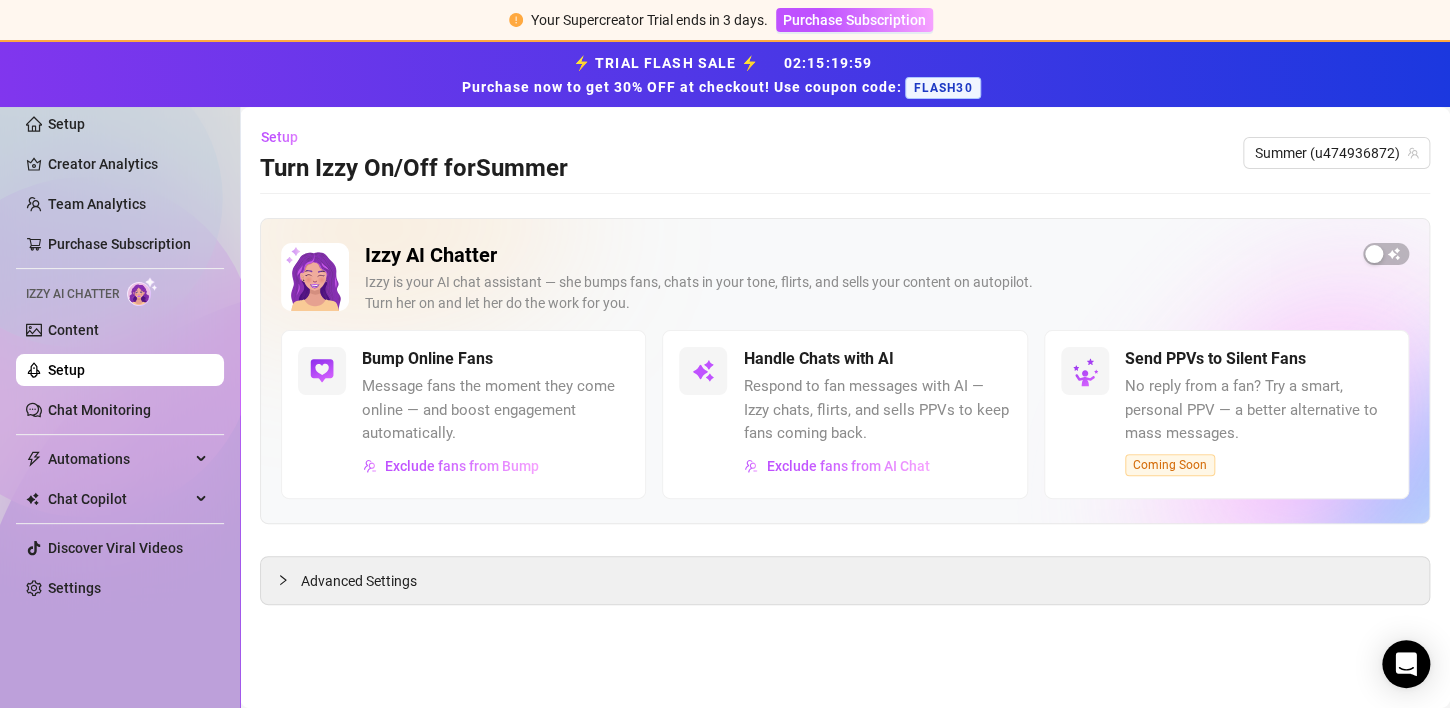 click on "Coming Soon" at bounding box center (1170, 465) 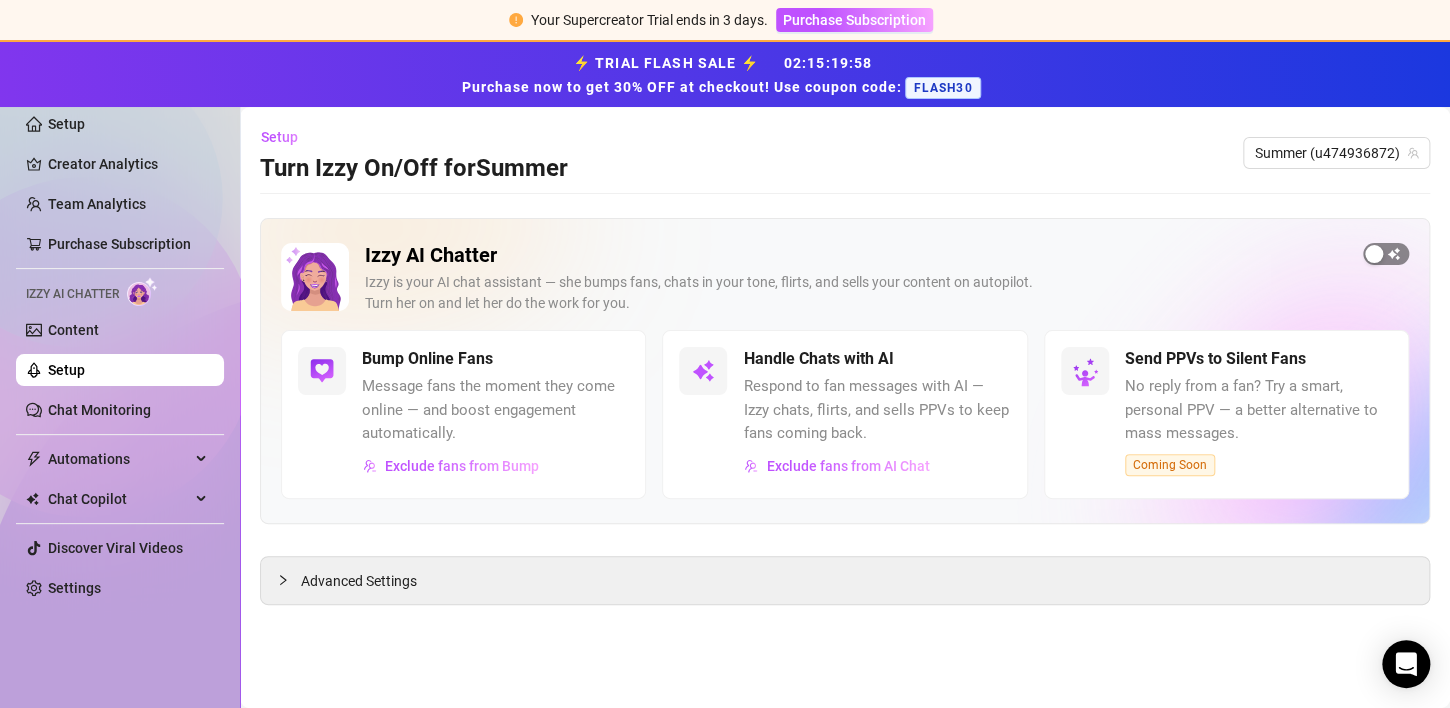 click at bounding box center [1386, 254] 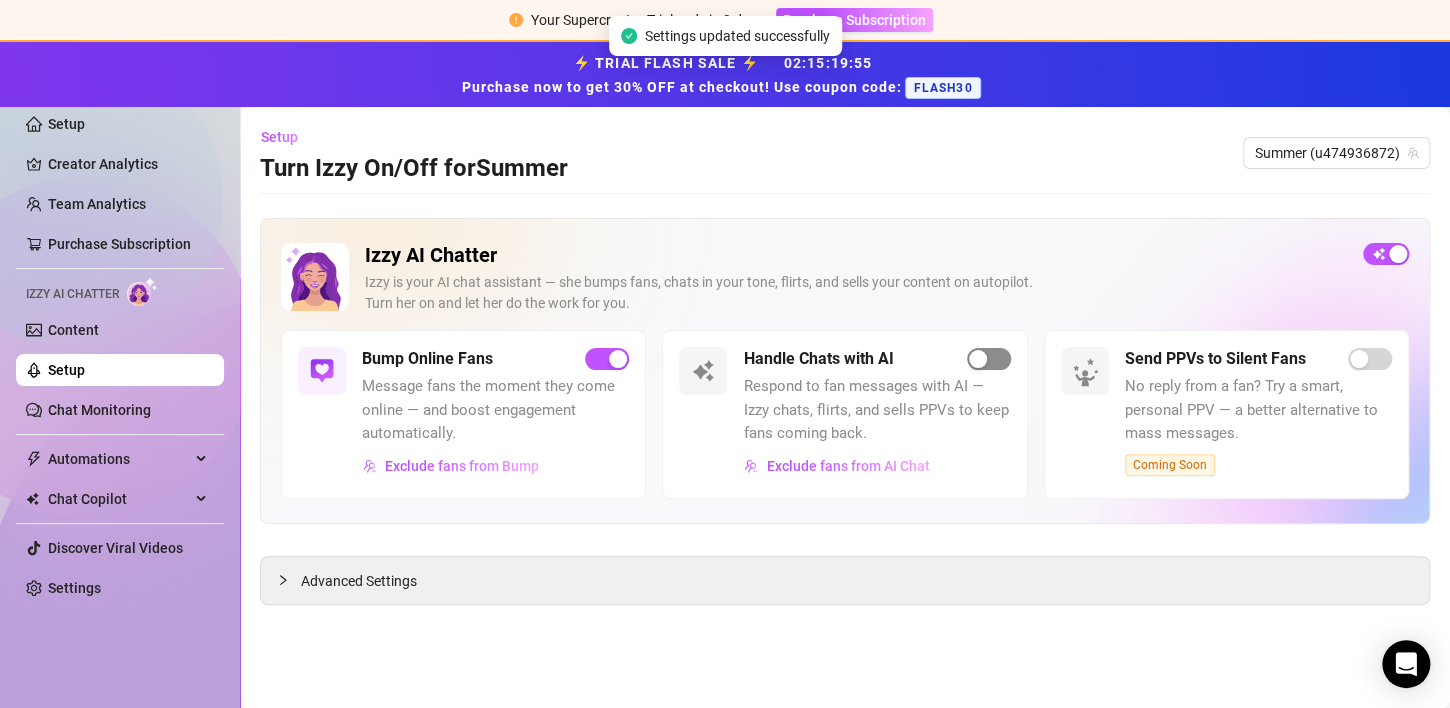 click at bounding box center [989, 359] 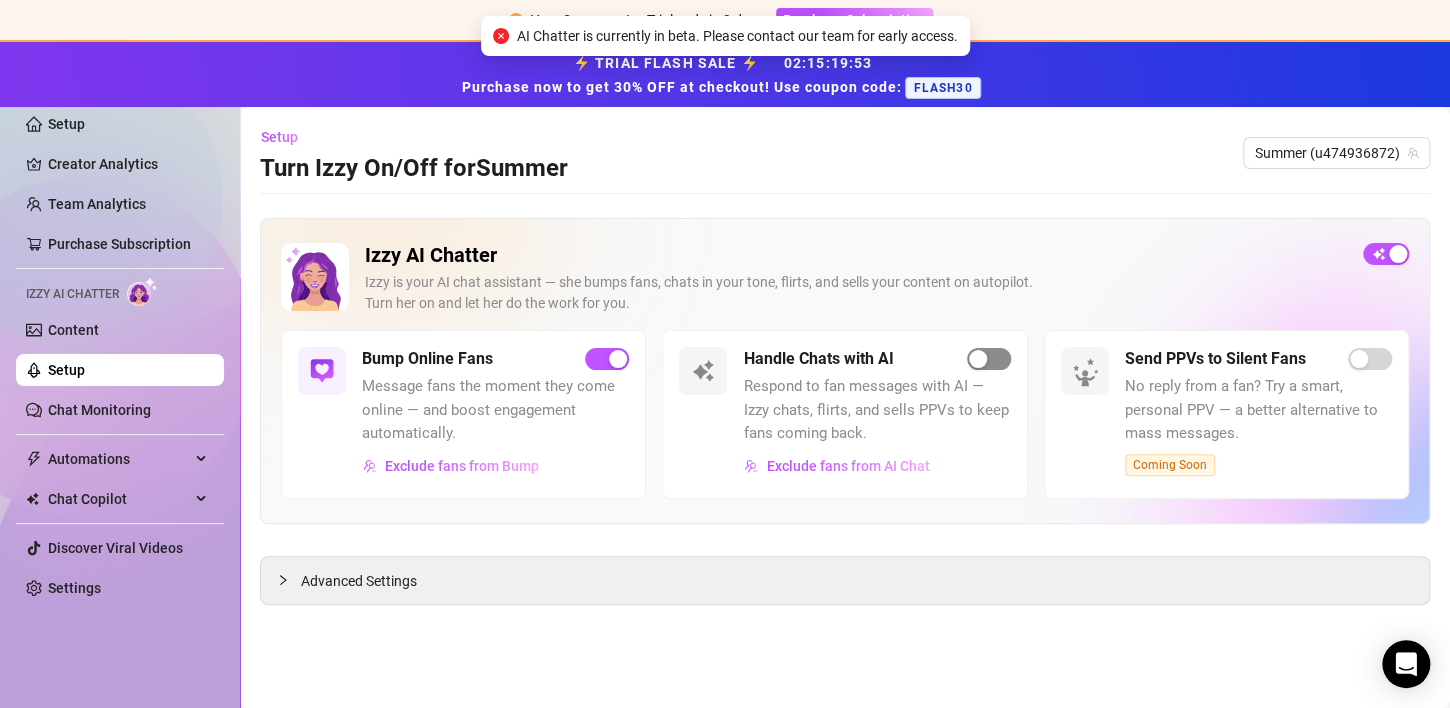 click at bounding box center [989, 359] 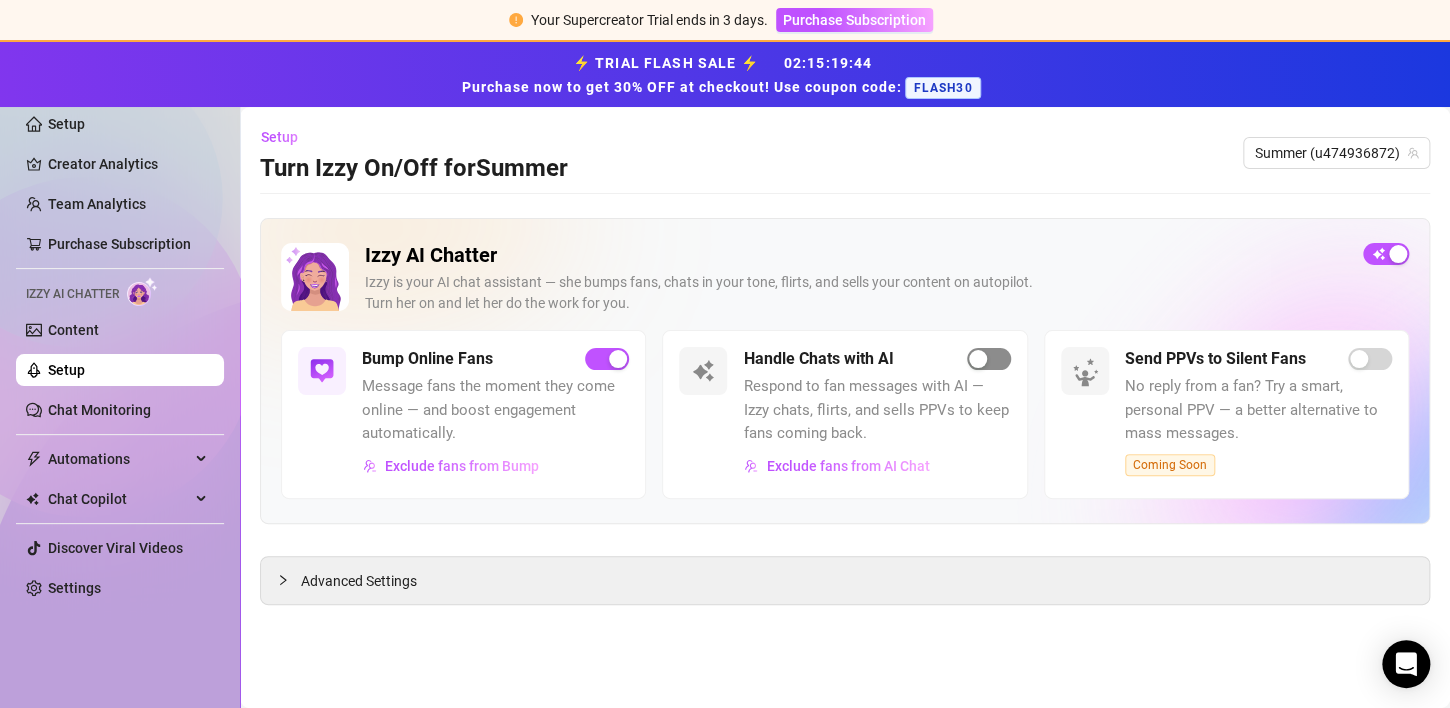 click at bounding box center [989, 359] 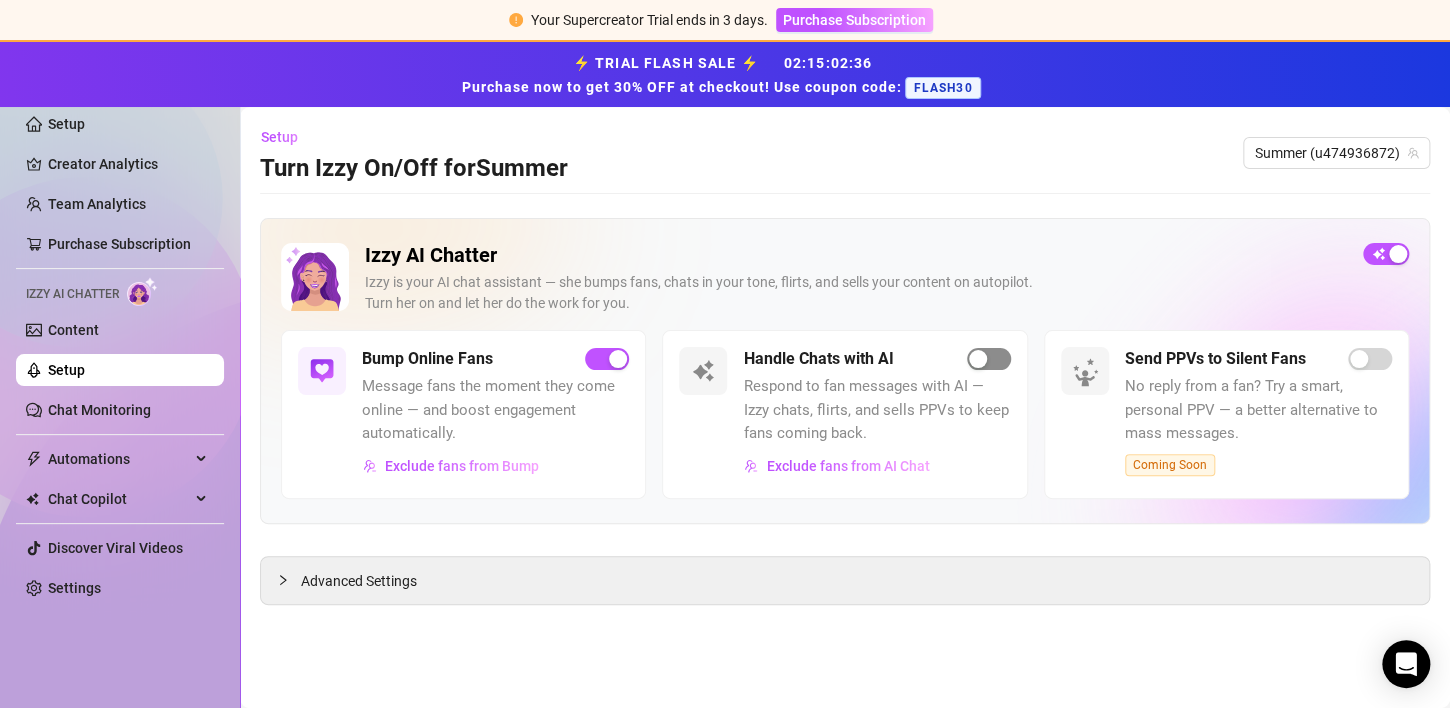 click at bounding box center [989, 359] 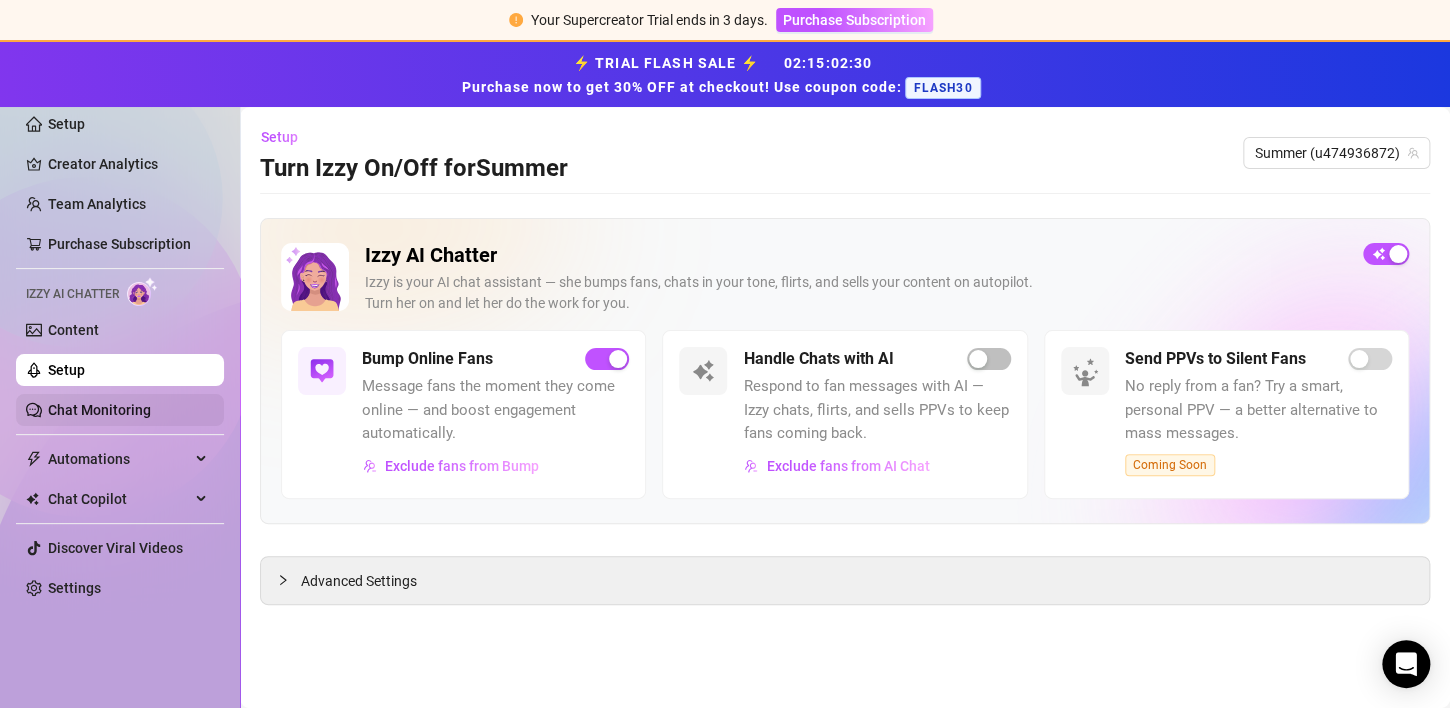 click on "Chat Monitoring" at bounding box center (99, 410) 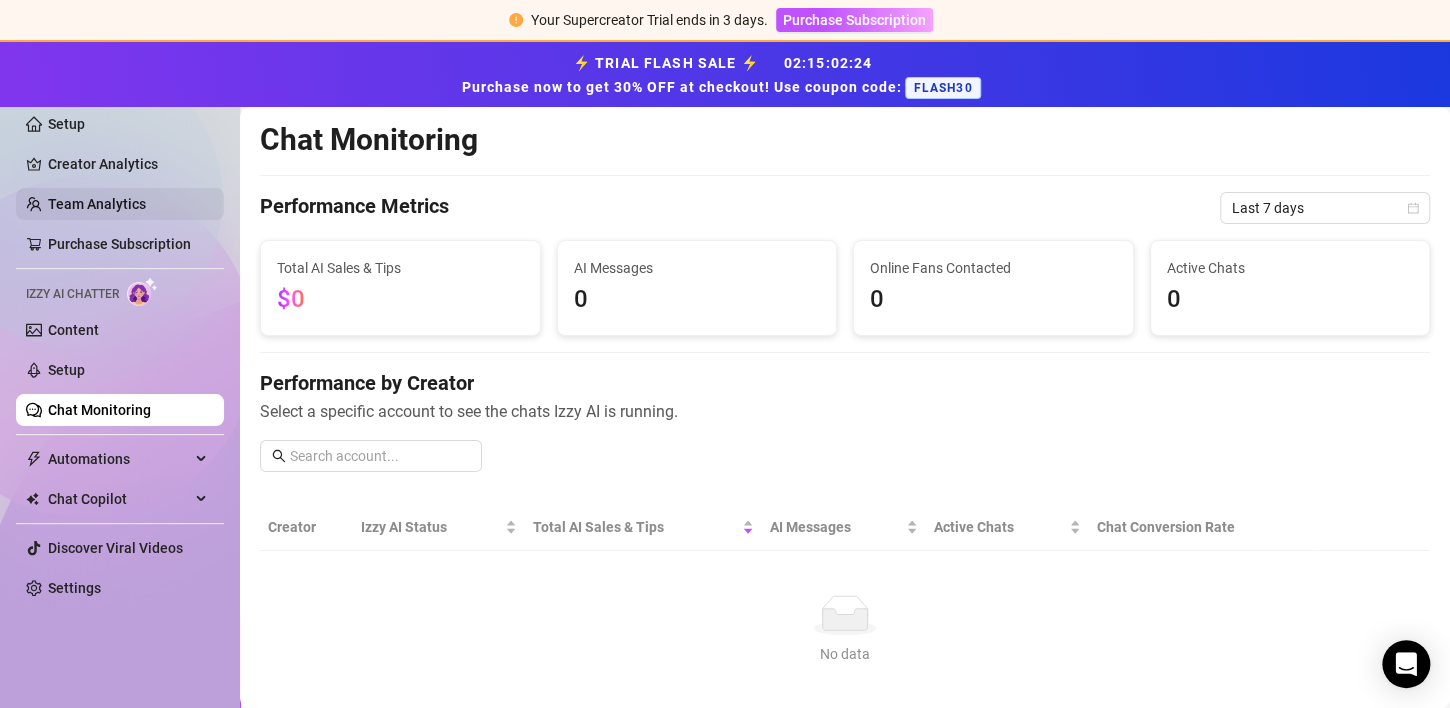 click on "Team Analytics" at bounding box center (97, 204) 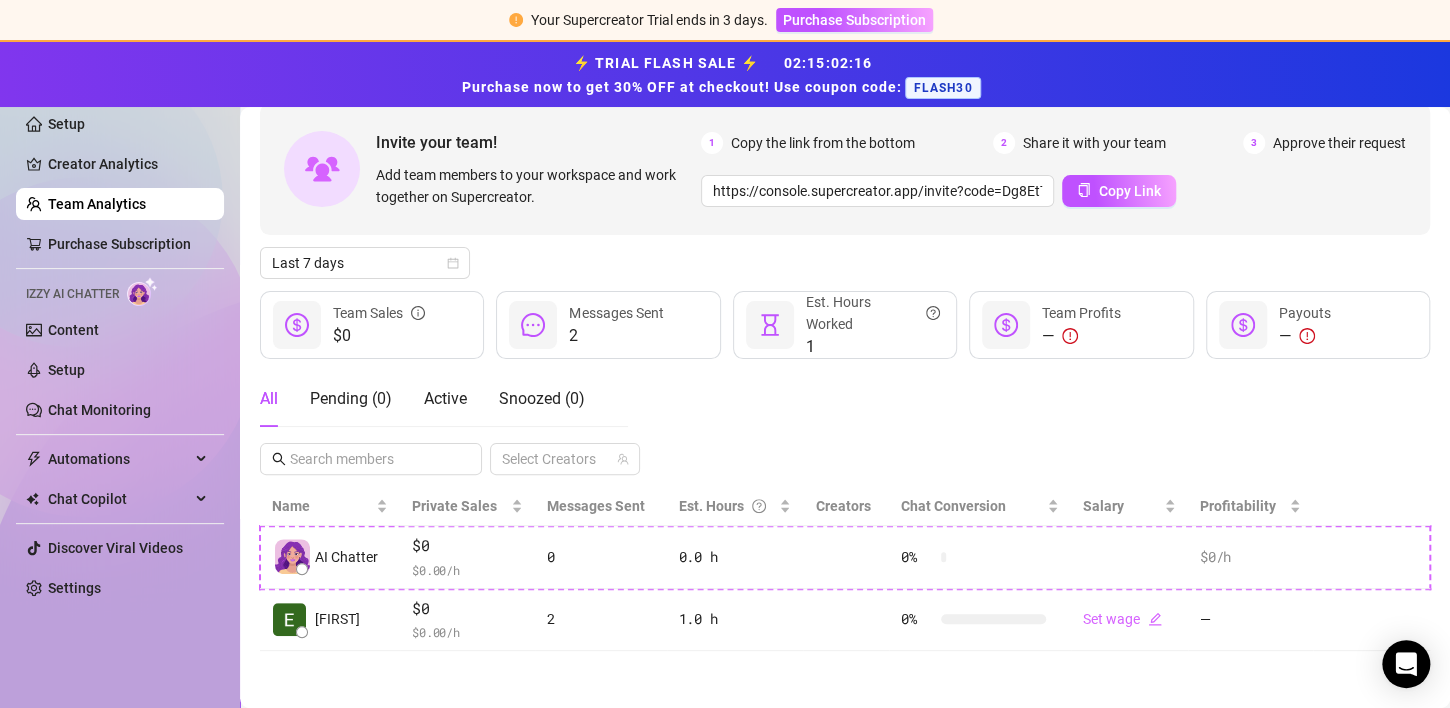 scroll, scrollTop: 98, scrollLeft: 0, axis: vertical 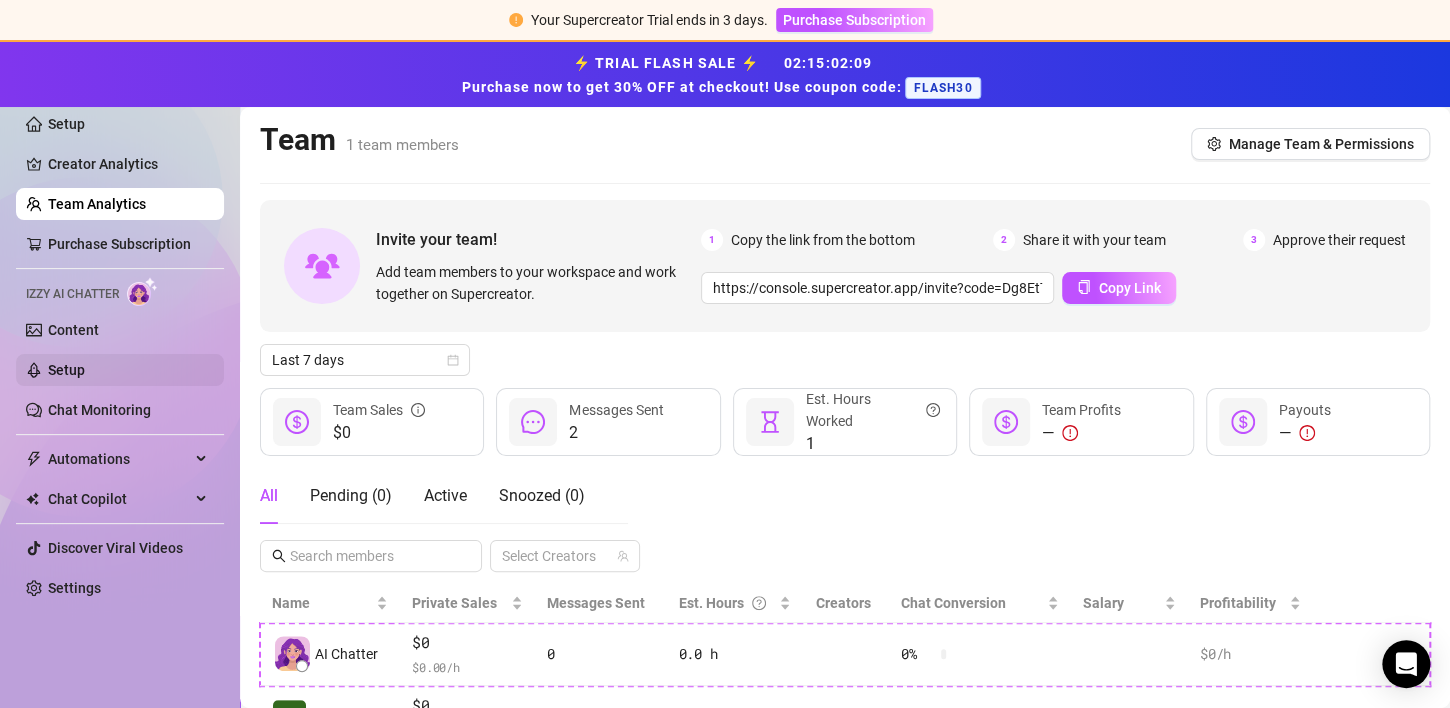 click on "Setup" at bounding box center [66, 370] 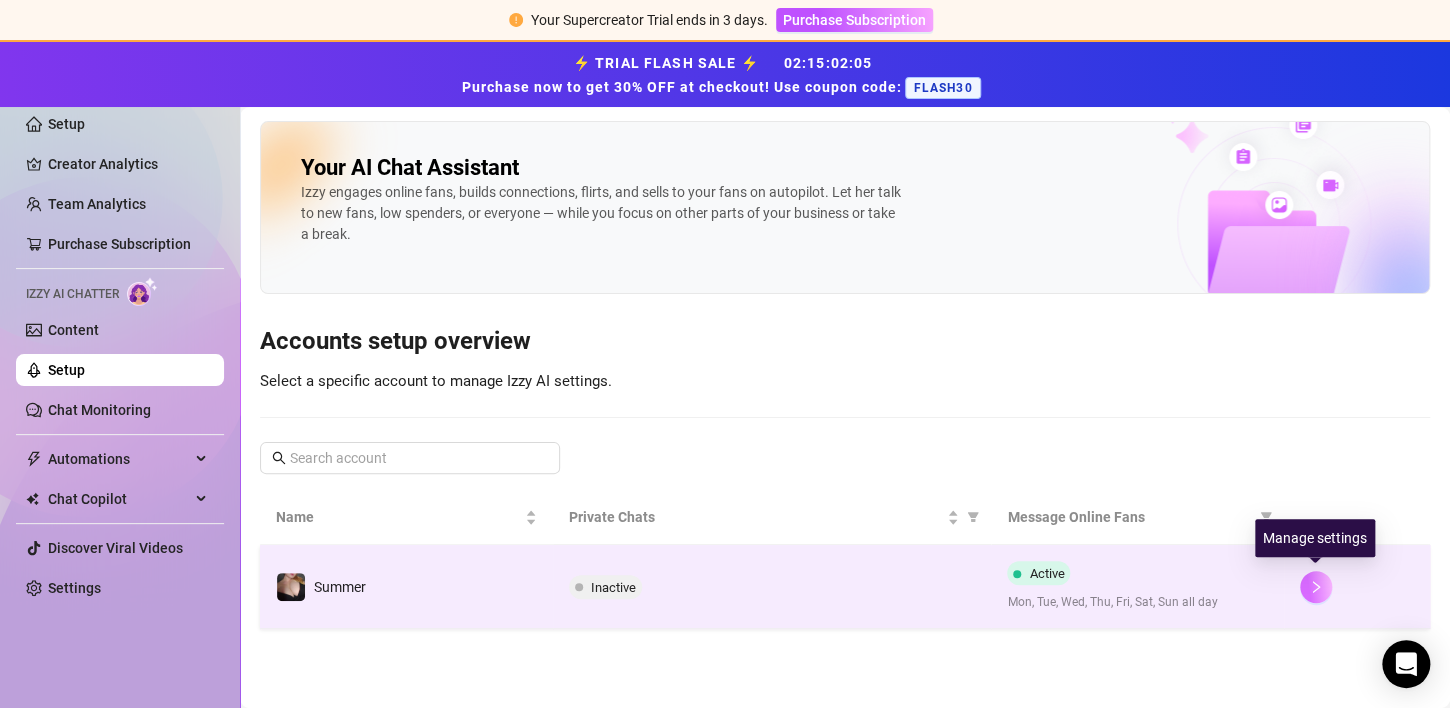 click at bounding box center [1316, 587] 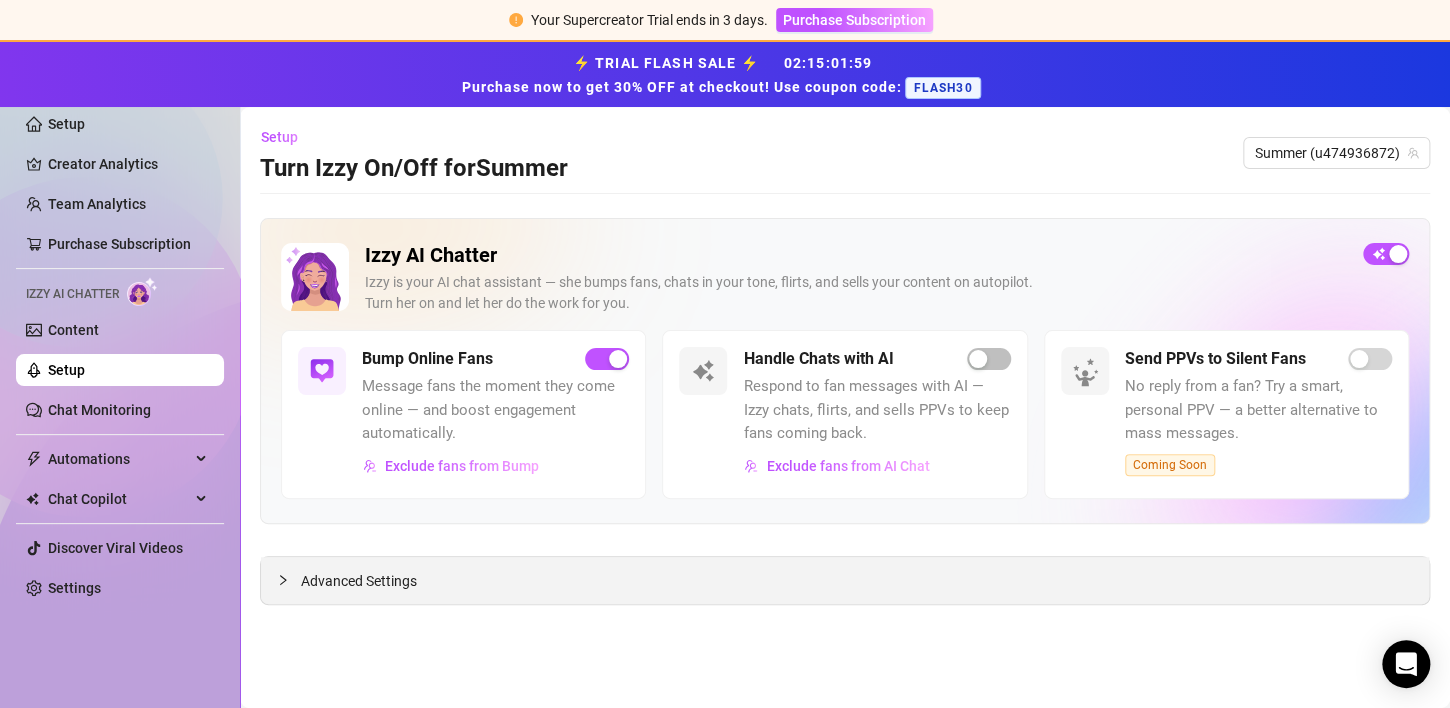 click on "Advanced Settings" at bounding box center [845, 580] 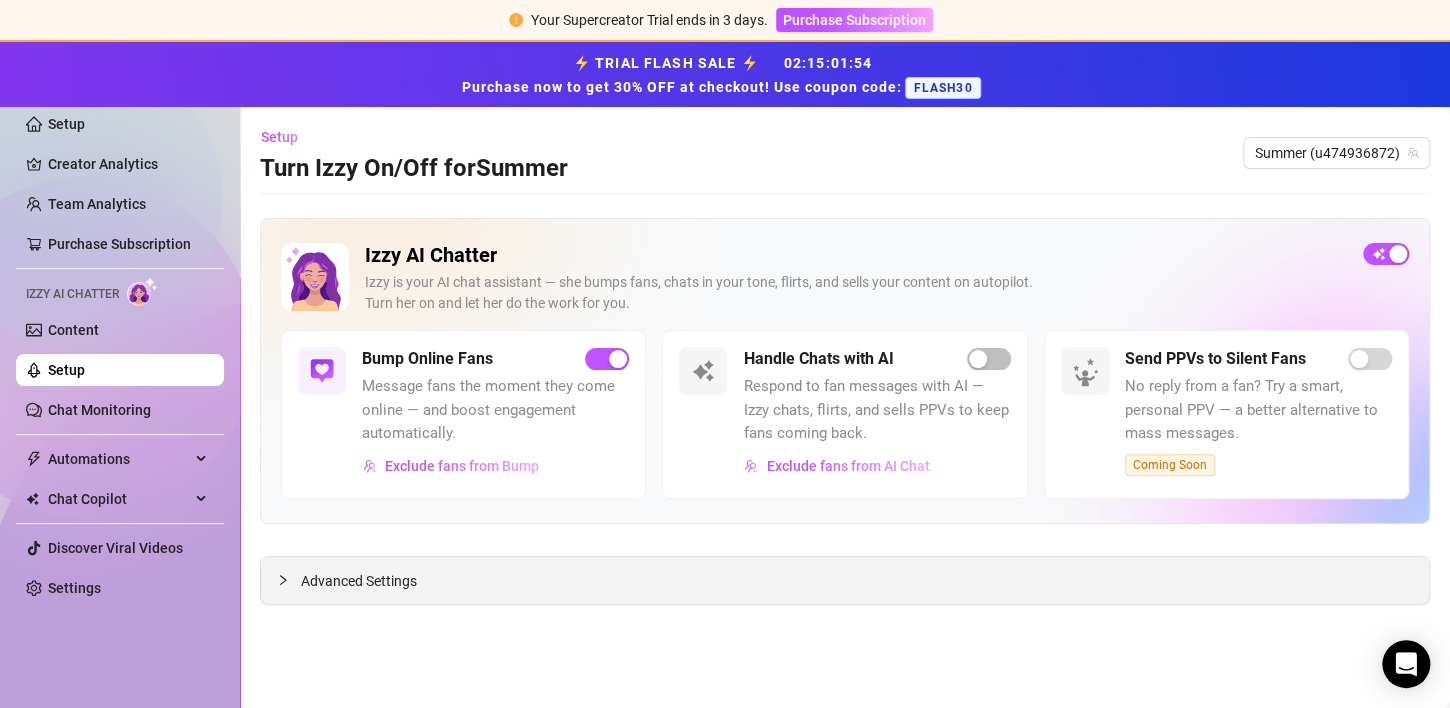 click on "Advanced Settings" at bounding box center [359, 581] 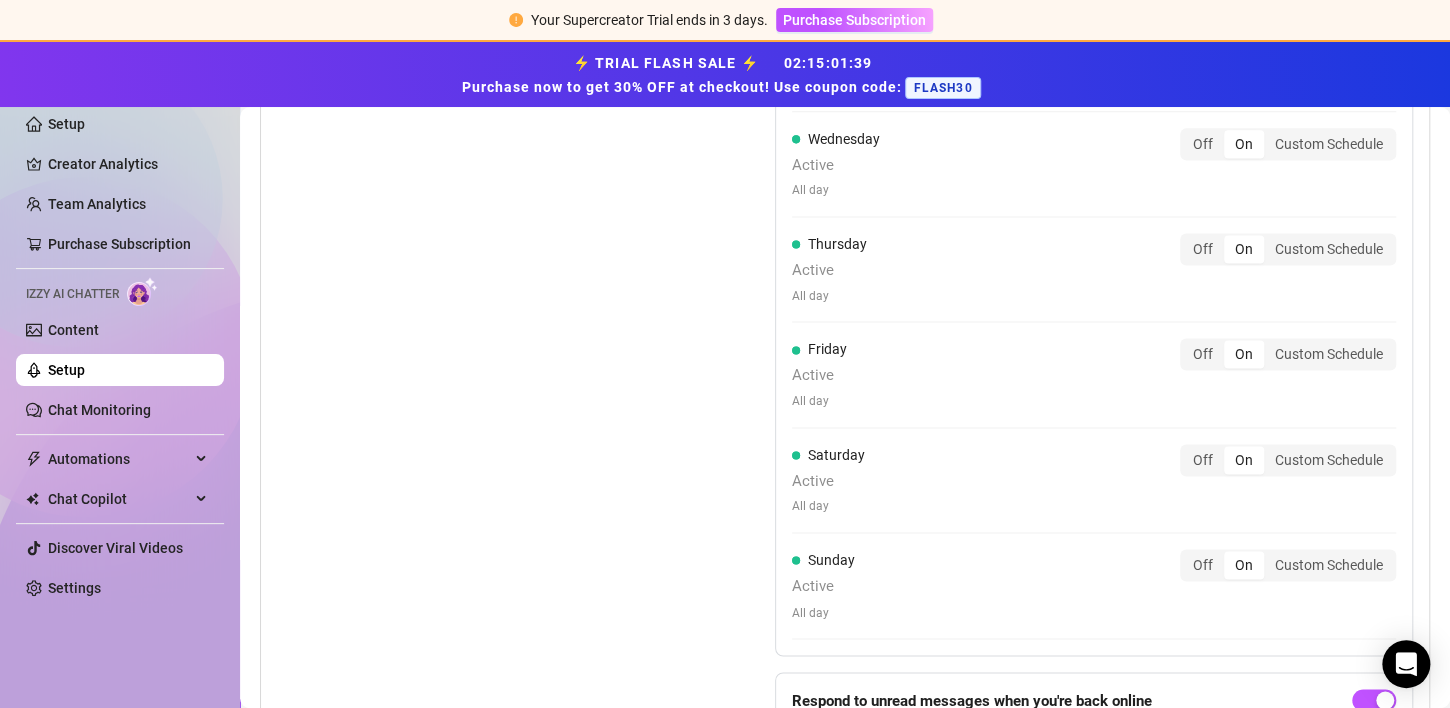 scroll, scrollTop: 1287, scrollLeft: 0, axis: vertical 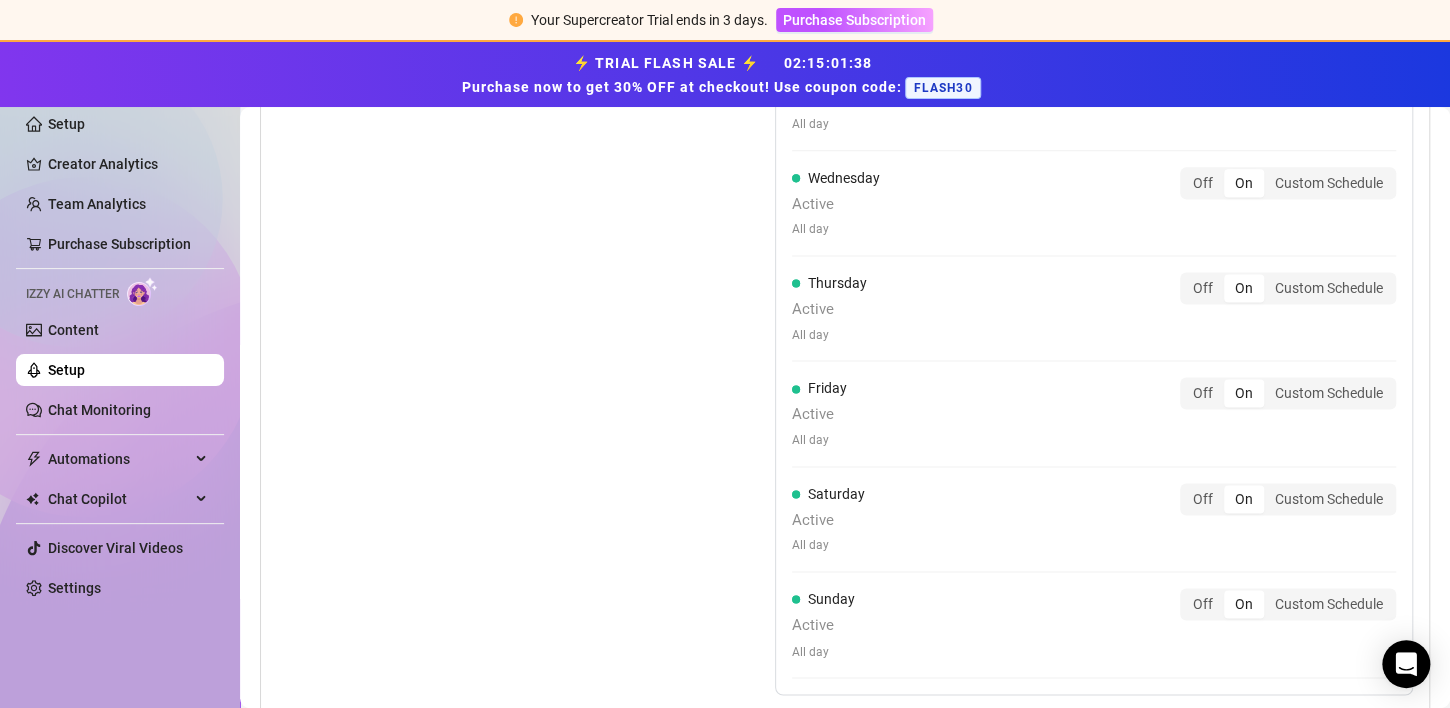 click on "On" at bounding box center [1244, 499] 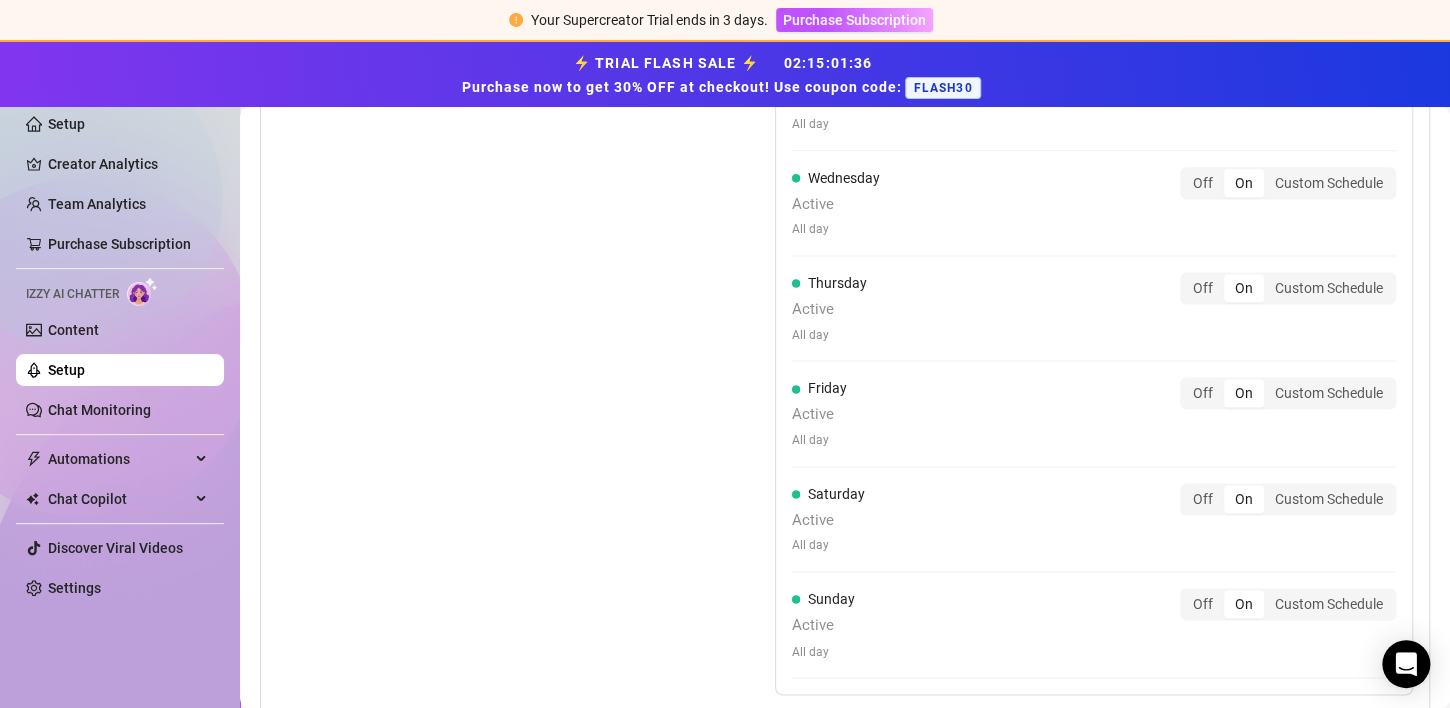 click on "On" at bounding box center (1244, 604) 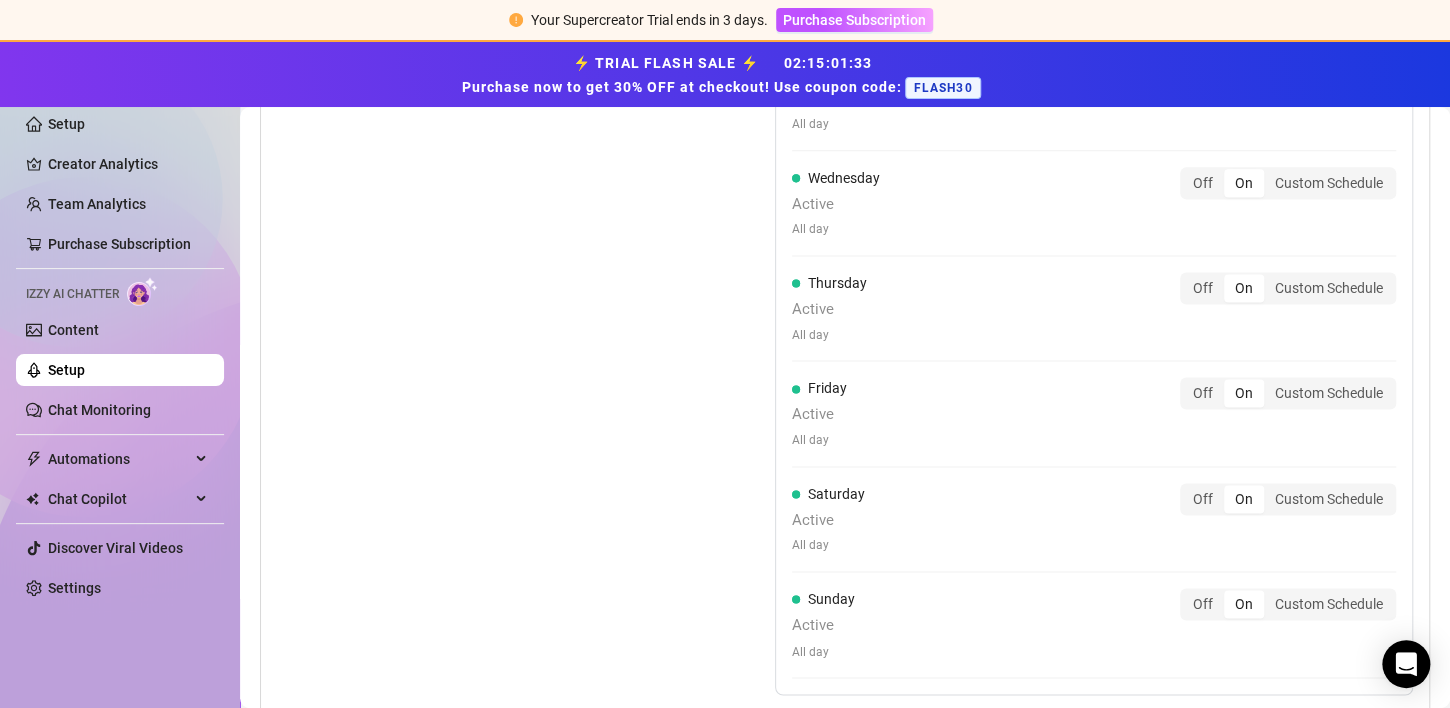 click on "Custom Schedule" at bounding box center [1269, 593] 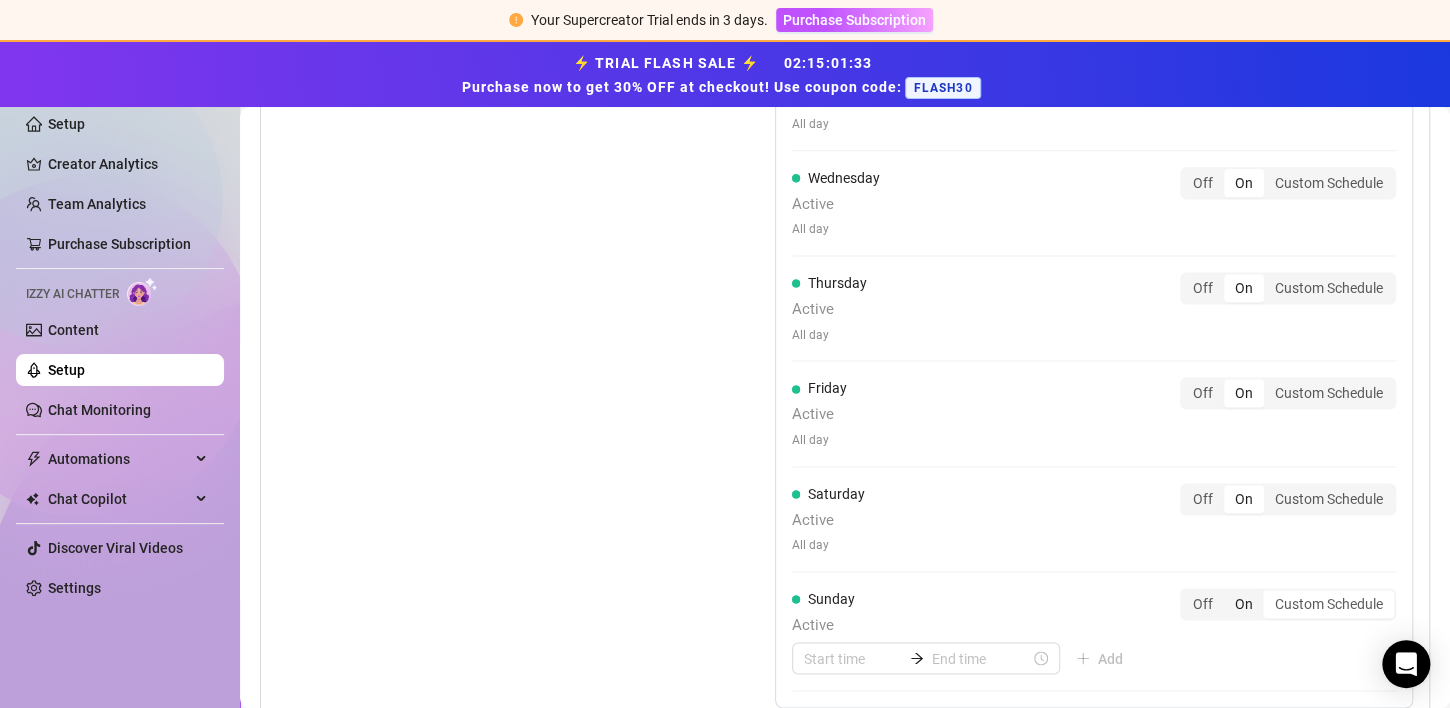 click on "Off" at bounding box center [1187, 593] 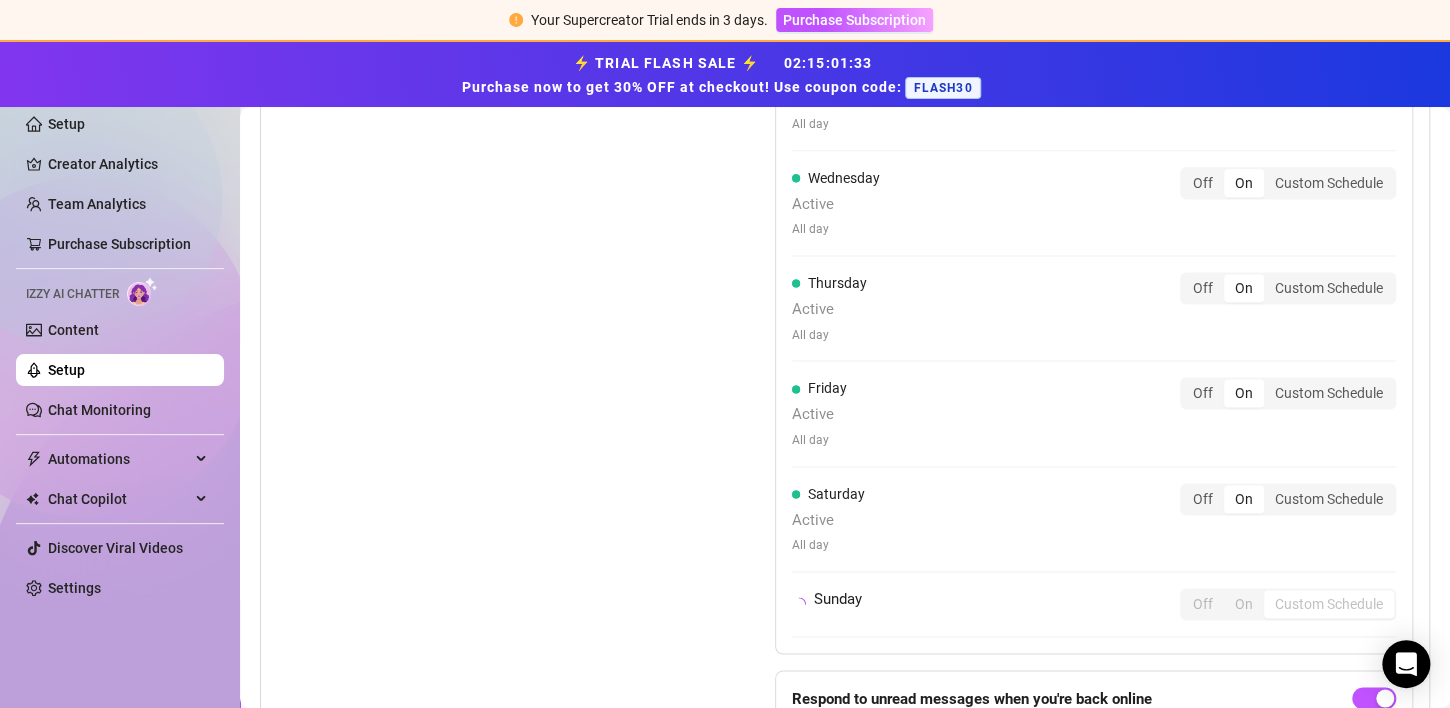 scroll, scrollTop: 1446, scrollLeft: 0, axis: vertical 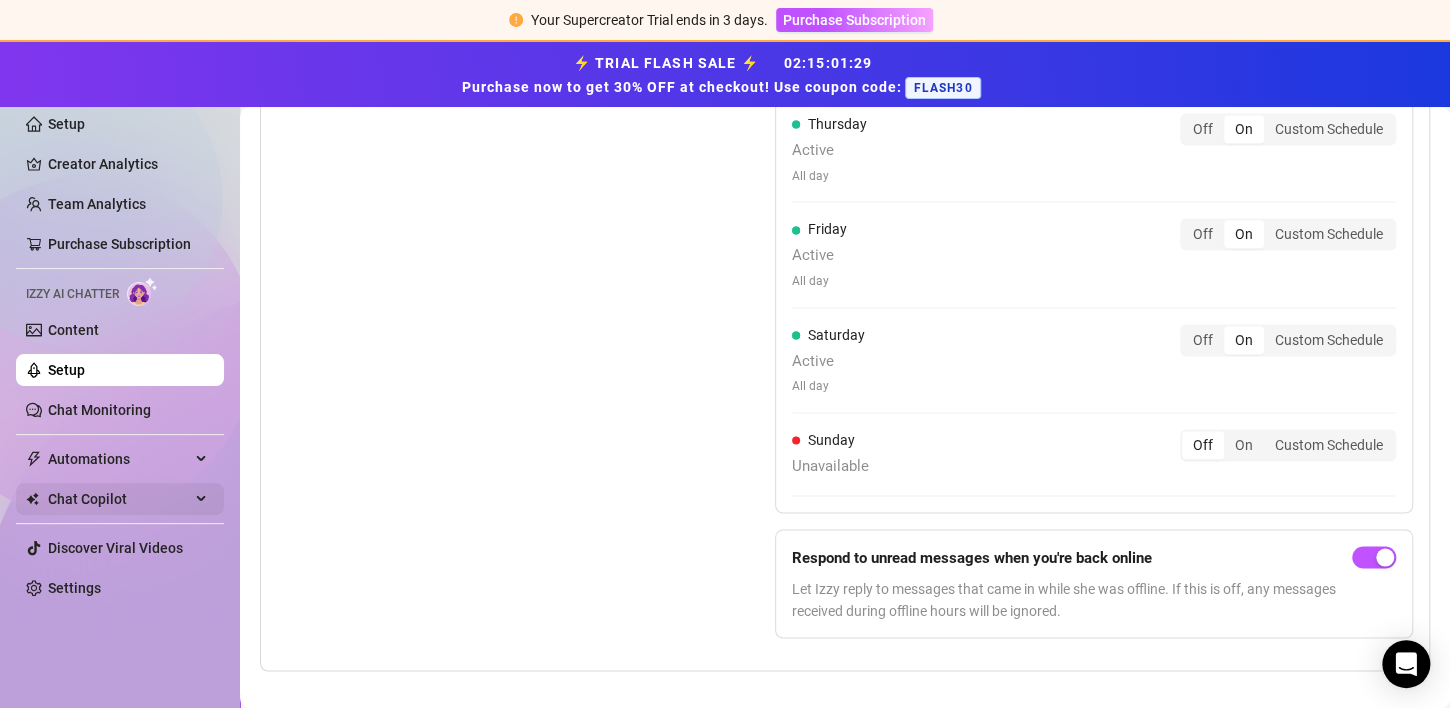 click on "Chat Copilot" at bounding box center (119, 499) 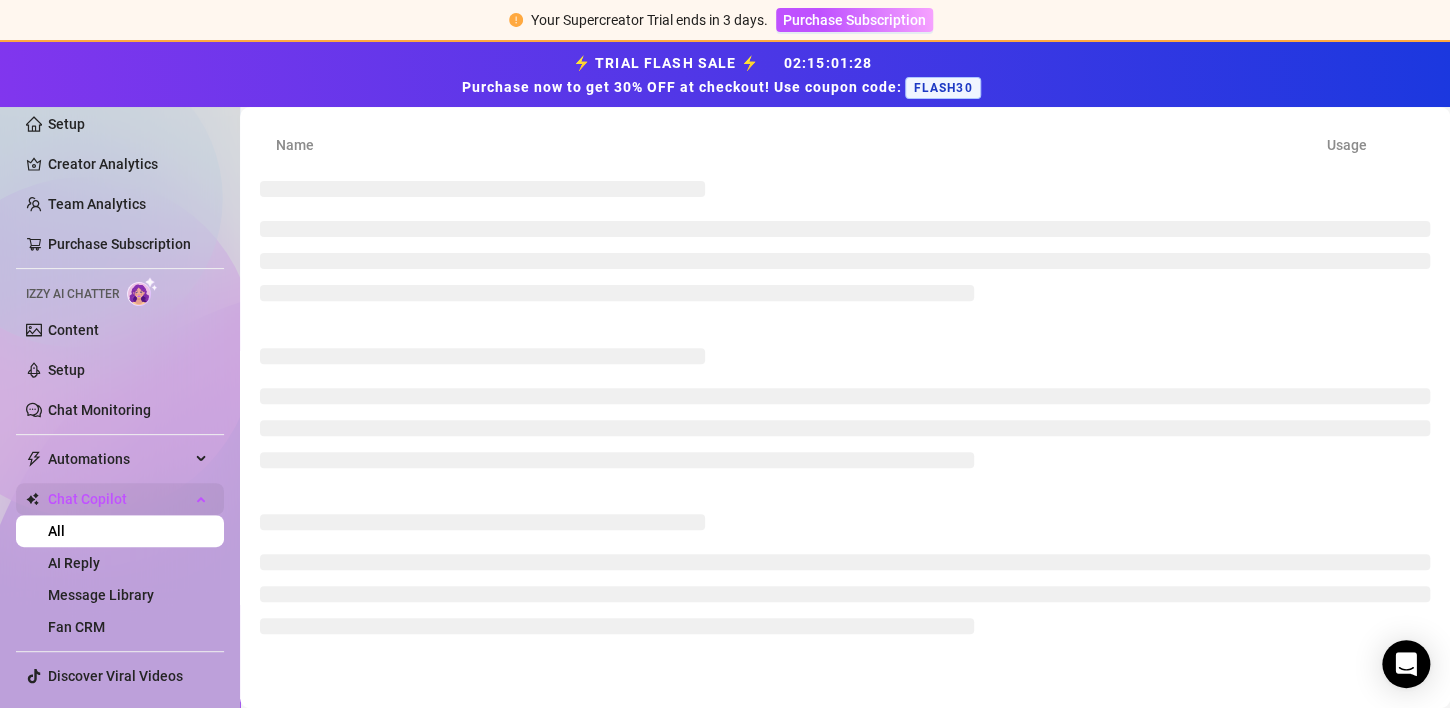 scroll, scrollTop: 264, scrollLeft: 0, axis: vertical 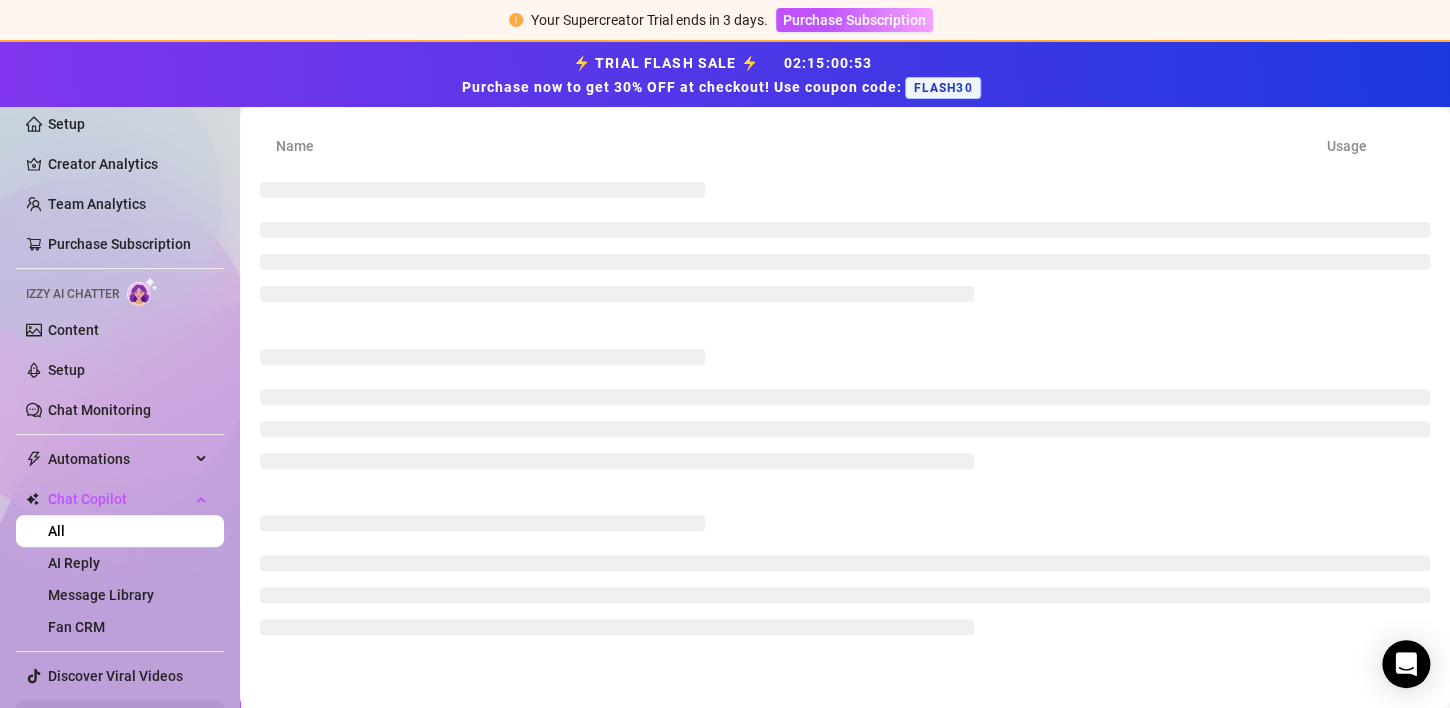 click on "Settings" at bounding box center (74, 716) 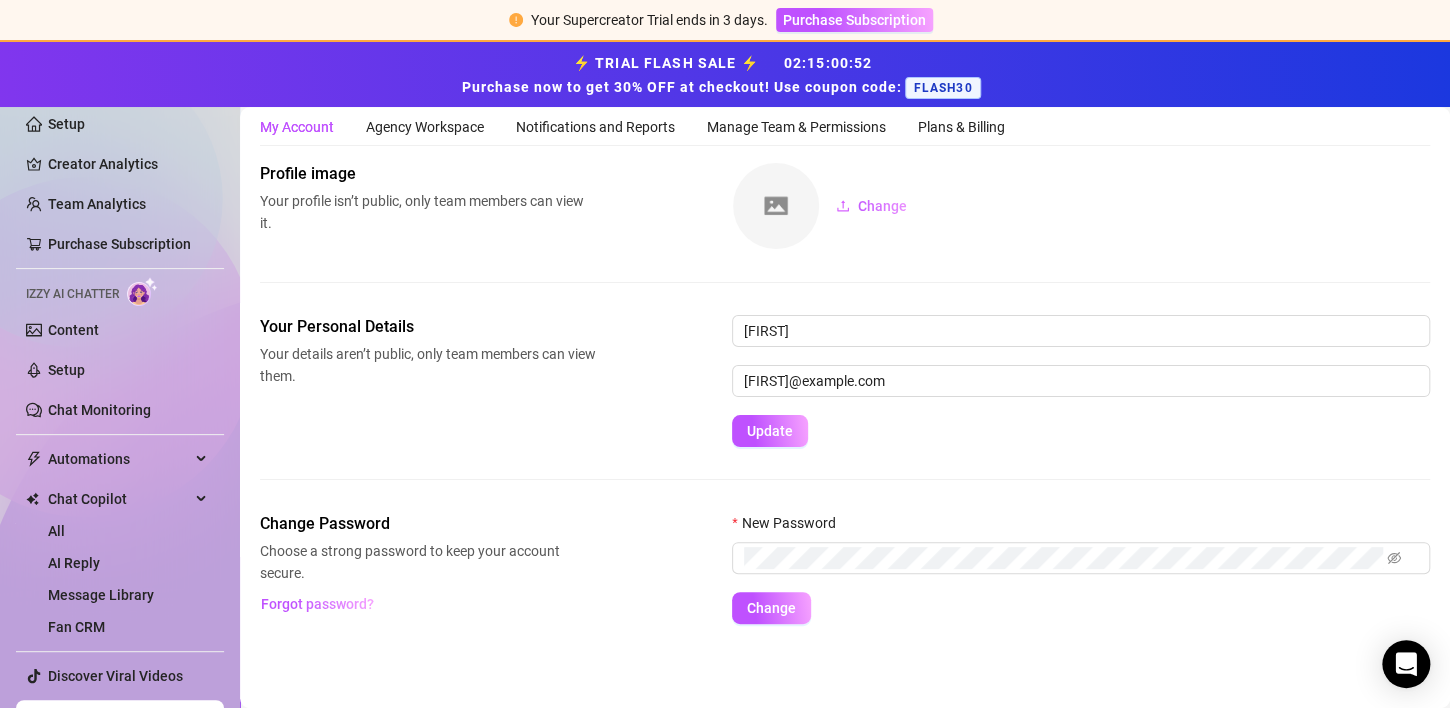 scroll, scrollTop: 58, scrollLeft: 0, axis: vertical 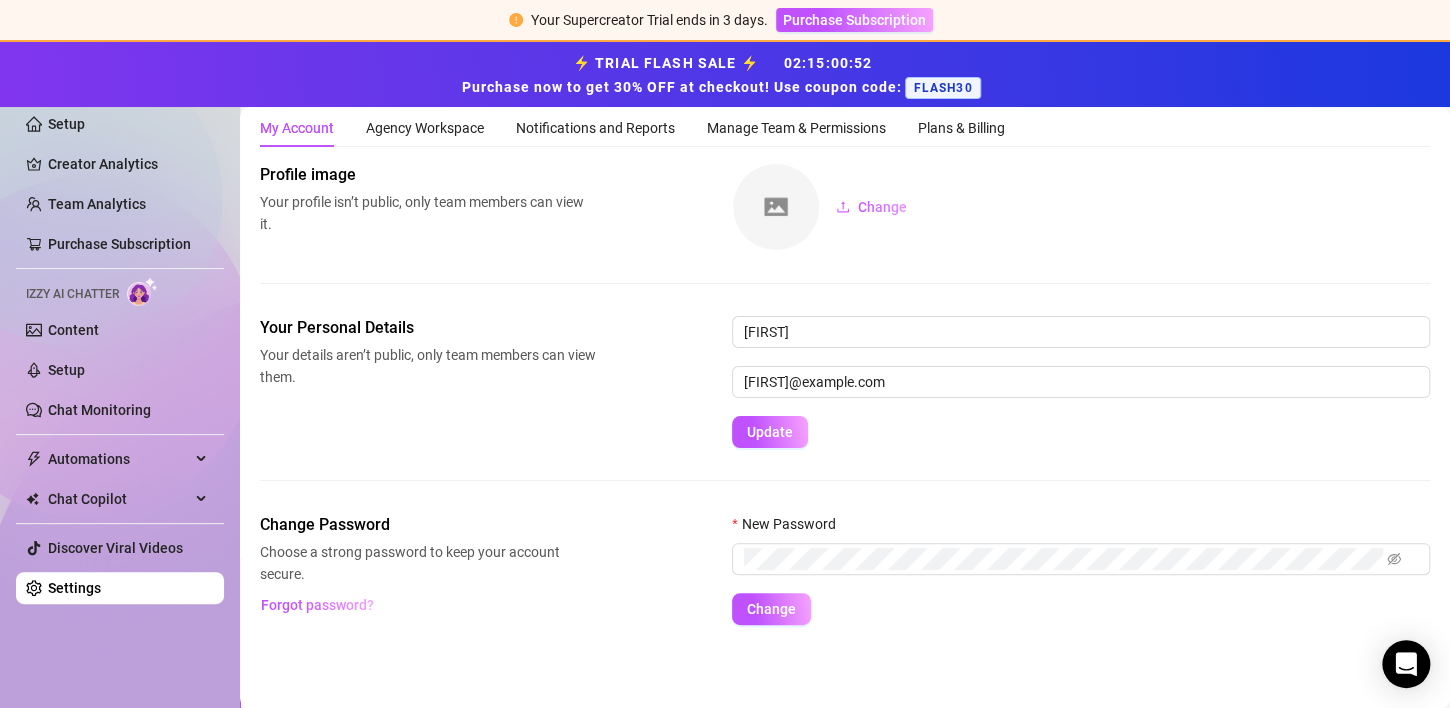 drag, startPoint x: 47, startPoint y: 699, endPoint x: 19, endPoint y: 310, distance: 390.0064 